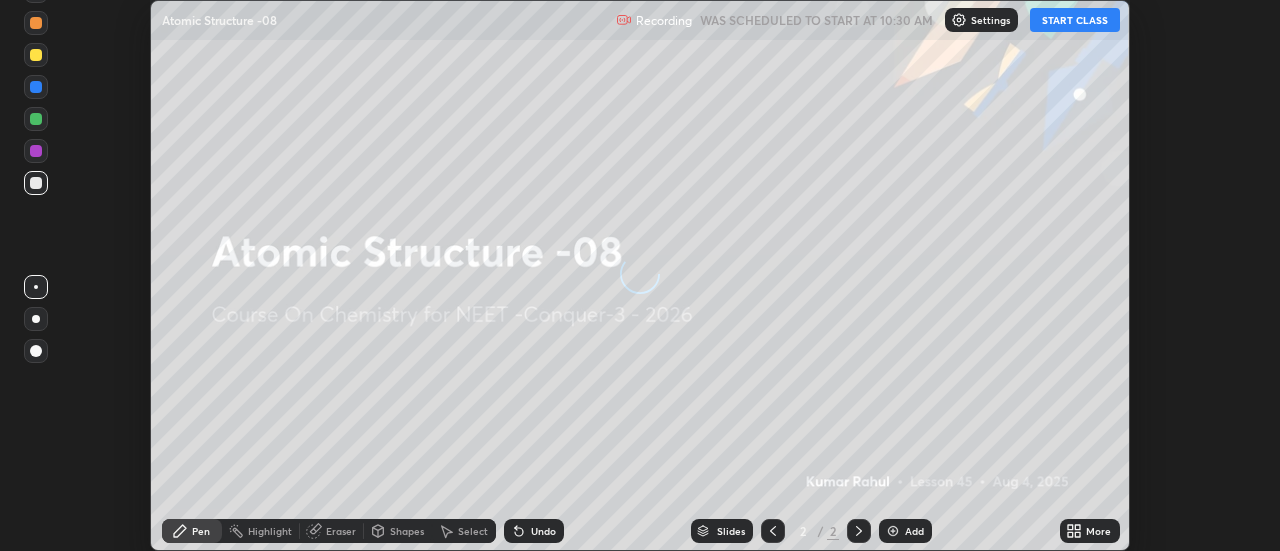 scroll, scrollTop: 0, scrollLeft: 0, axis: both 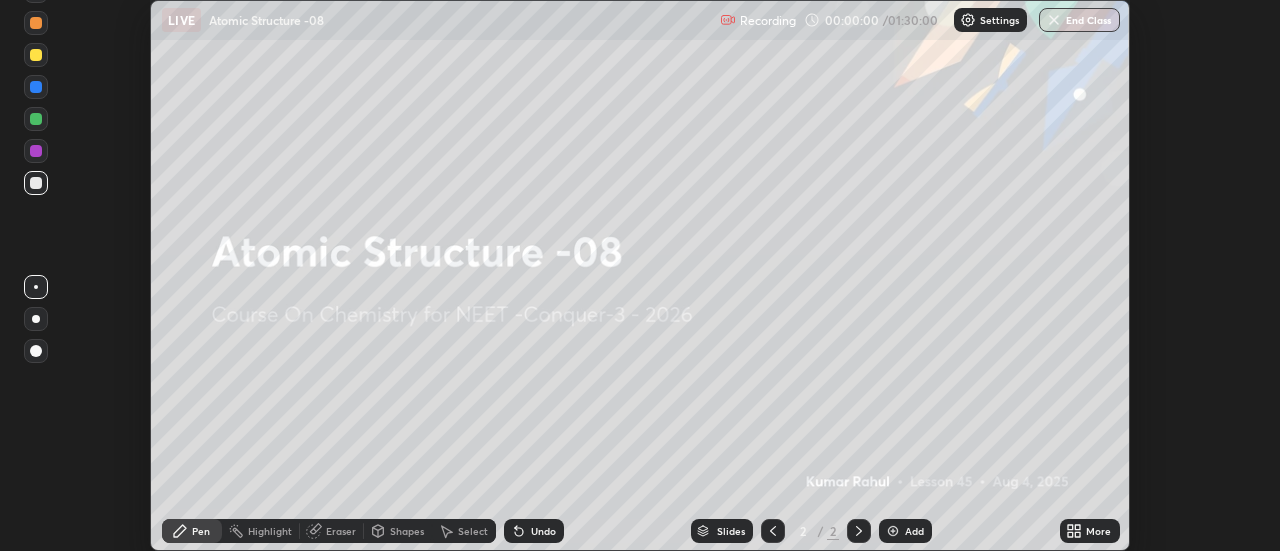 click 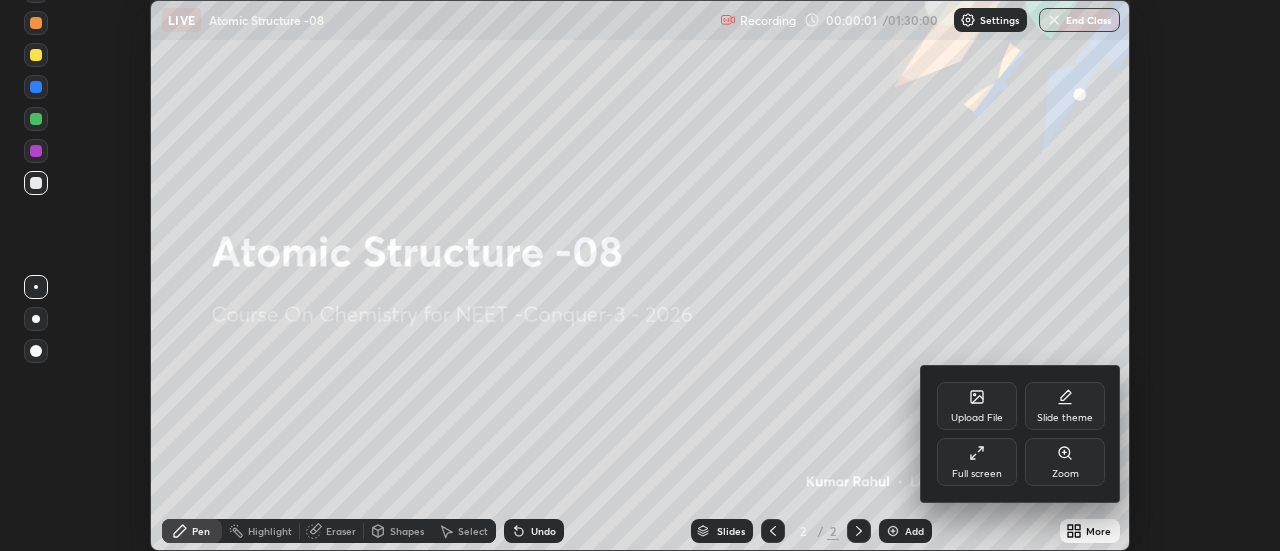click on "Full screen" at bounding box center (977, 462) 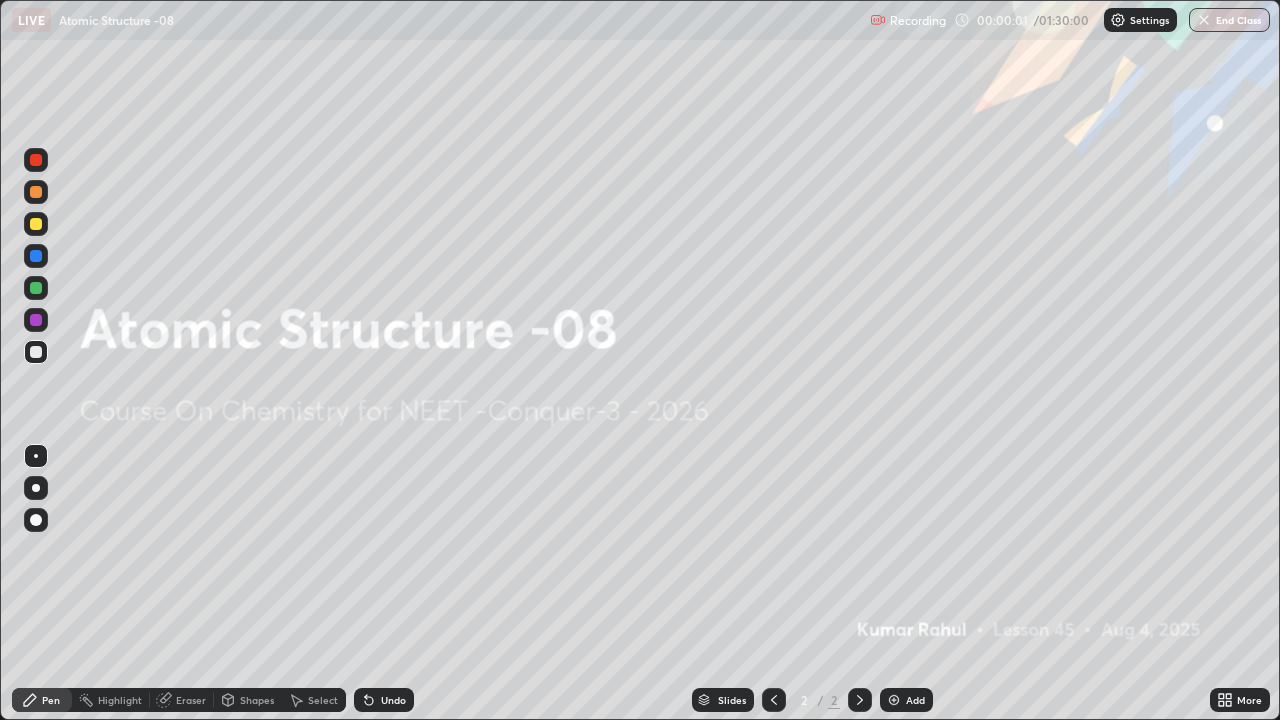 scroll, scrollTop: 99280, scrollLeft: 98720, axis: both 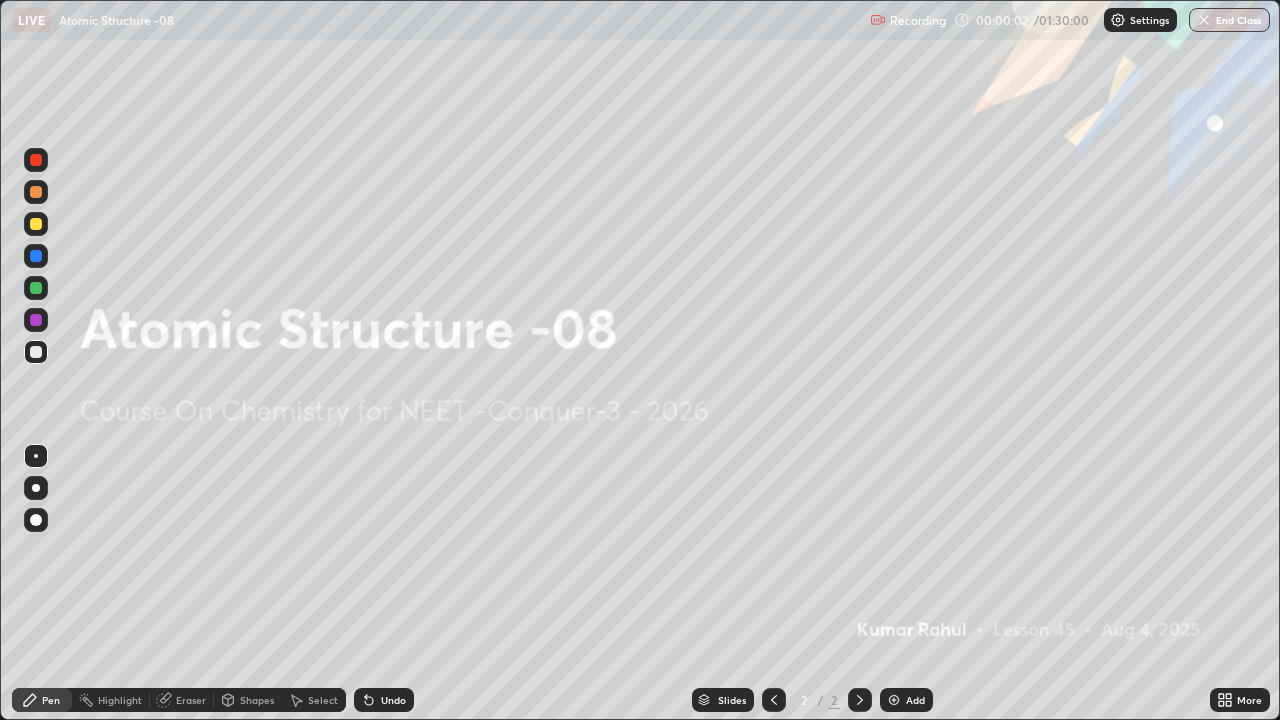 click on "Settings" at bounding box center [1140, 20] 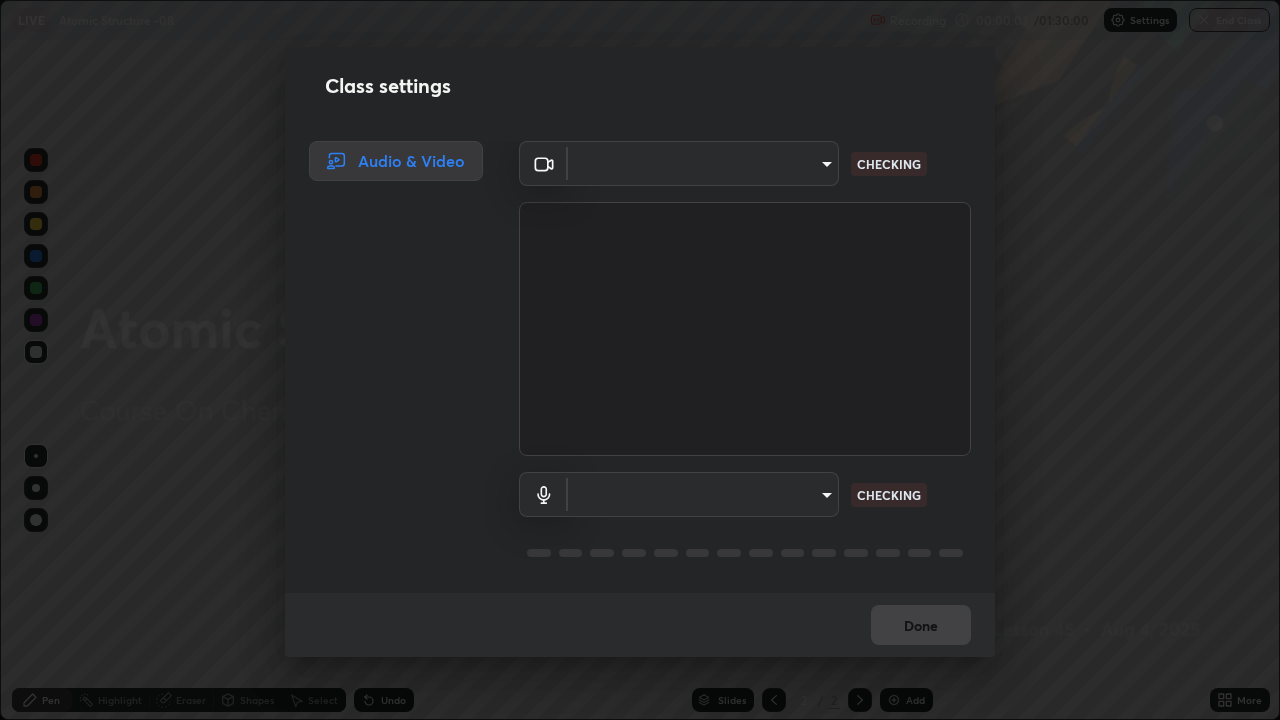 click on "Erase all LIVE Atomic Structure -08 Recording 00:00:03 /  01:30:00 Settings End Class Setting up your live class Atomic Structure -08 • L45 of Course On Chemistry for NEET -Conquer-3 - 2026 [FIRST] [LAST] Pen Highlight Eraser Shapes Select Undo Slides 2 / 2 Add More No doubts shared Encourage your learners to ask a doubt for better clarity Report an issue Reason for reporting Buffering Chat not working Audio - Video sync issue Educator video quality low ​ Attach an image Report Class settings Audio & Video ​ CHECKING ​ CHECKING Done" at bounding box center [640, 360] 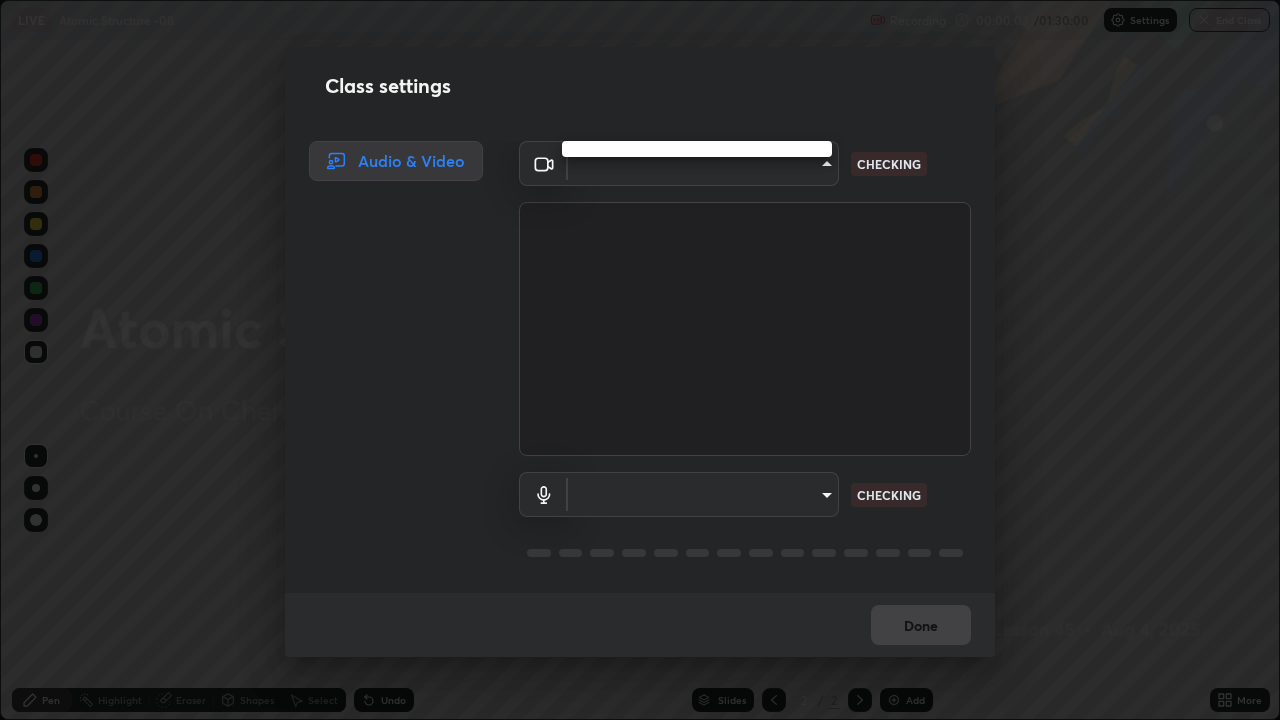 click at bounding box center (640, 360) 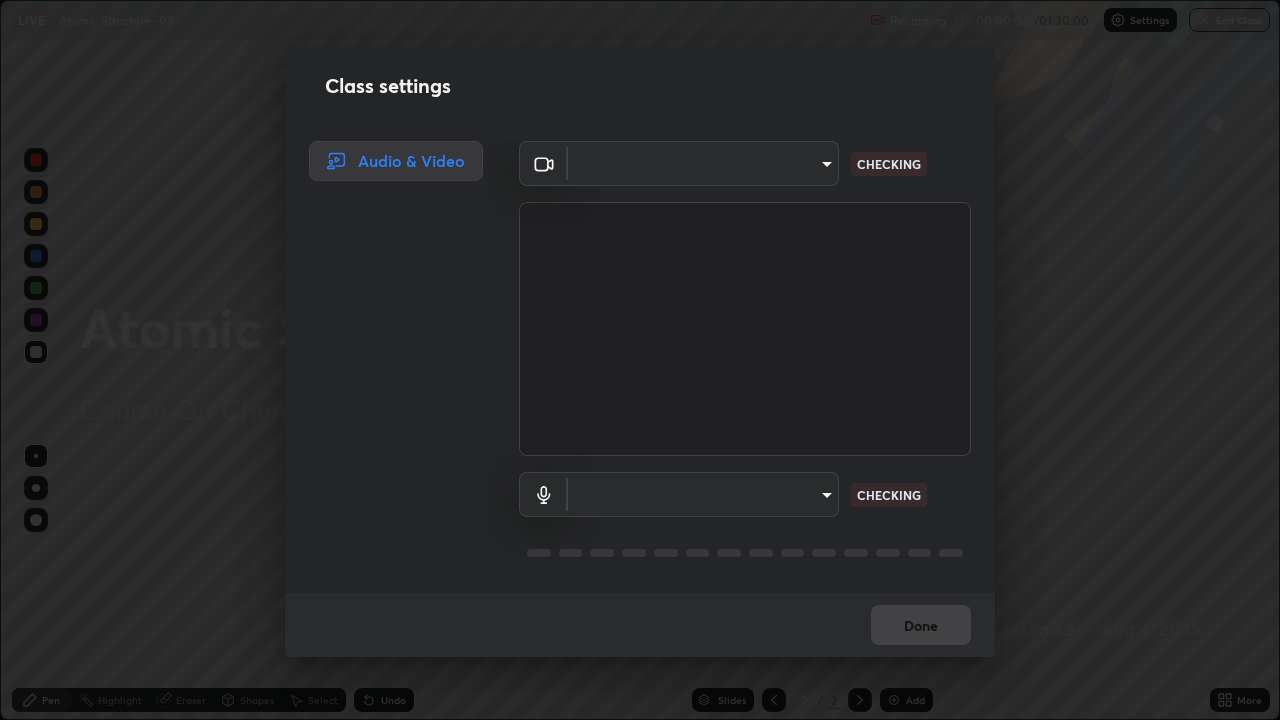 type on "abd1dd8f698bdb7170c938d45ed7c5a449073cf79ef4f8923fa8d1de0ad96843" 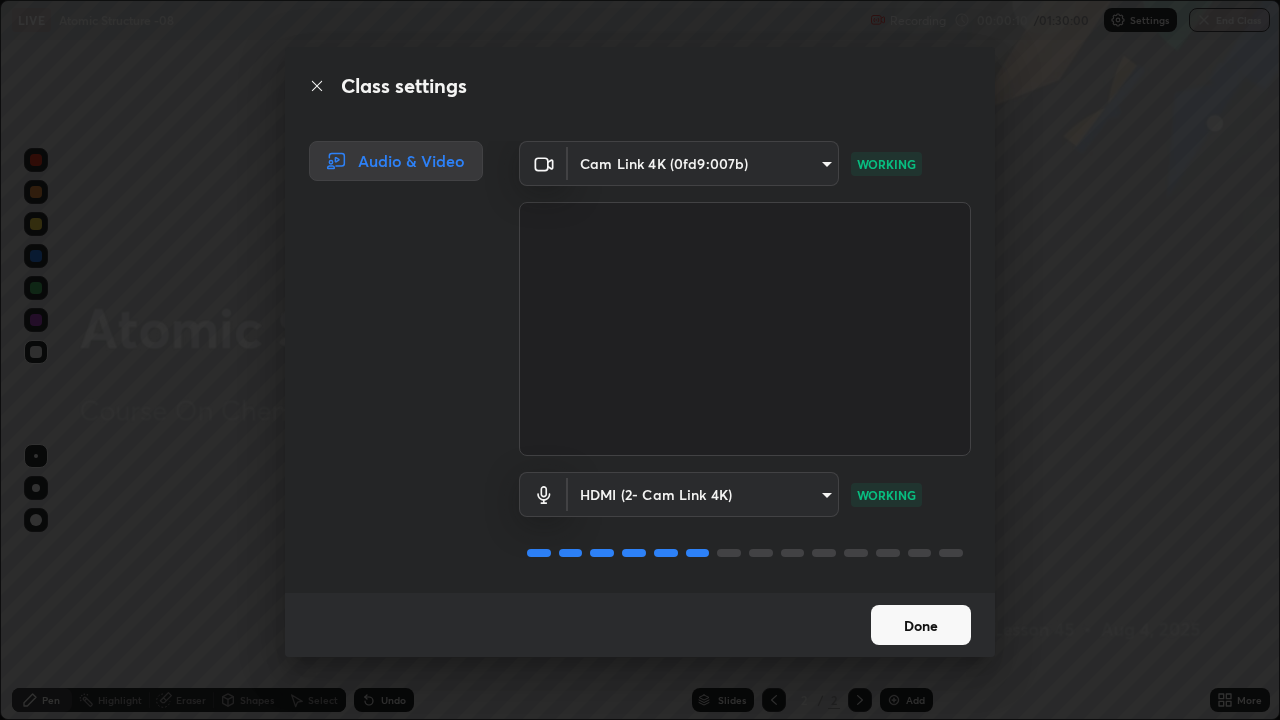 click on "Done" at bounding box center (921, 625) 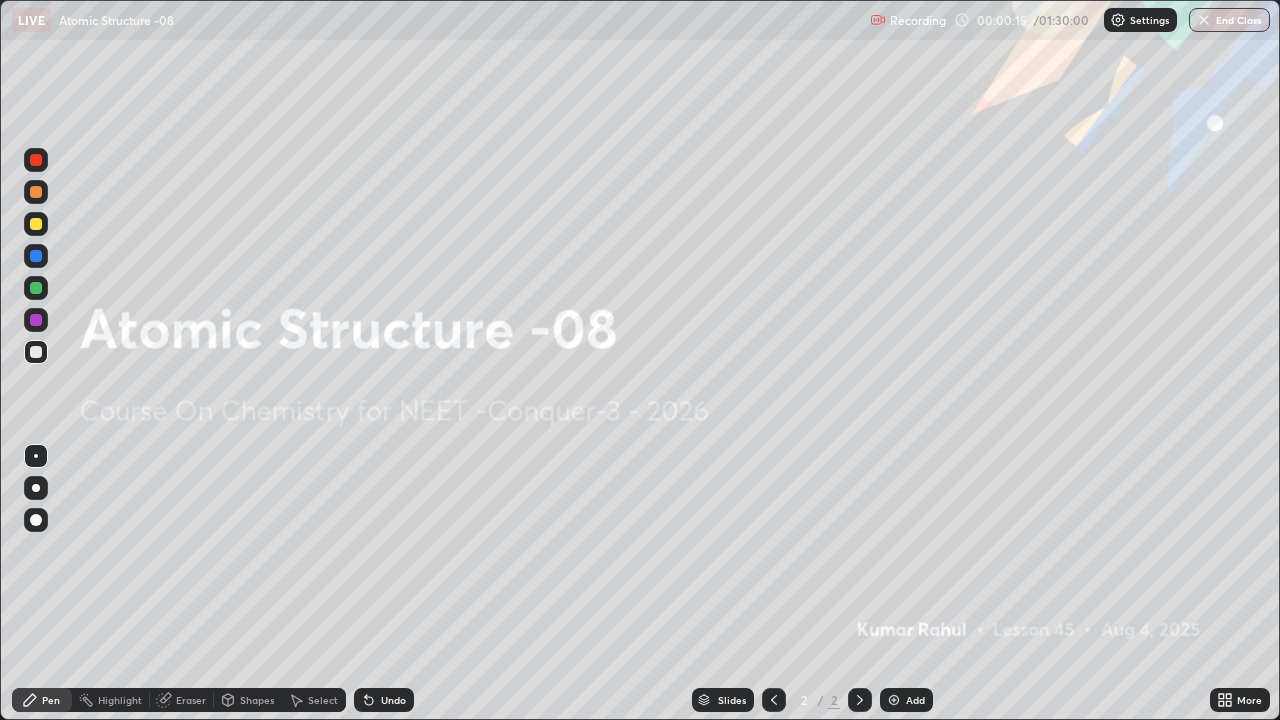click 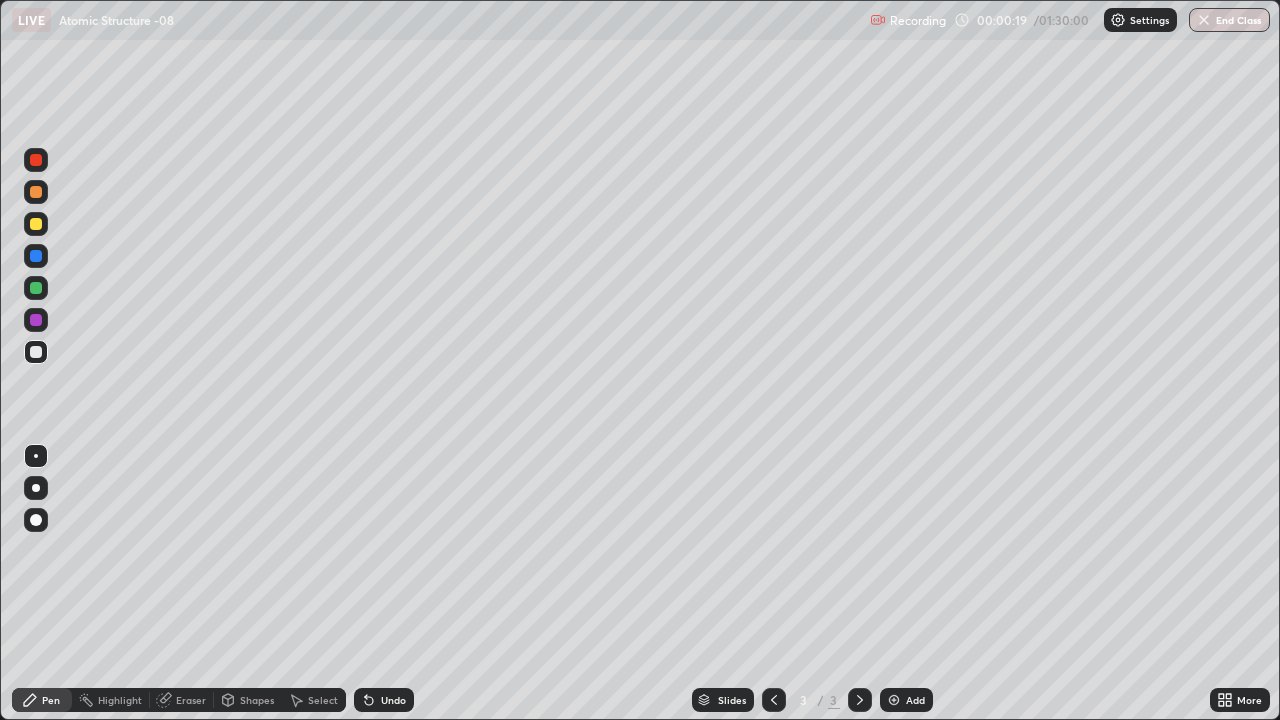 click at bounding box center [36, 224] 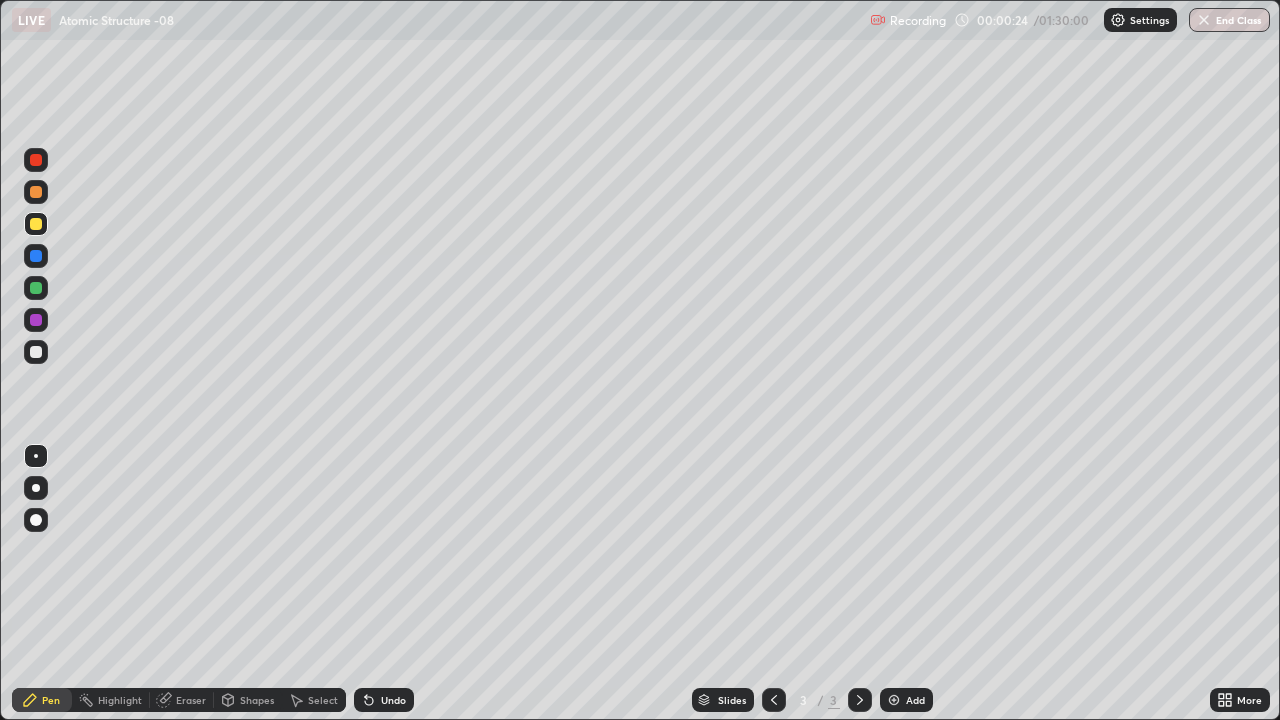 click on "Eraser" at bounding box center [191, 700] 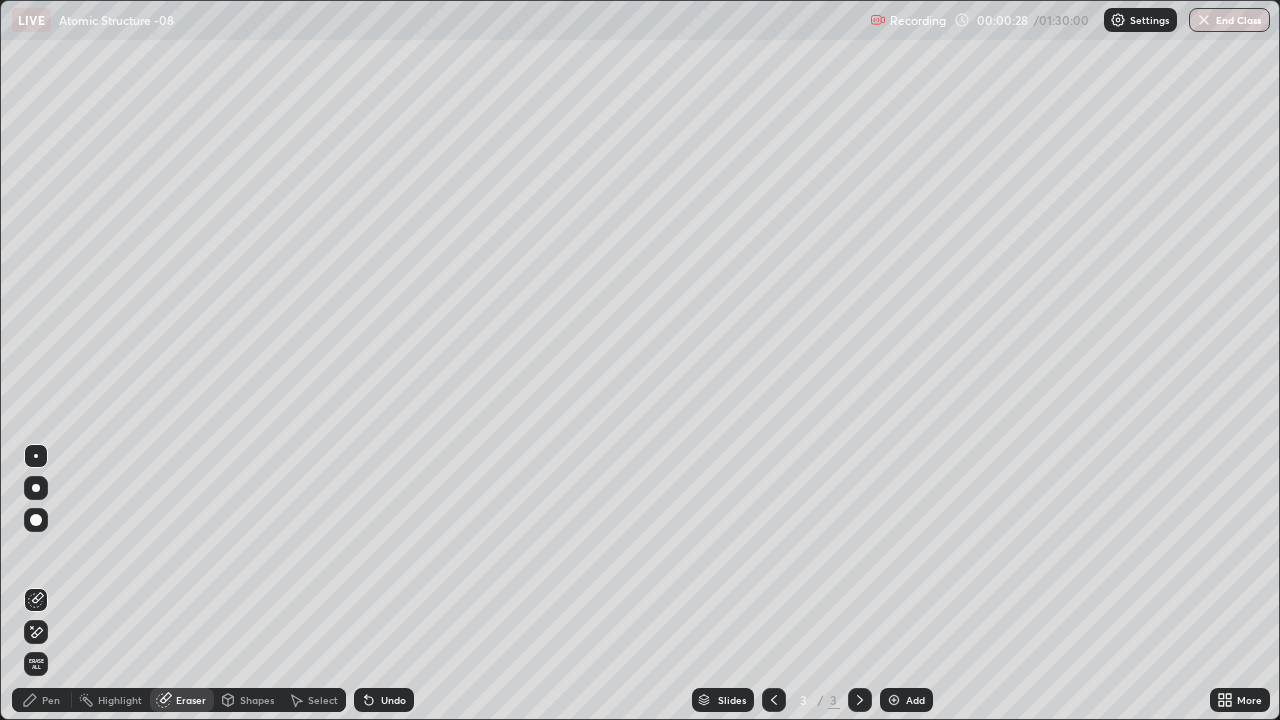 click on "Pen" at bounding box center [51, 700] 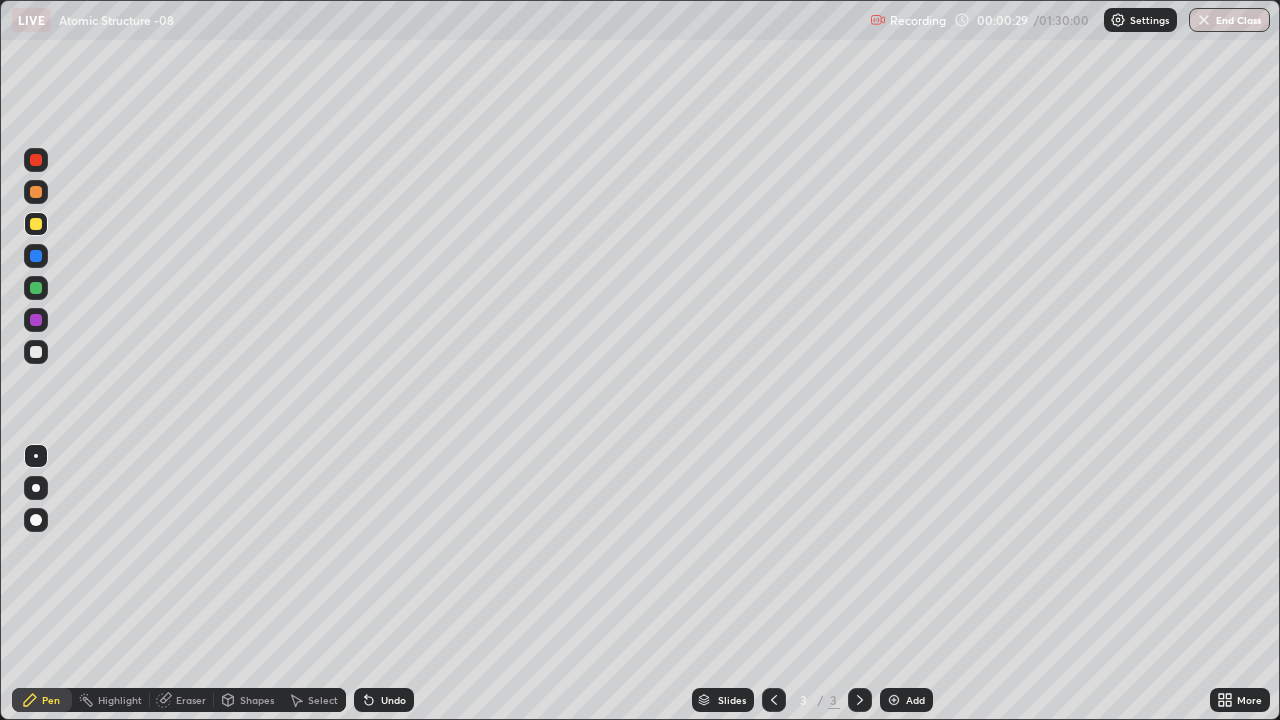 click at bounding box center [36, 488] 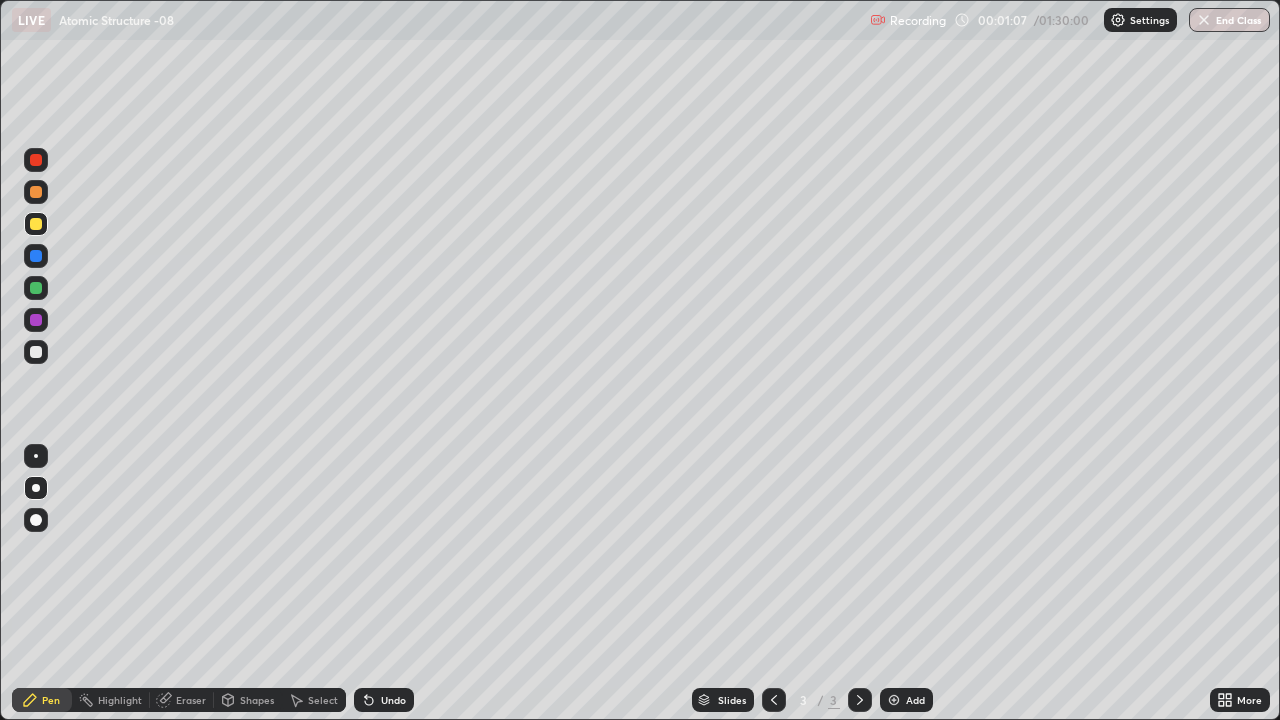 click on "Eraser" at bounding box center [182, 700] 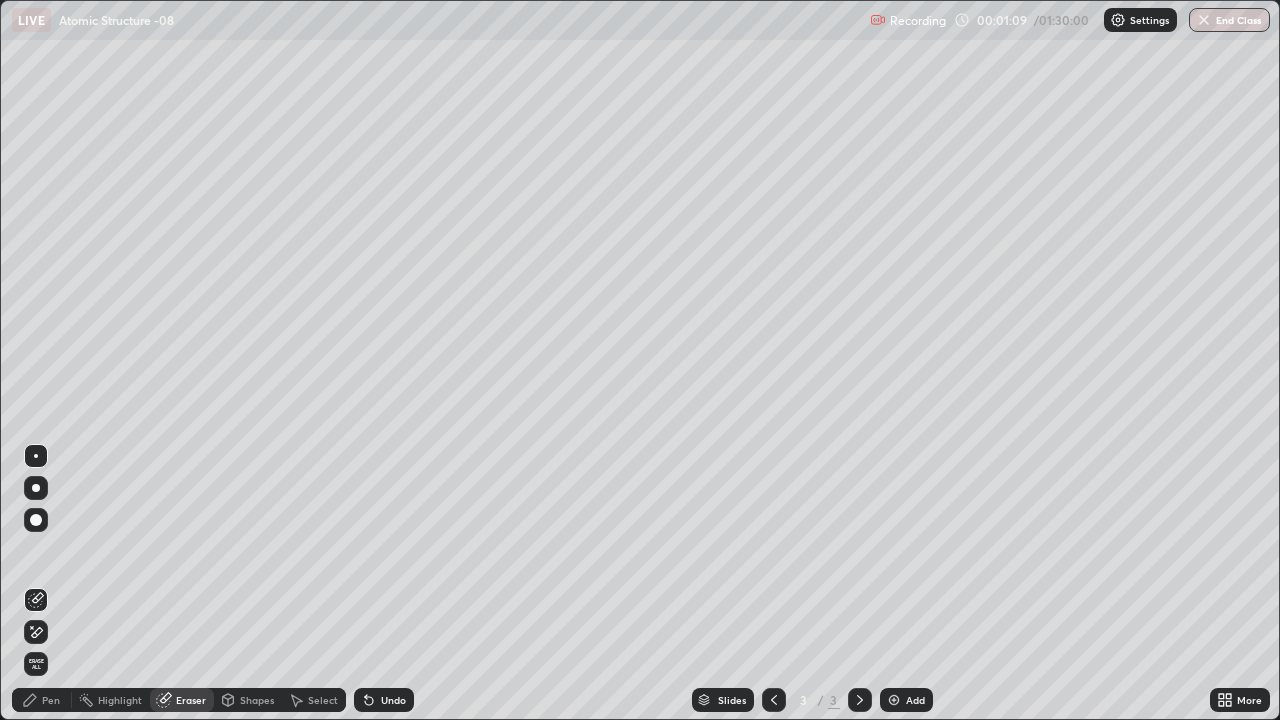 click on "Pen" at bounding box center [42, 700] 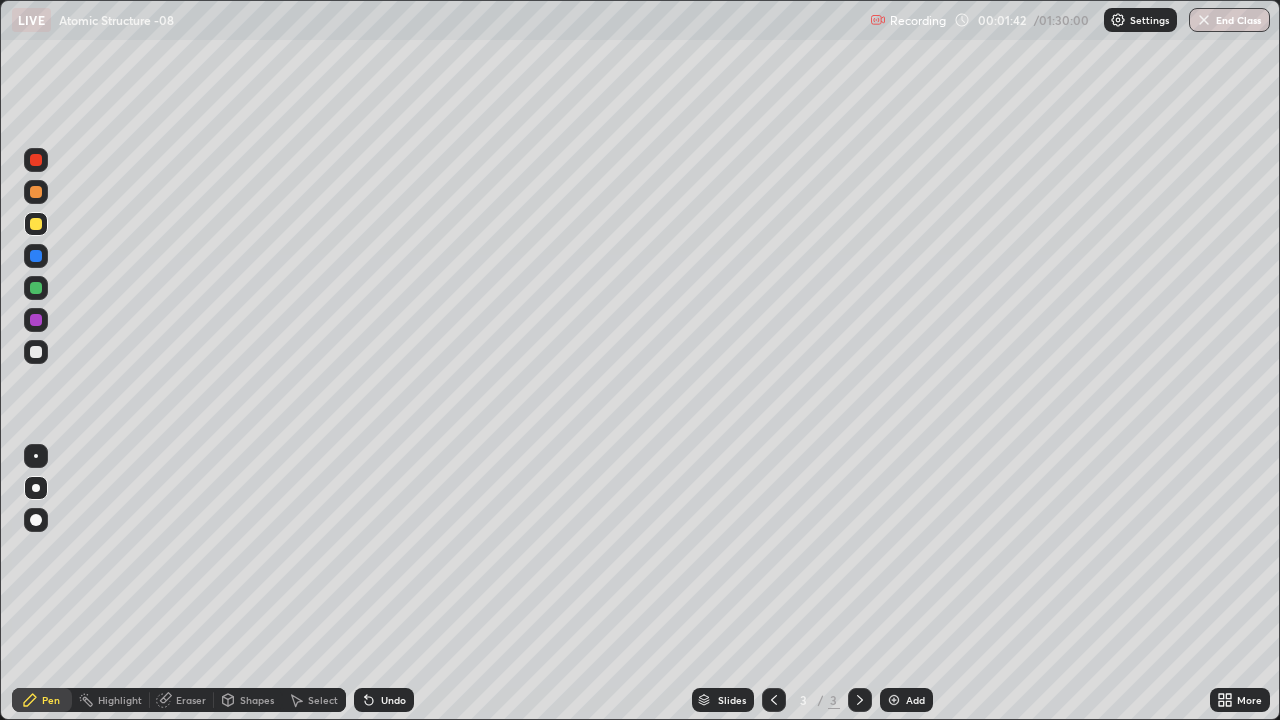 click on "Add" at bounding box center [906, 700] 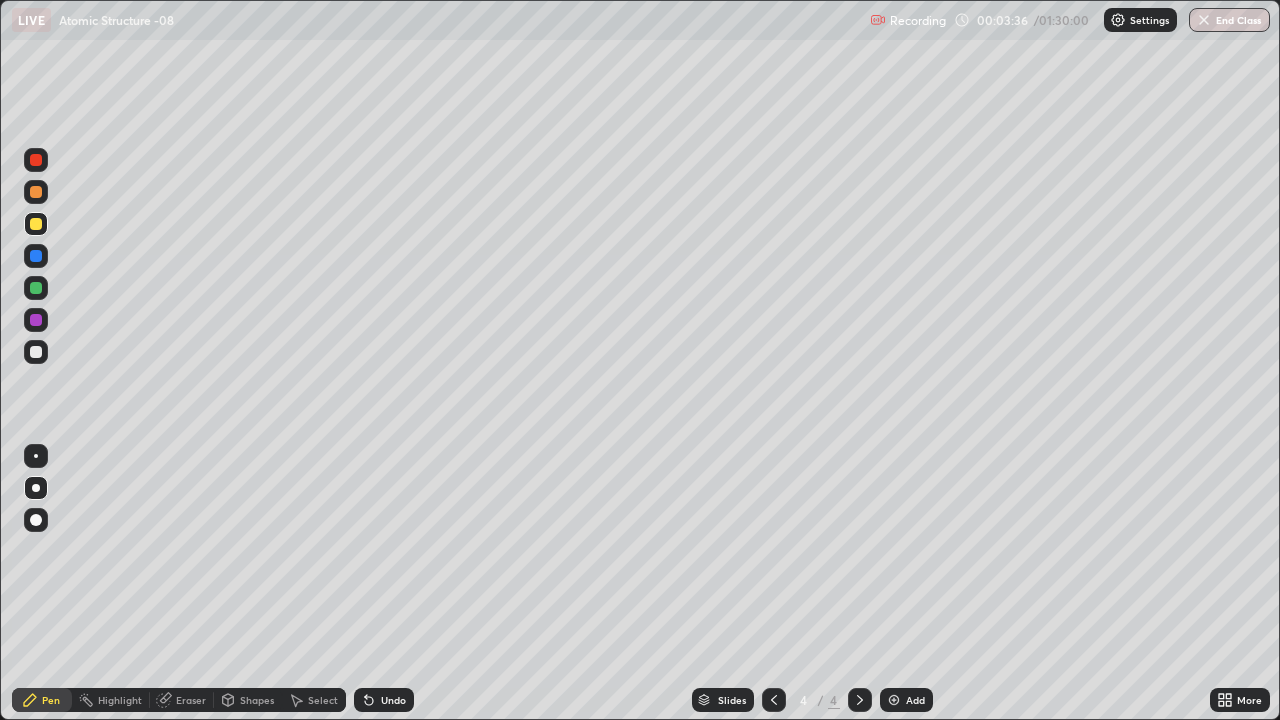 click on "Add" at bounding box center [915, 700] 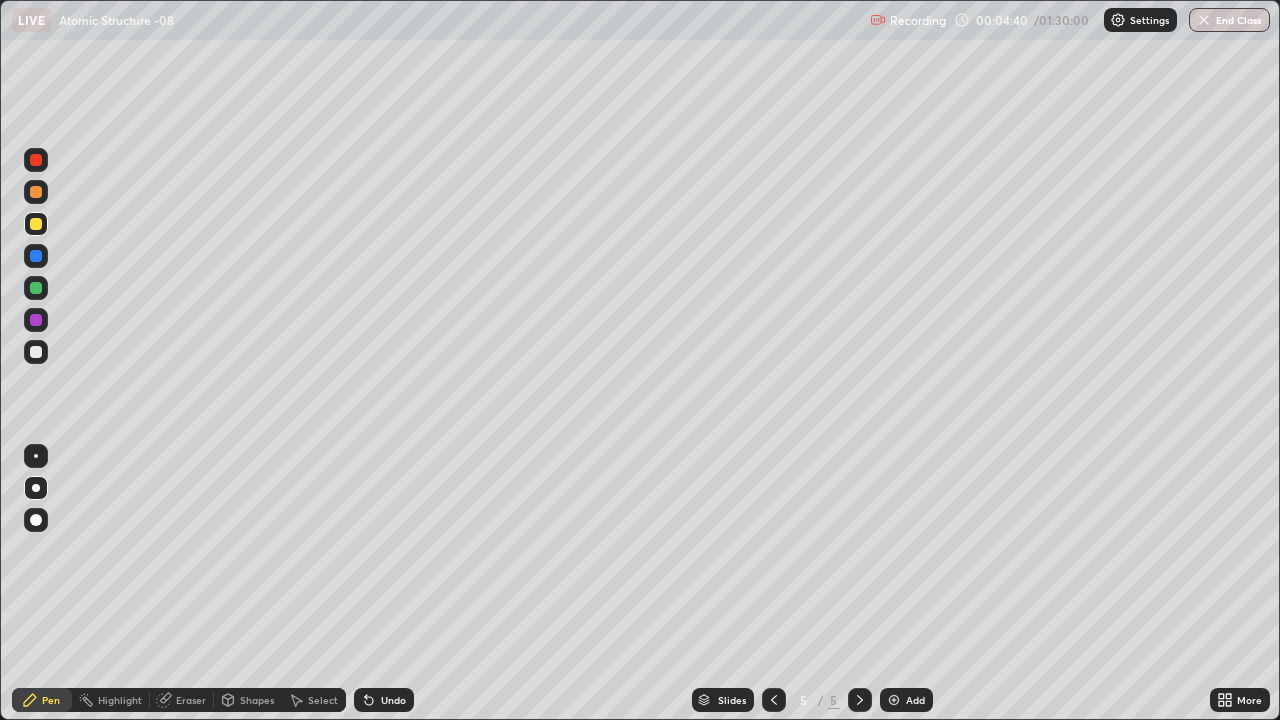 click on "Add" at bounding box center [915, 700] 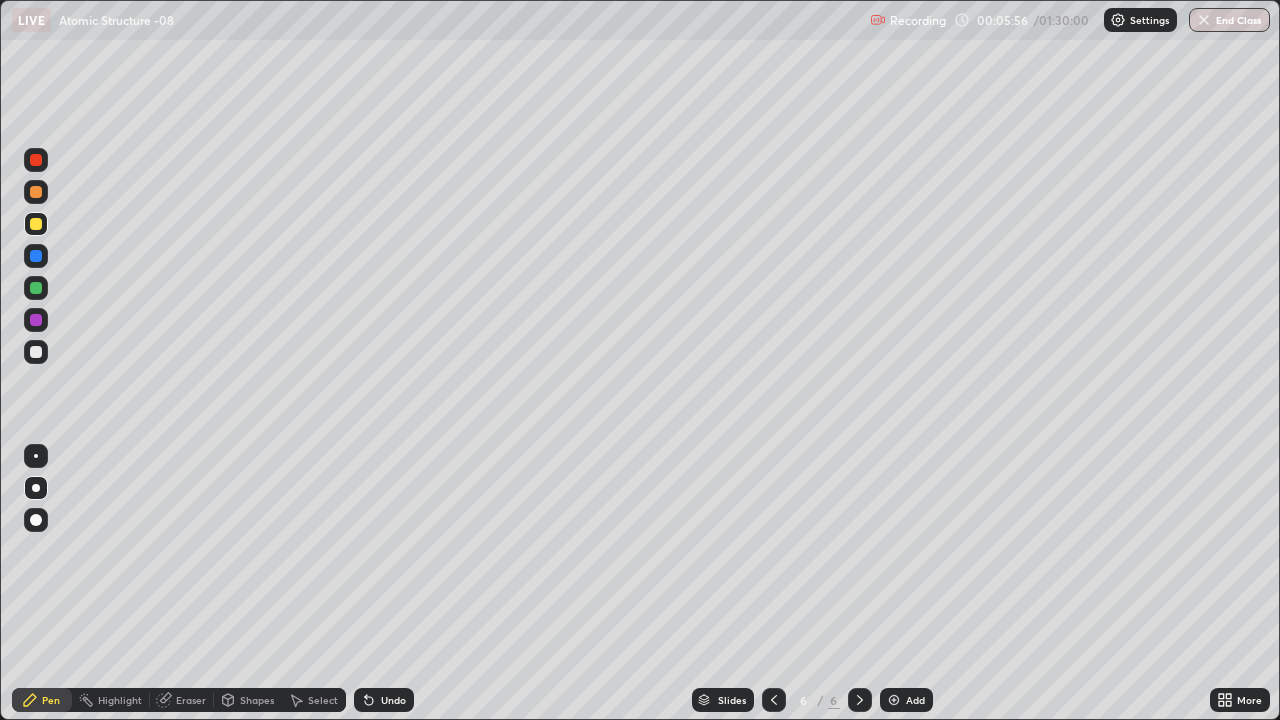 click on "Add" at bounding box center (906, 700) 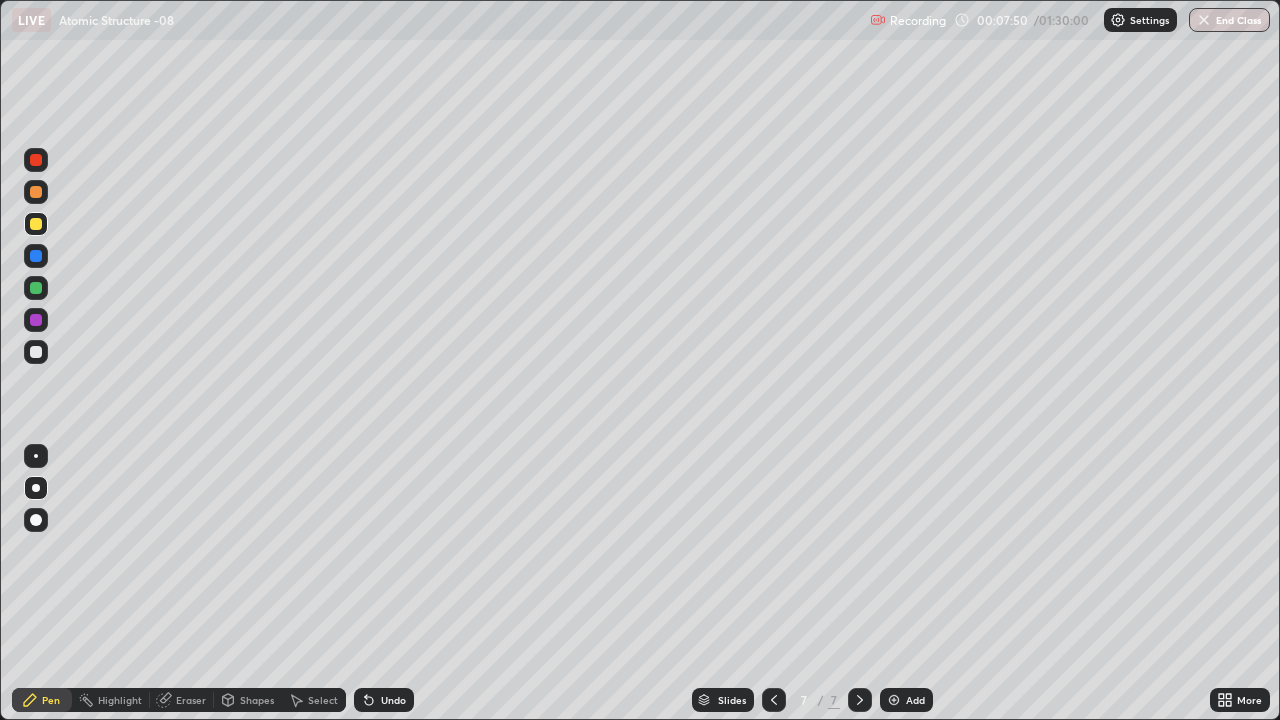 click on "Eraser" at bounding box center [191, 700] 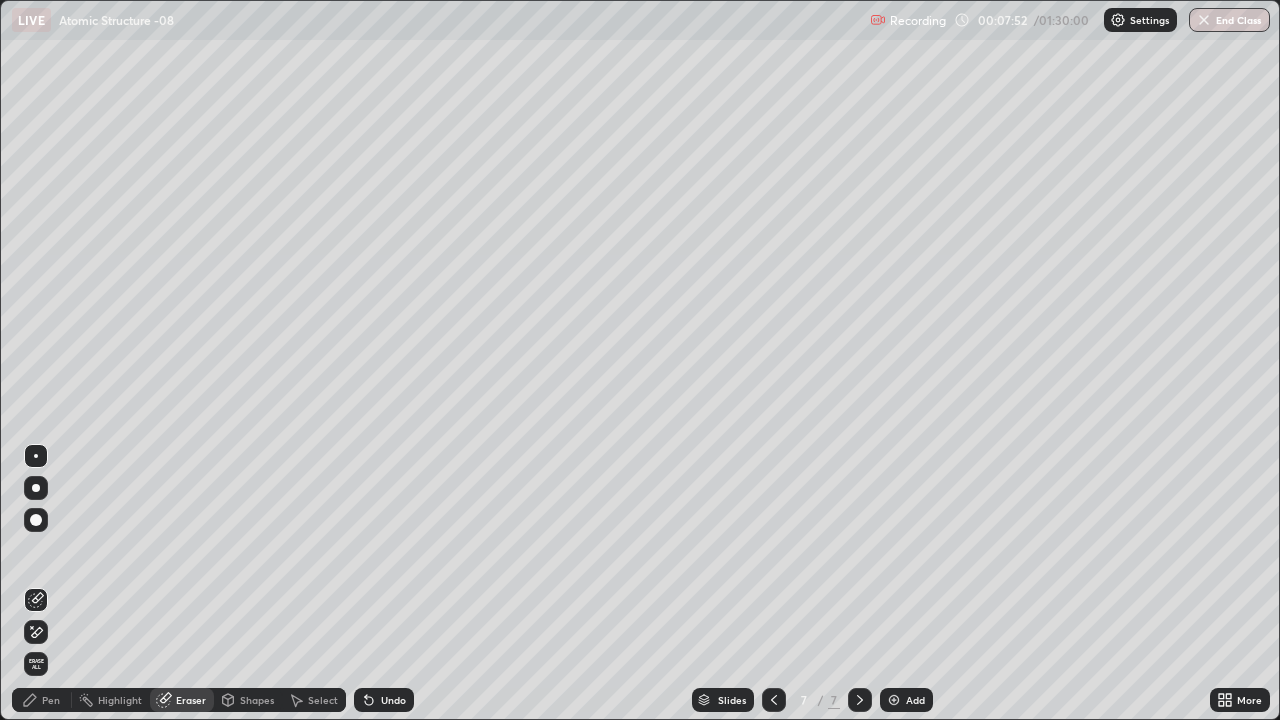 click on "Pen" at bounding box center [42, 700] 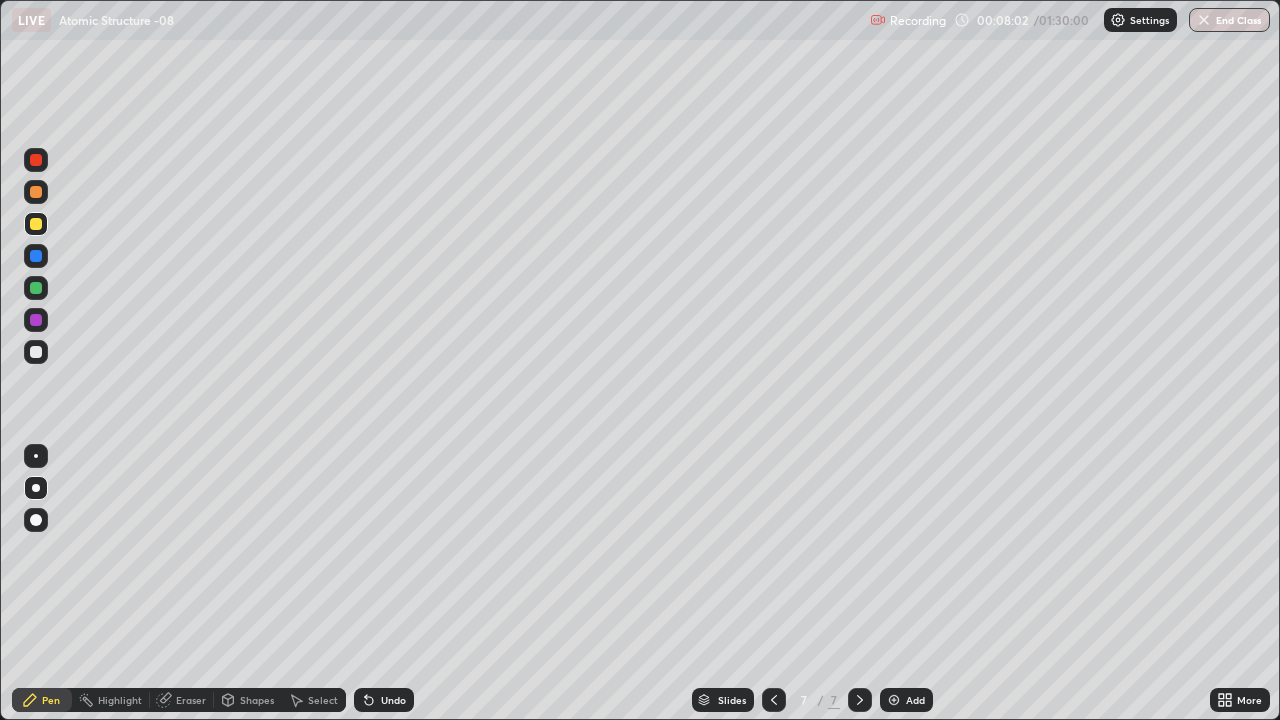 click 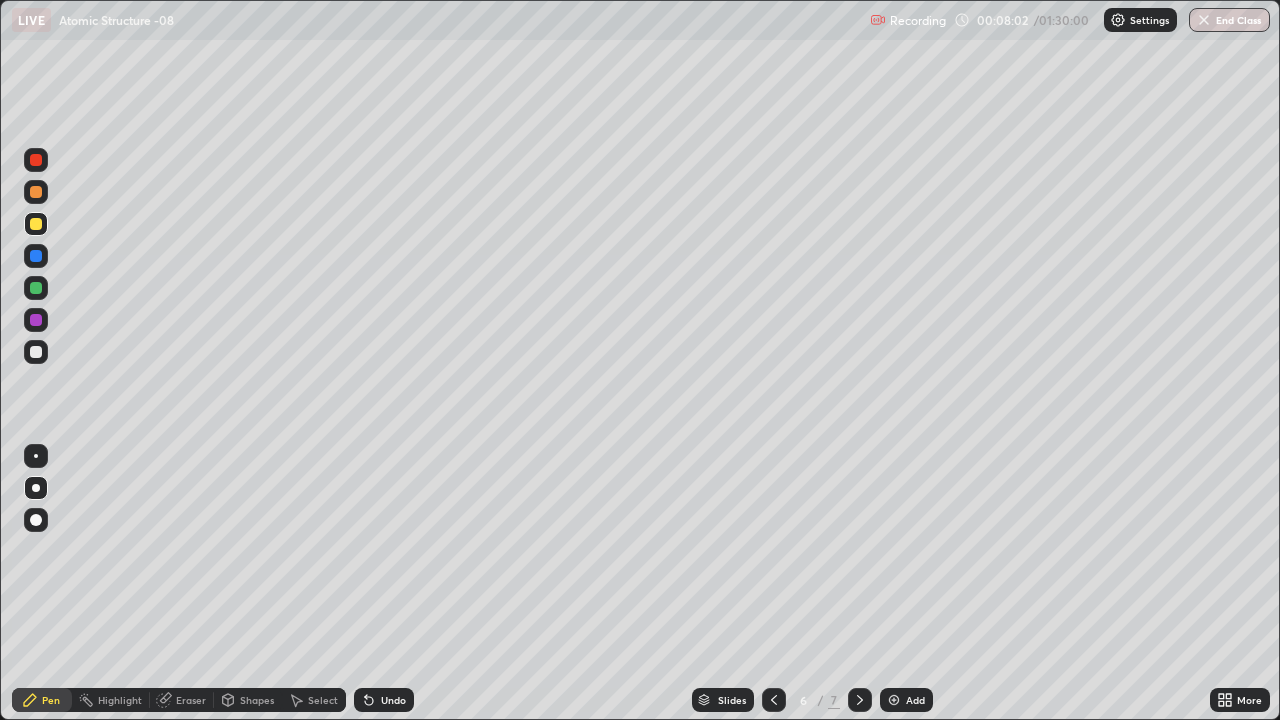 click 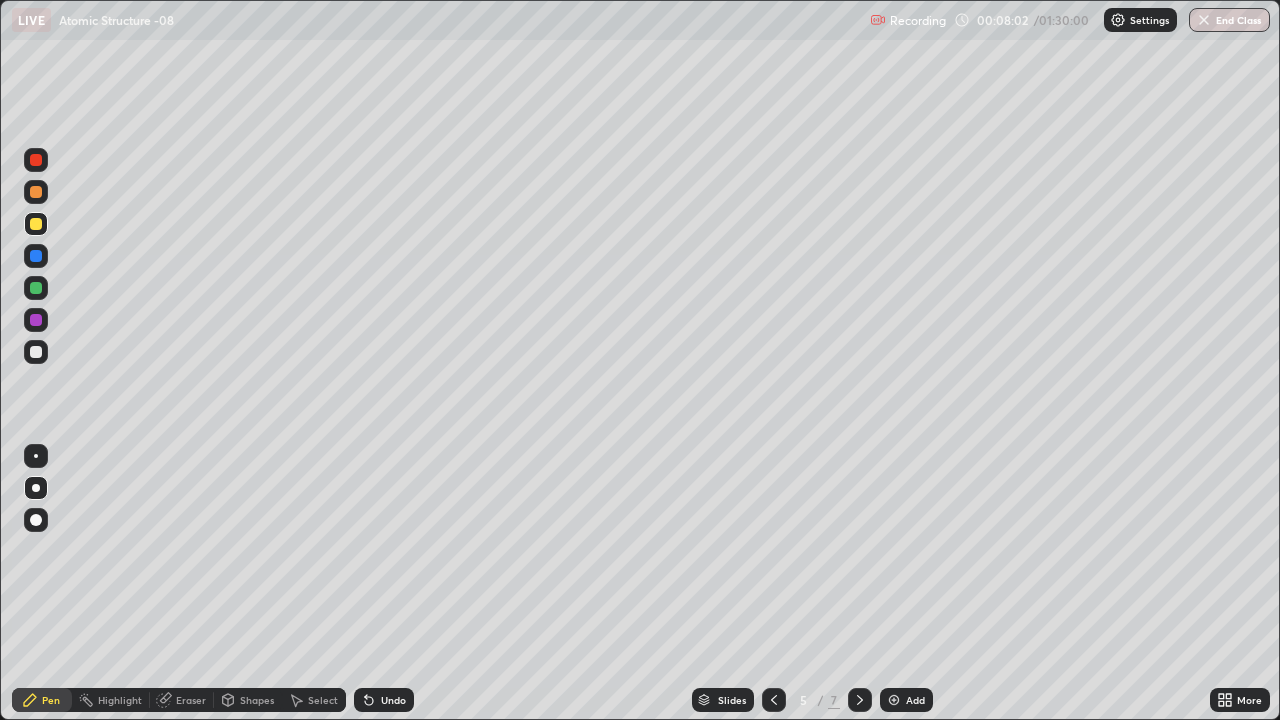 click at bounding box center [774, 700] 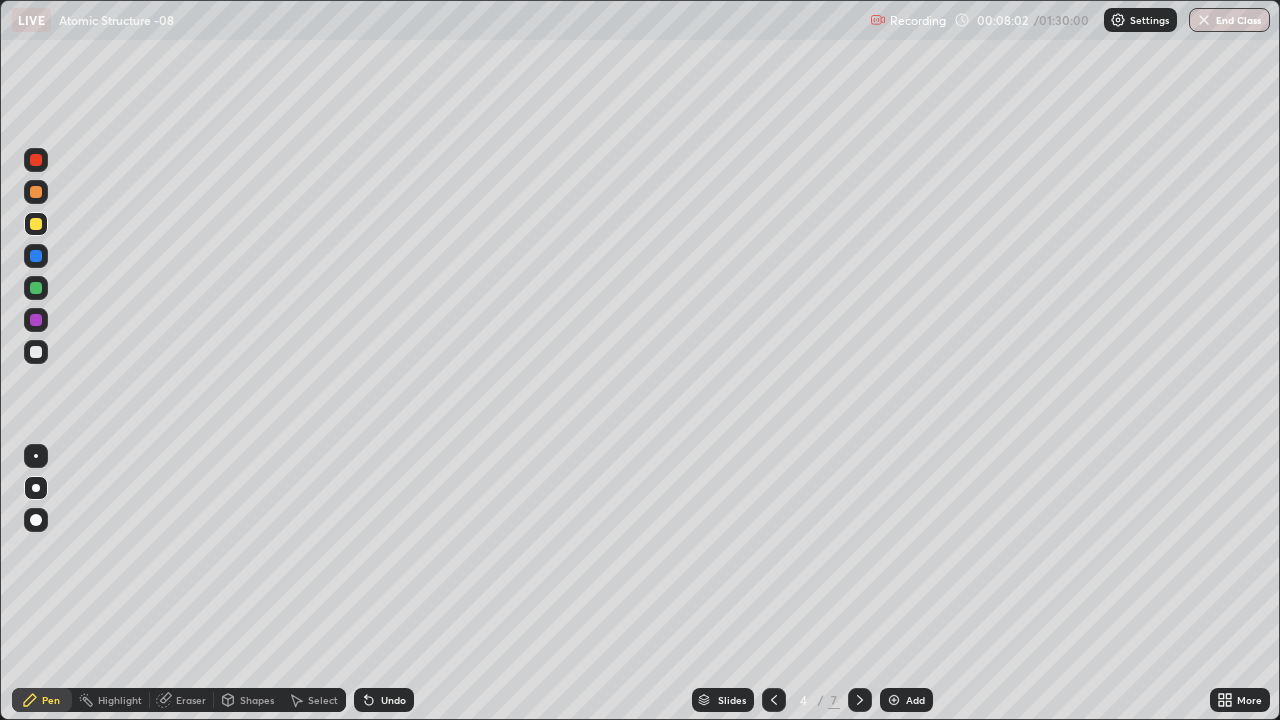 click at bounding box center (774, 700) 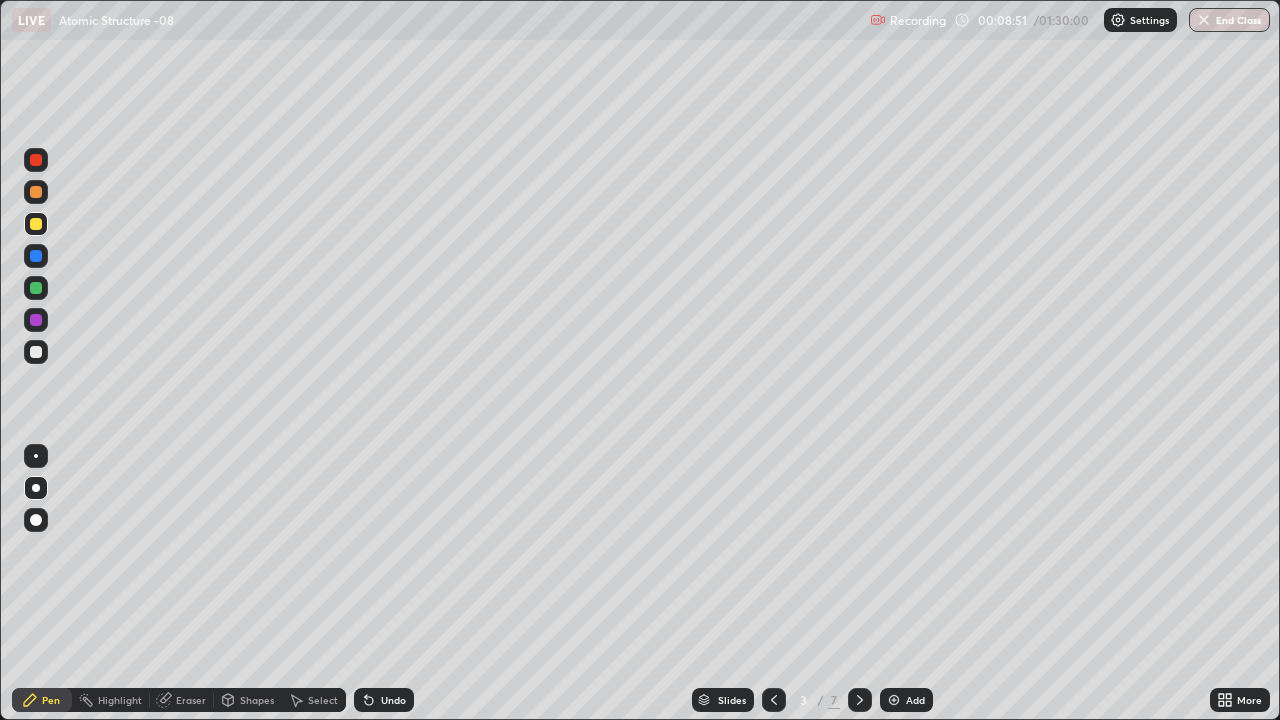click at bounding box center [36, 352] 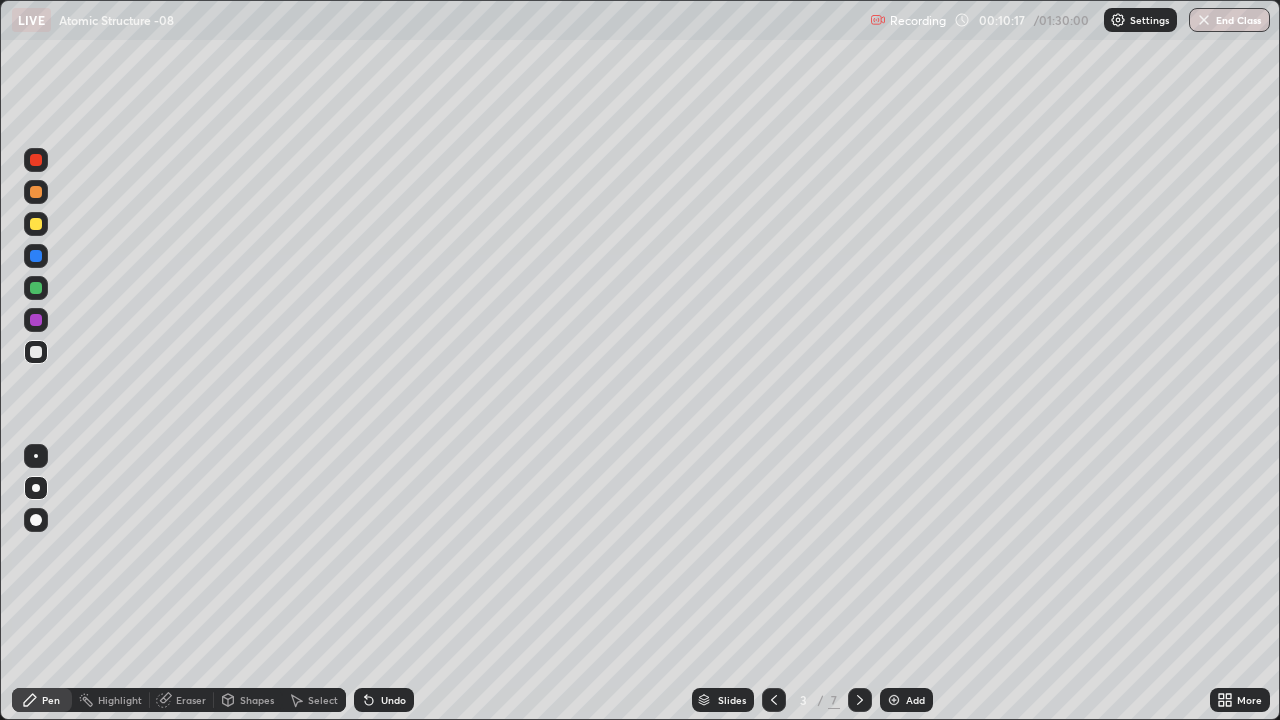 click on "Eraser" at bounding box center (191, 700) 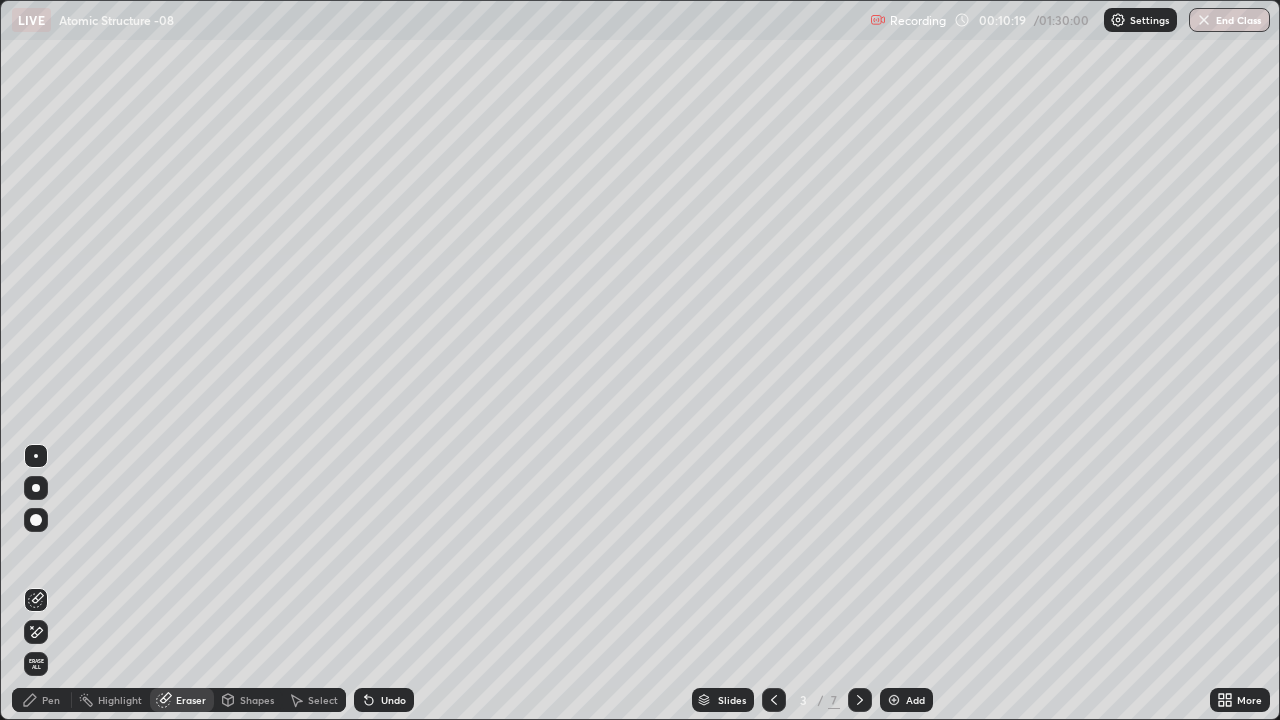 click on "Pen" at bounding box center (51, 700) 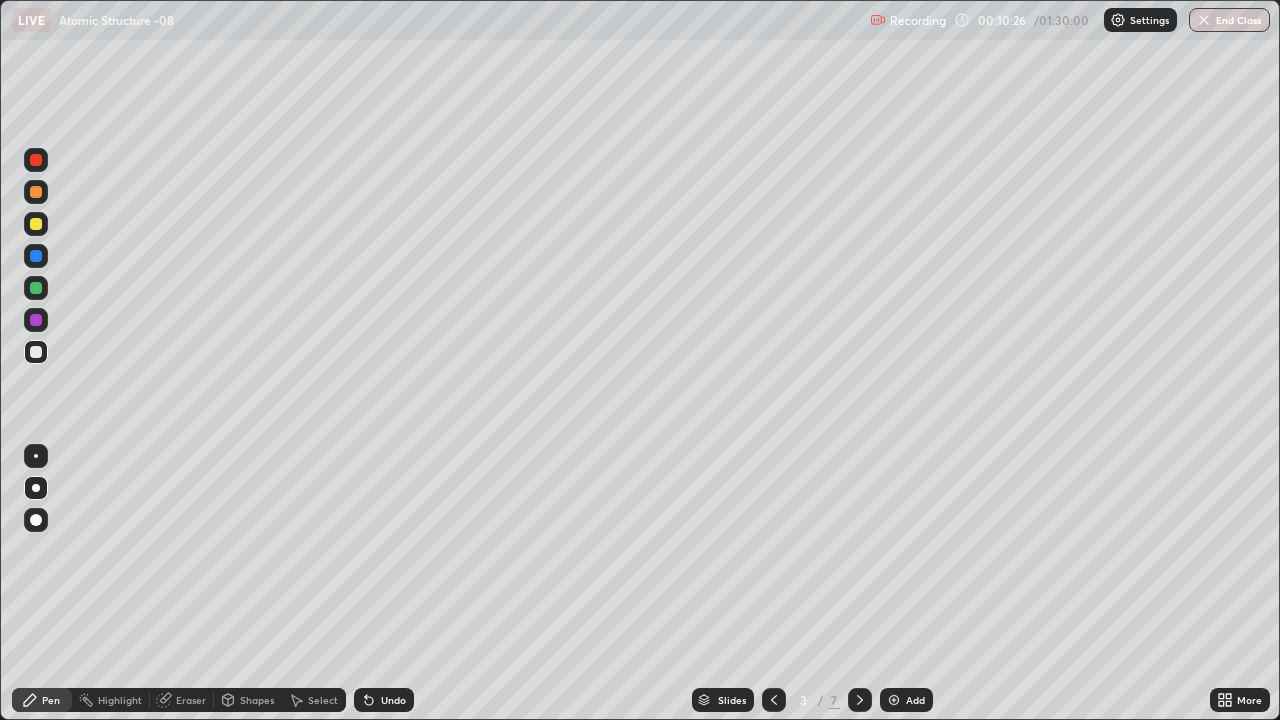 click on "Eraser" at bounding box center [191, 700] 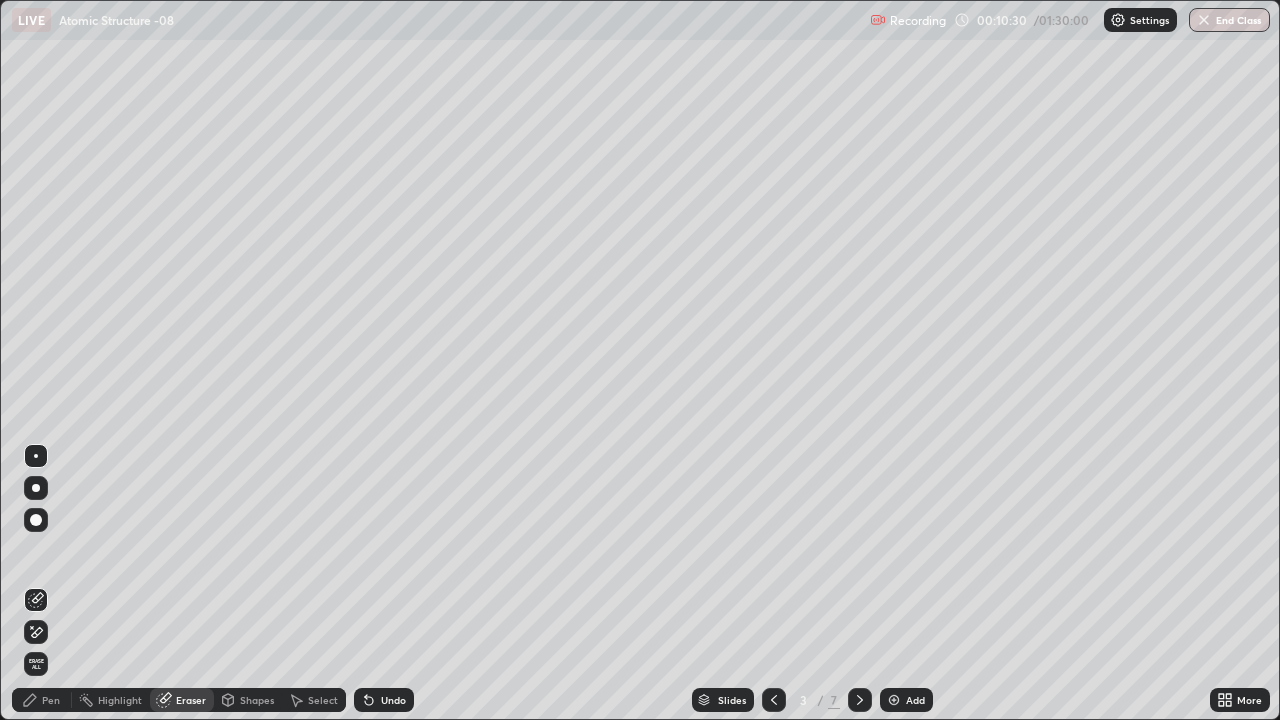 click on "Pen" at bounding box center (51, 700) 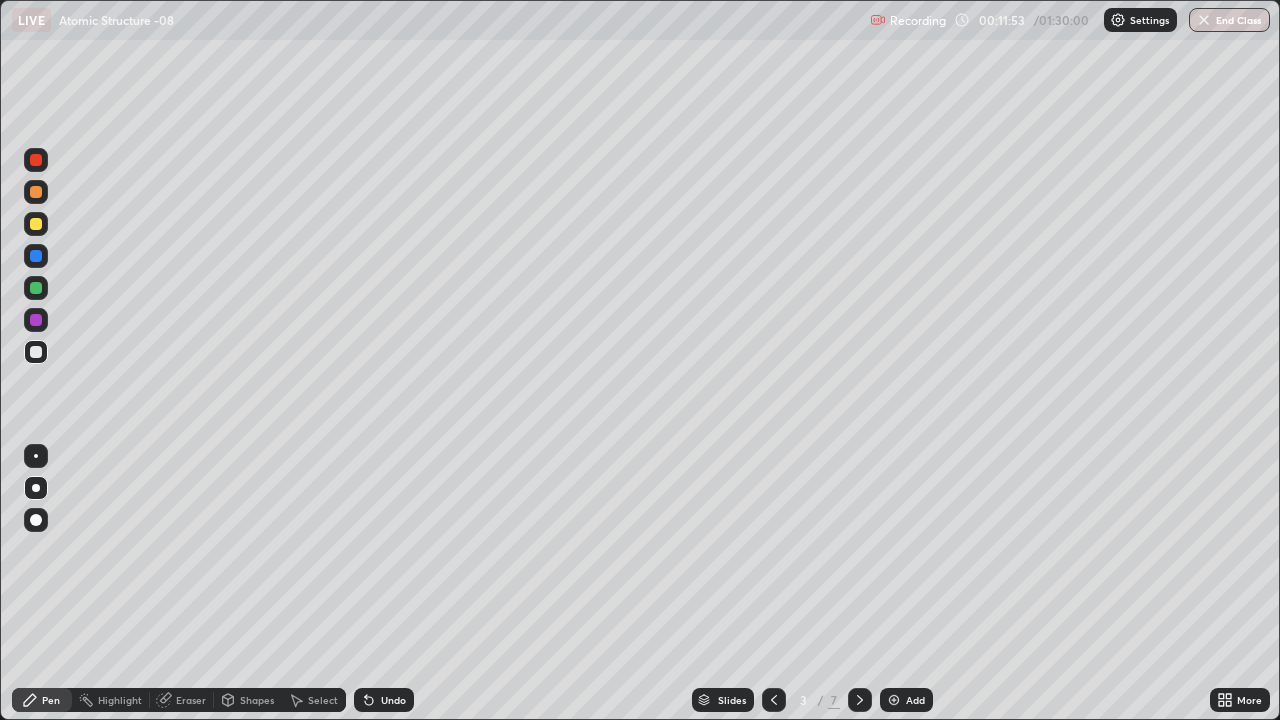 click 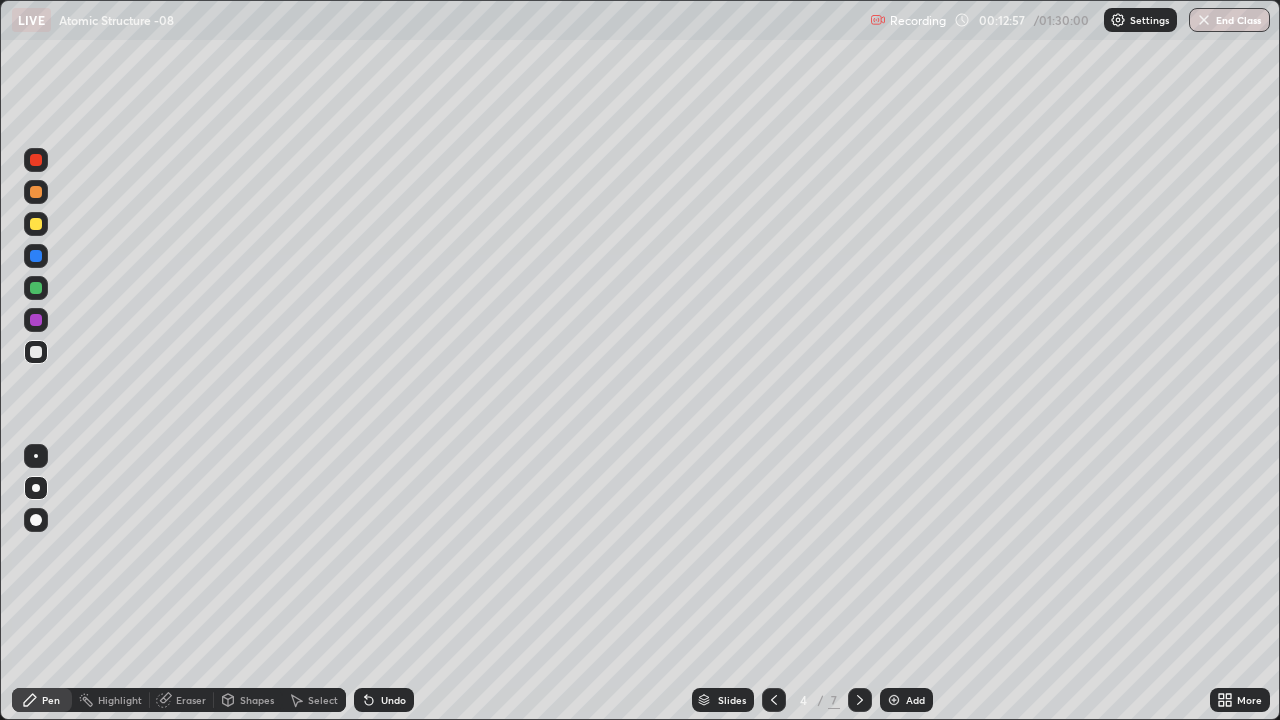 click 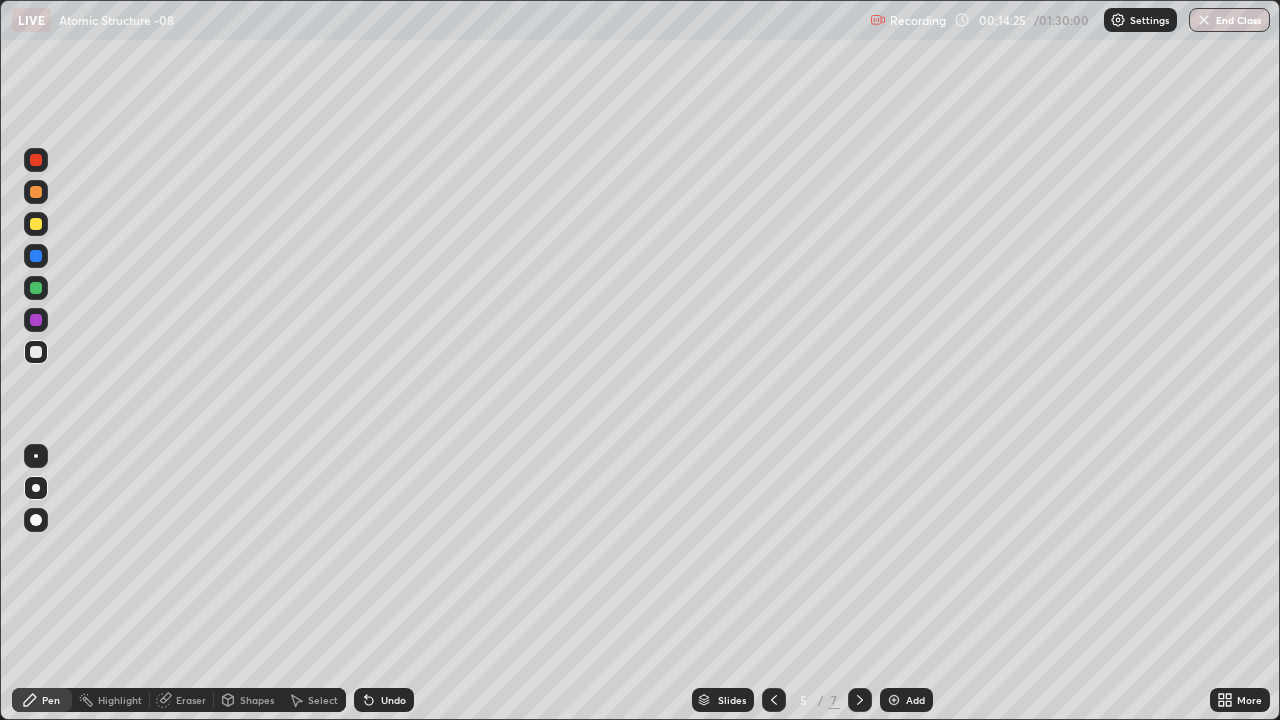 click 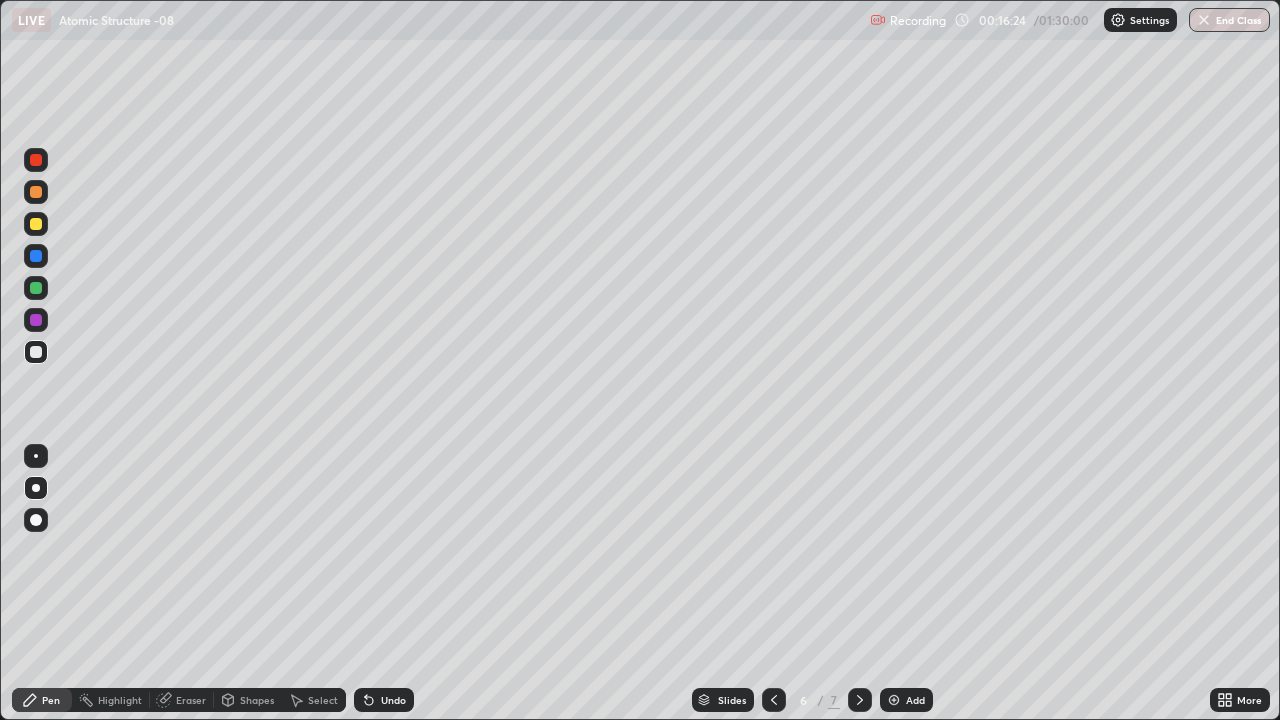 click 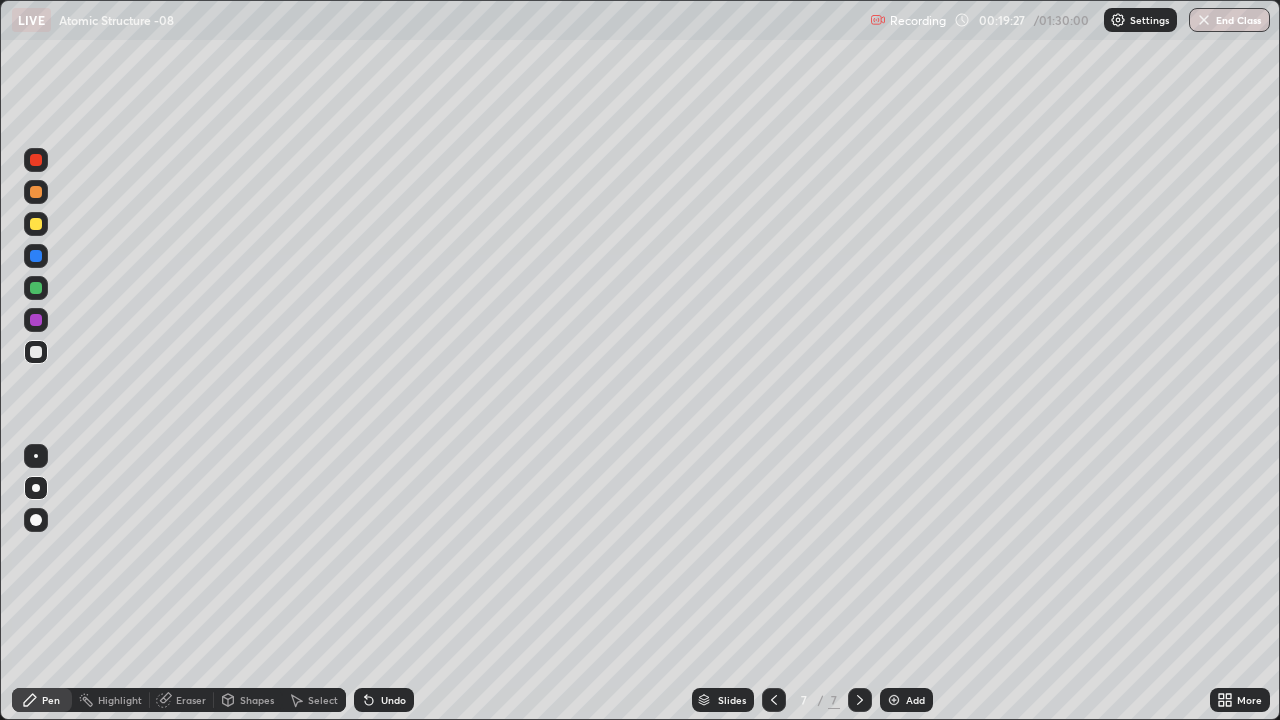 click 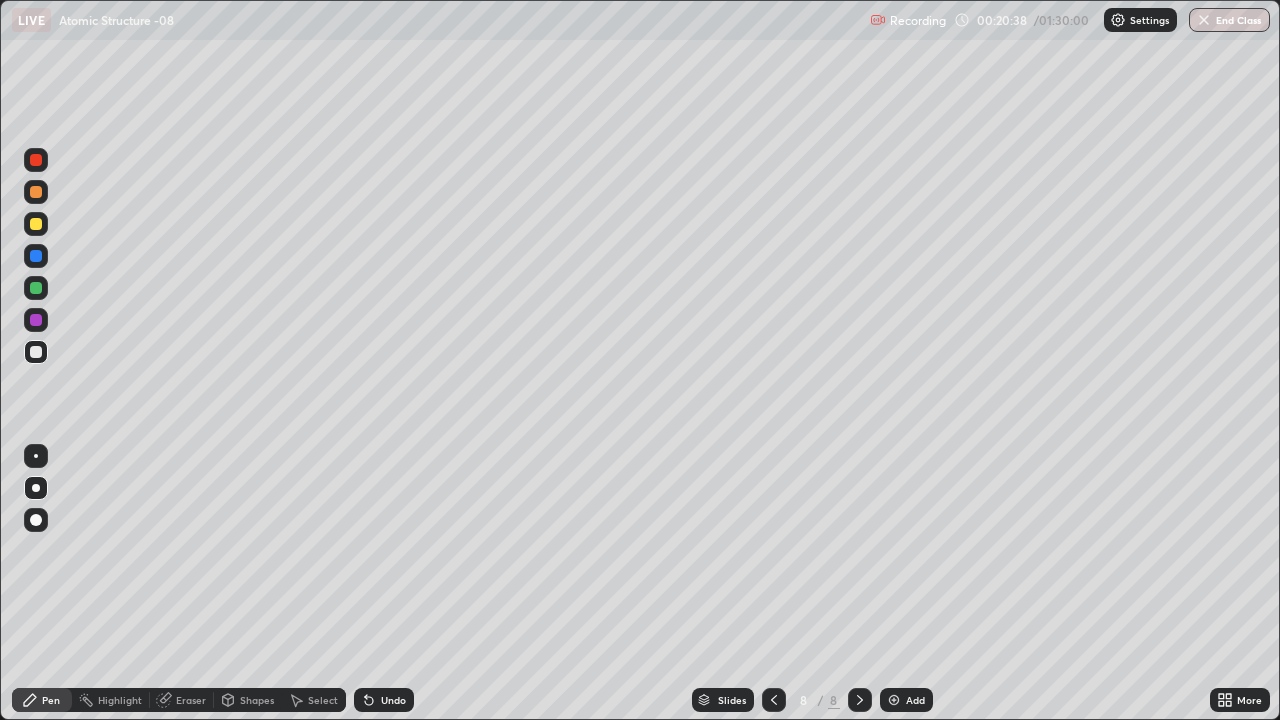 click 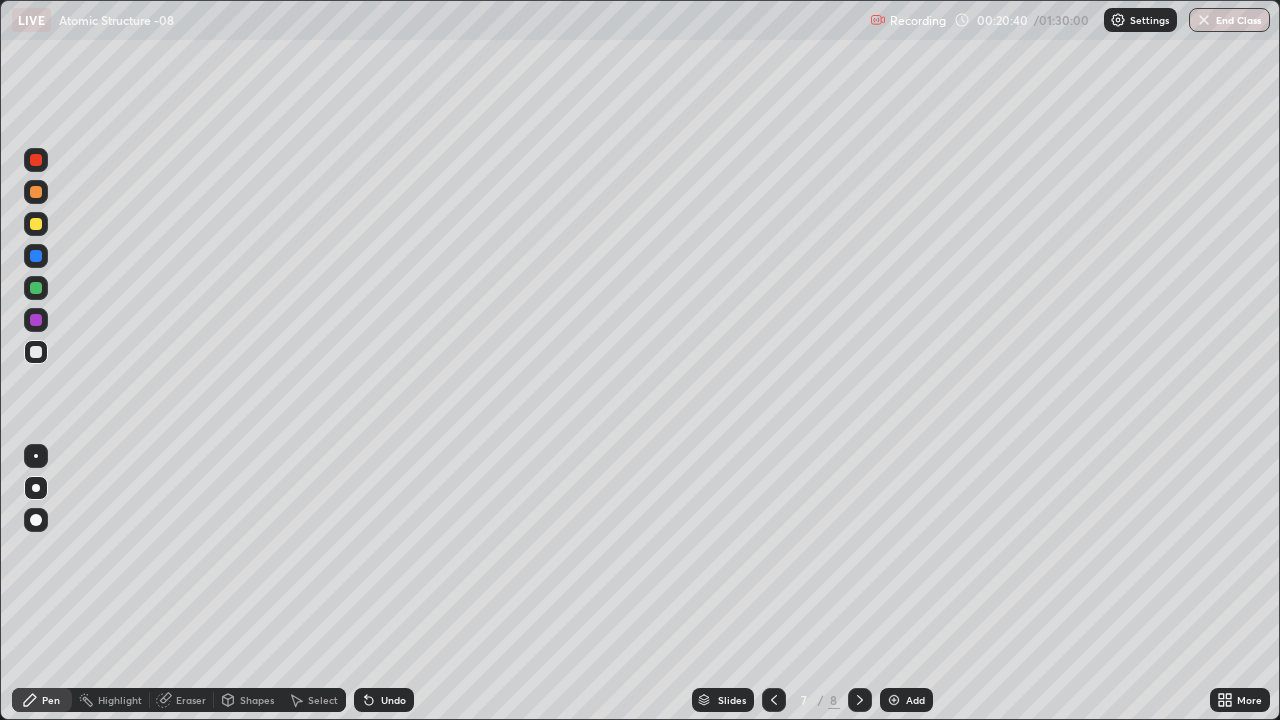 click 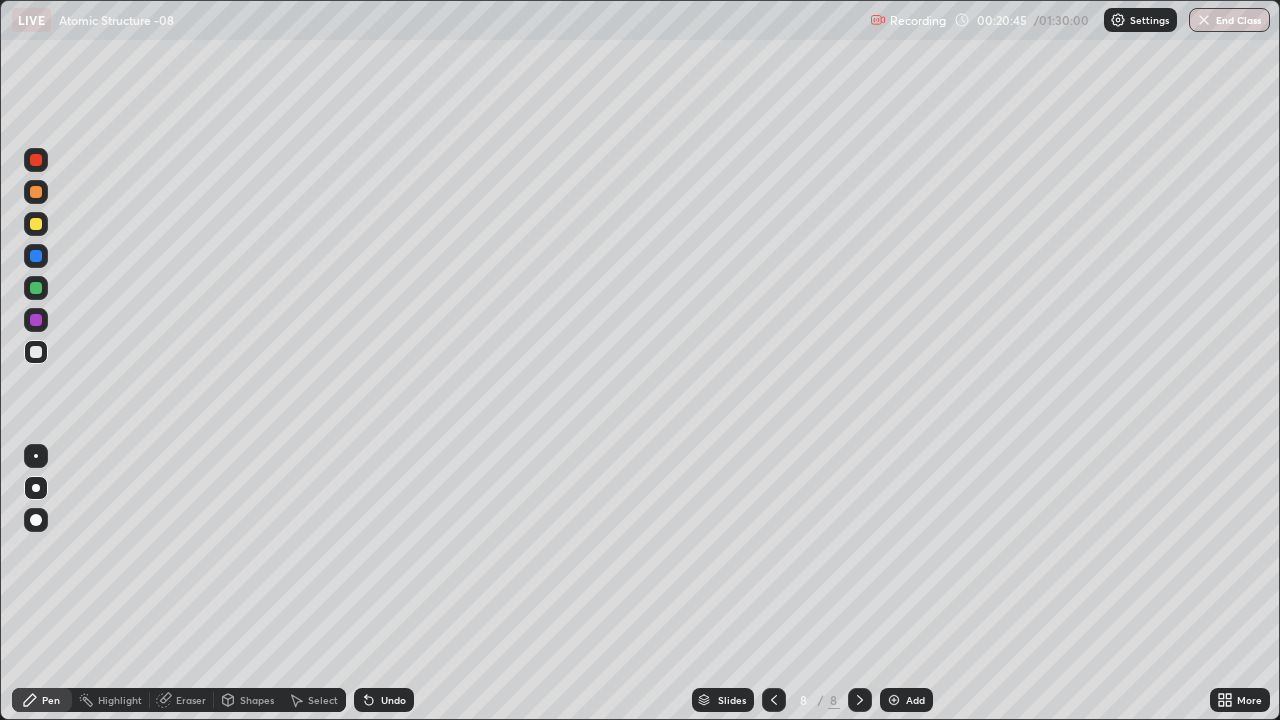 click on "Eraser" at bounding box center (191, 700) 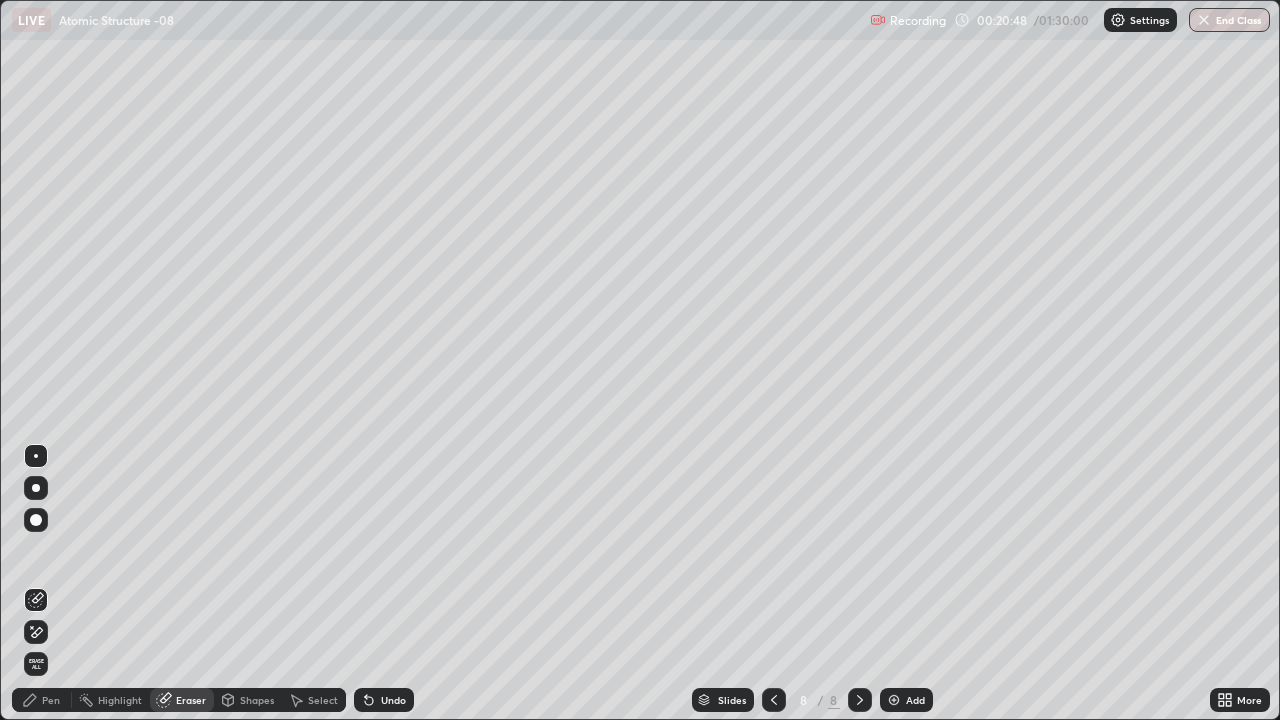 click on "Pen" at bounding box center (51, 700) 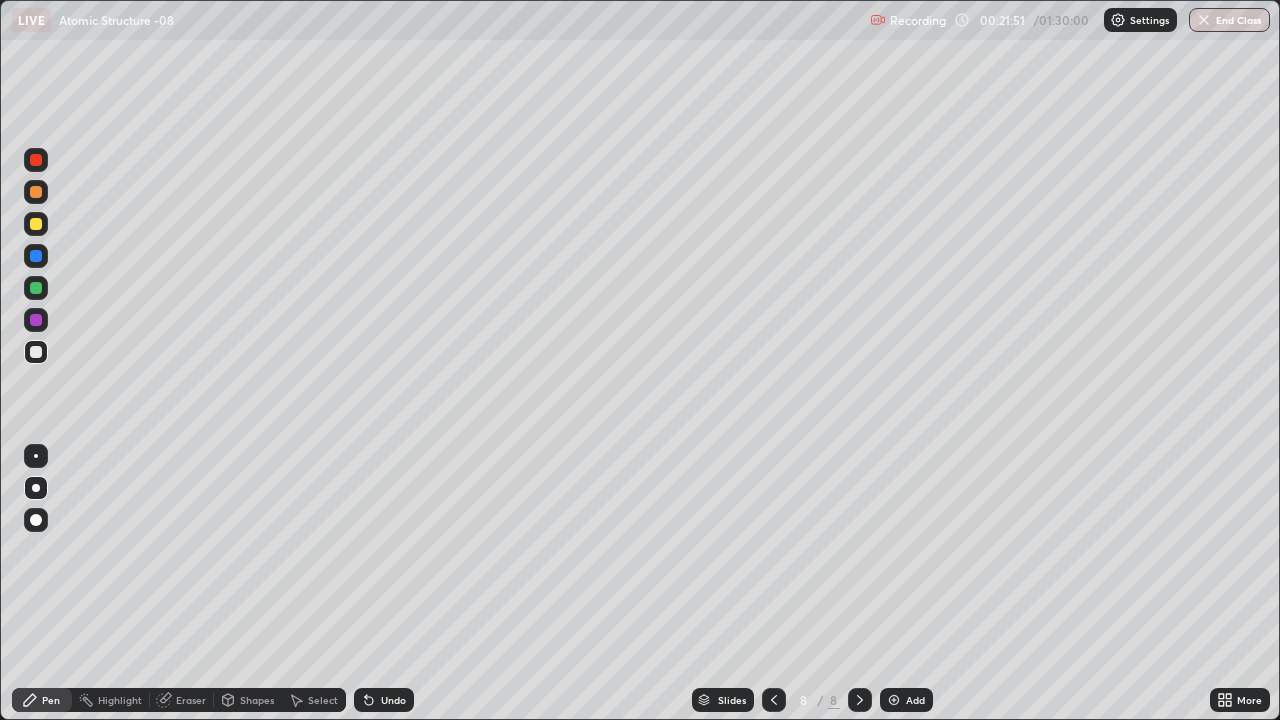 click 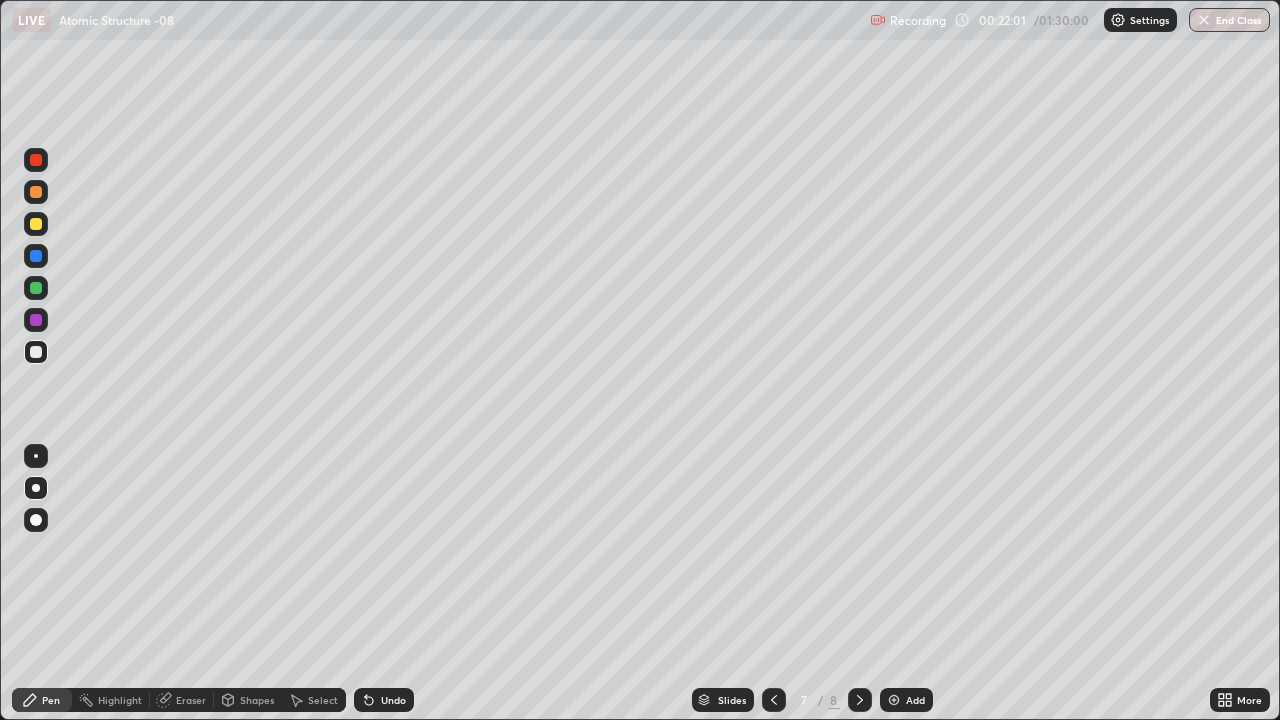 click on "Add" at bounding box center [915, 700] 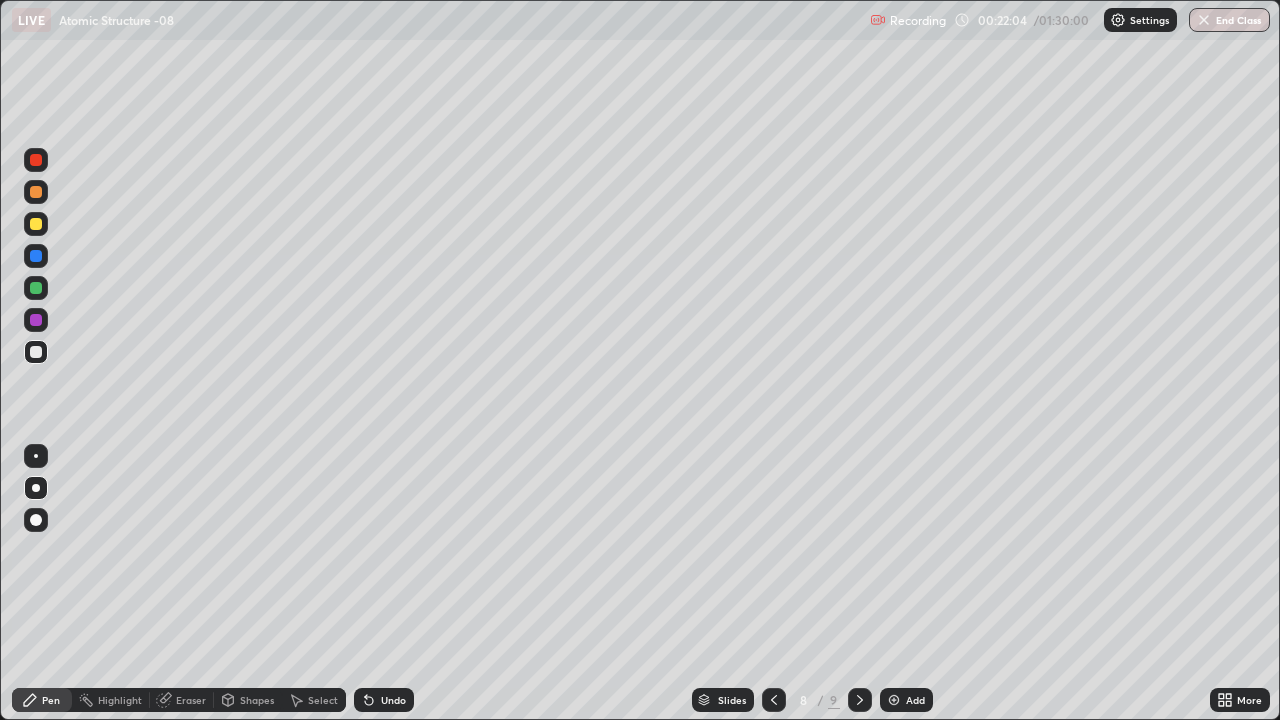 click at bounding box center (36, 320) 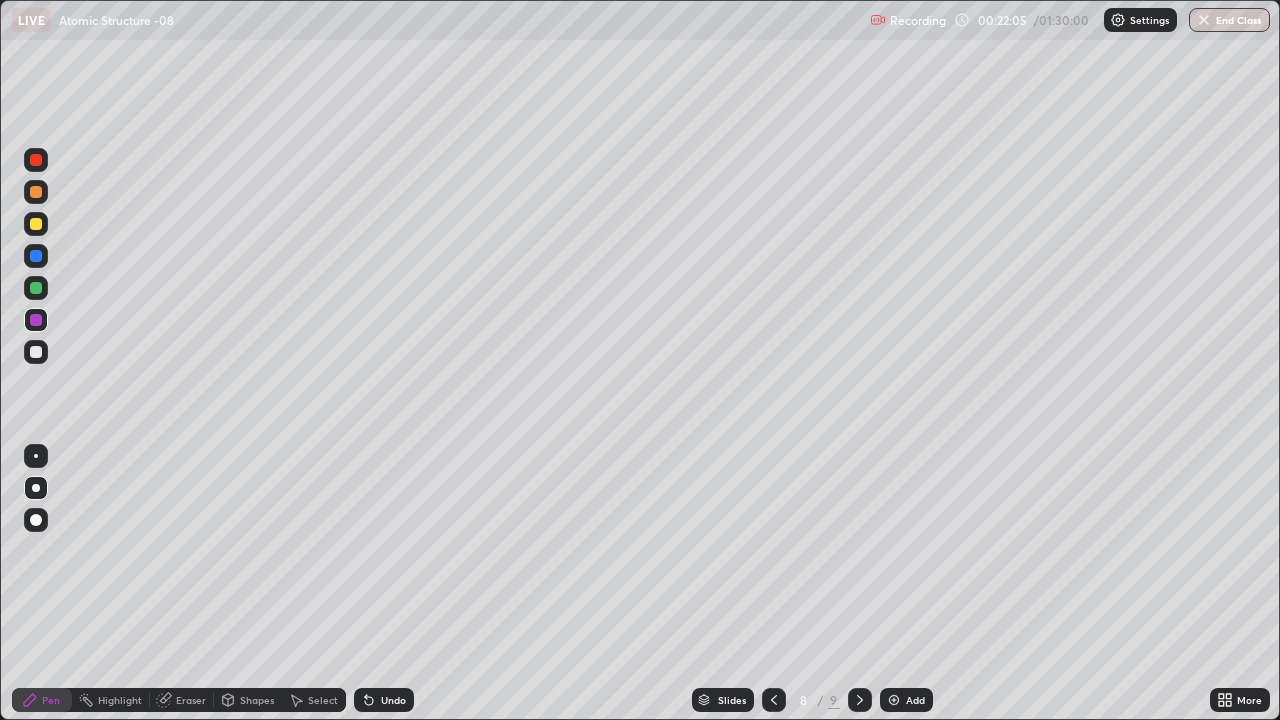 click at bounding box center (36, 288) 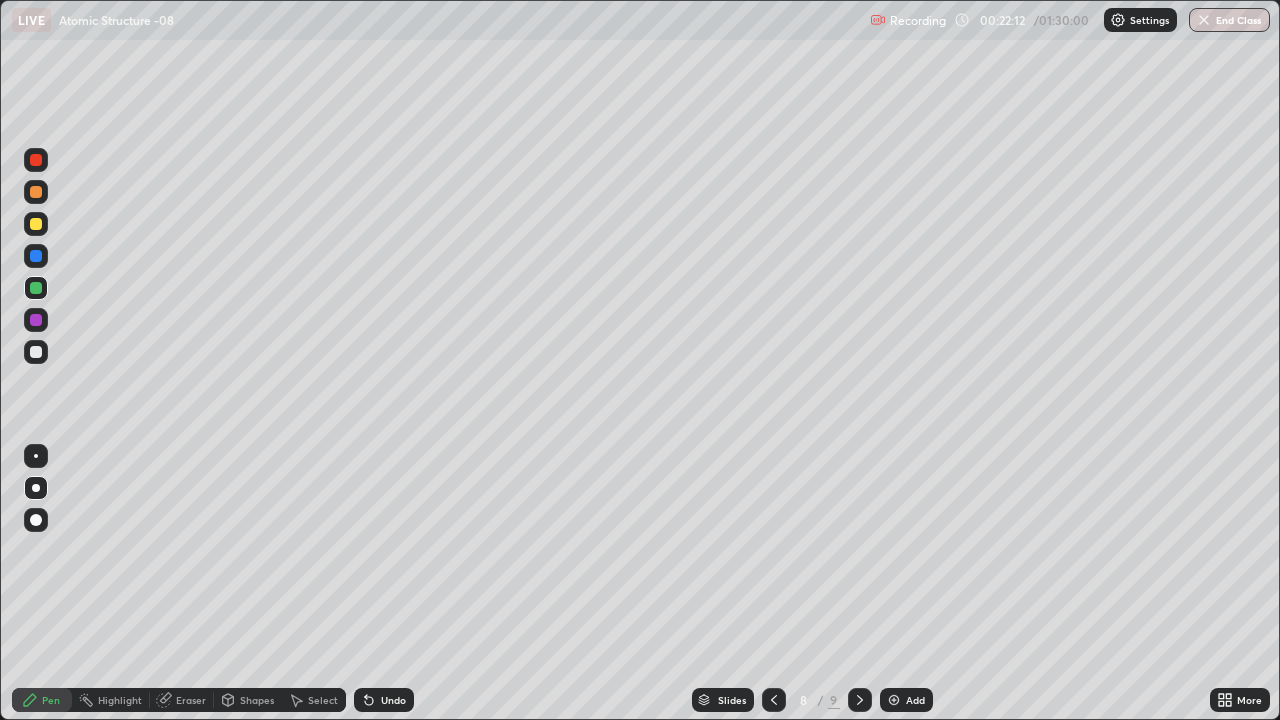 click on "Eraser" at bounding box center [191, 700] 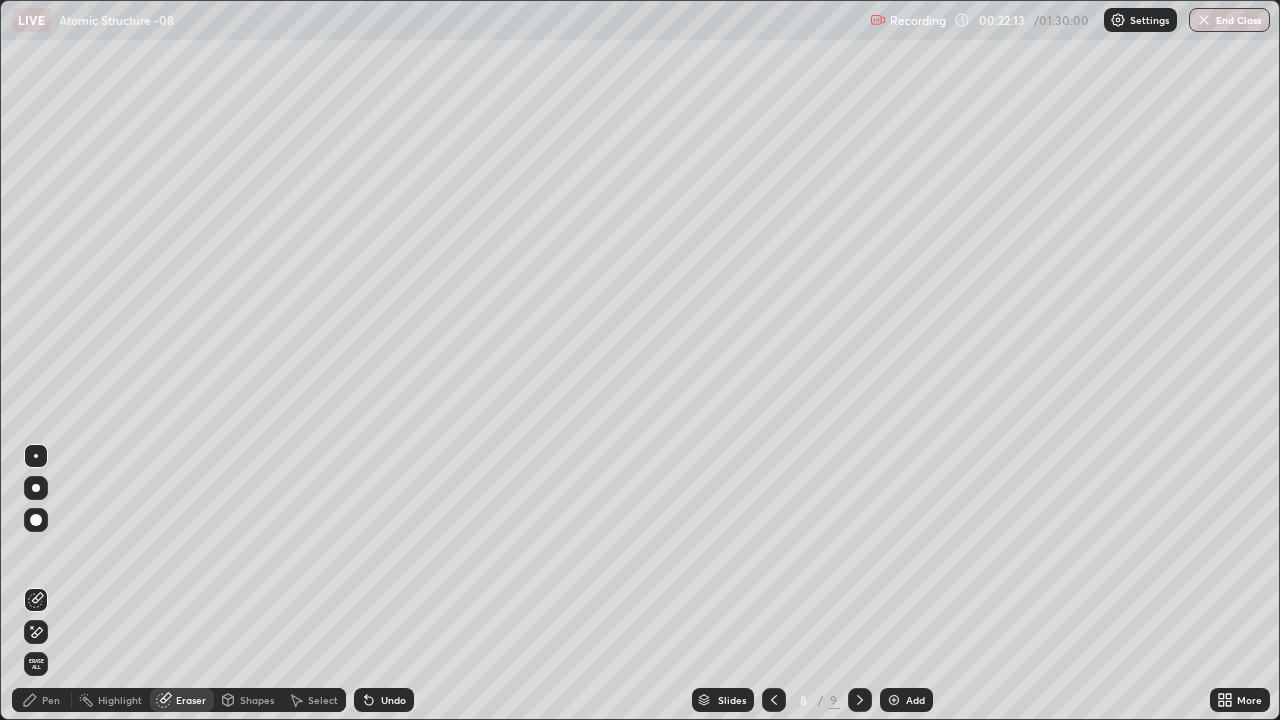 click at bounding box center (36, 632) 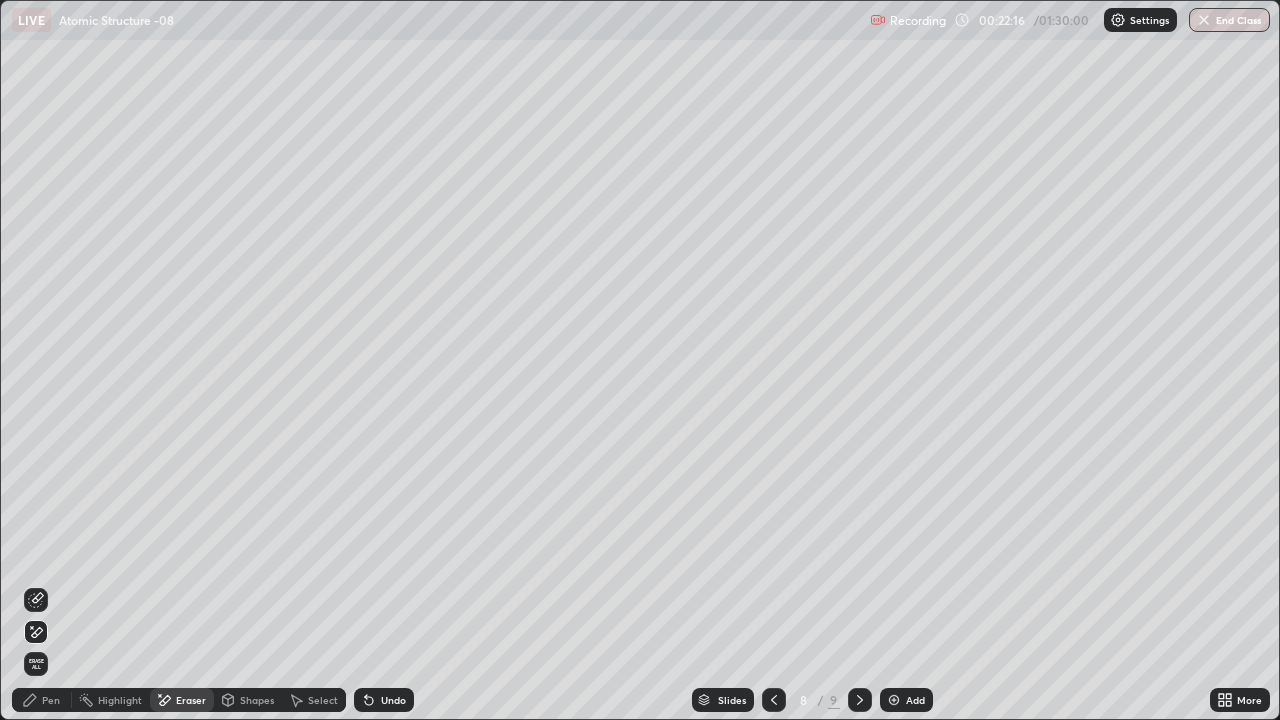 click 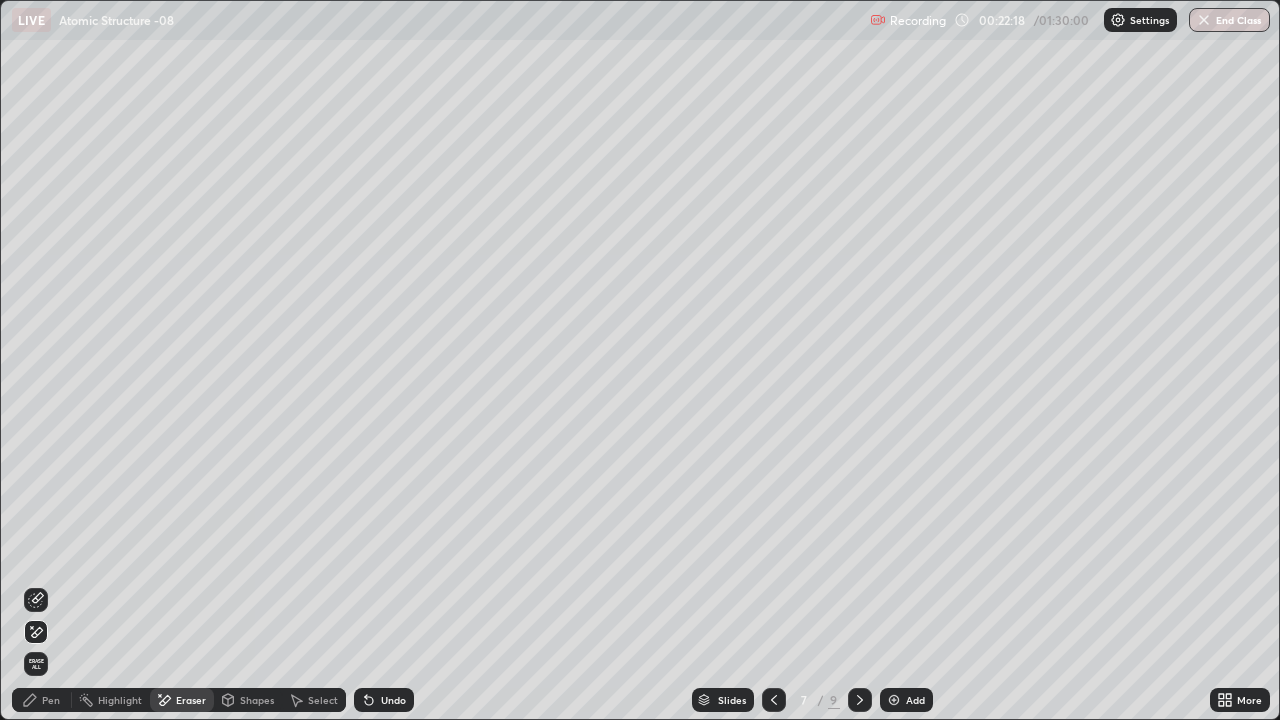 click 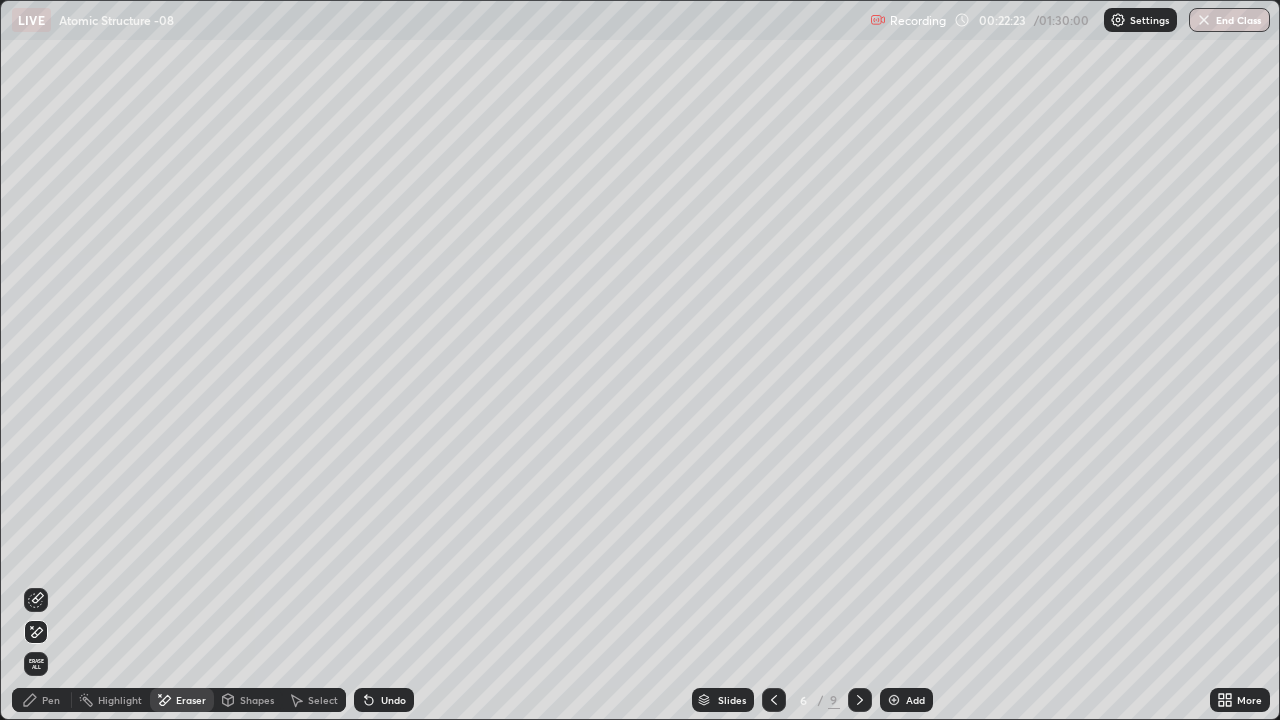 click 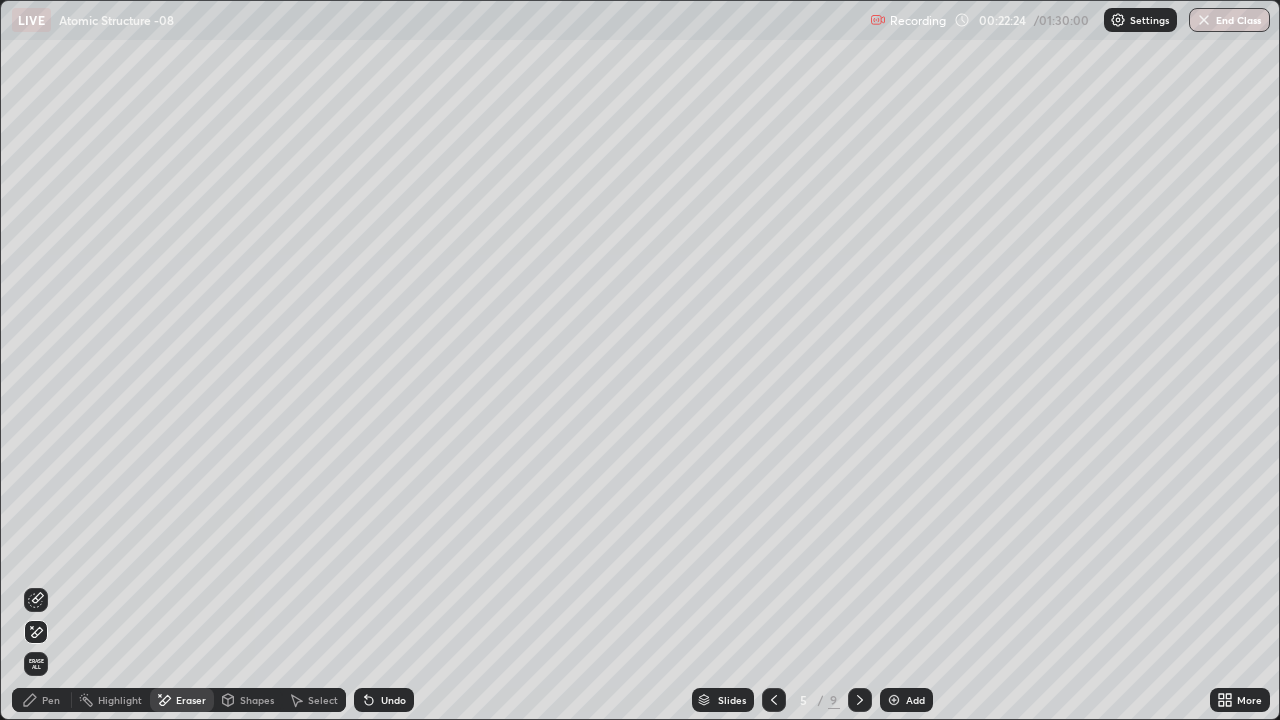 click 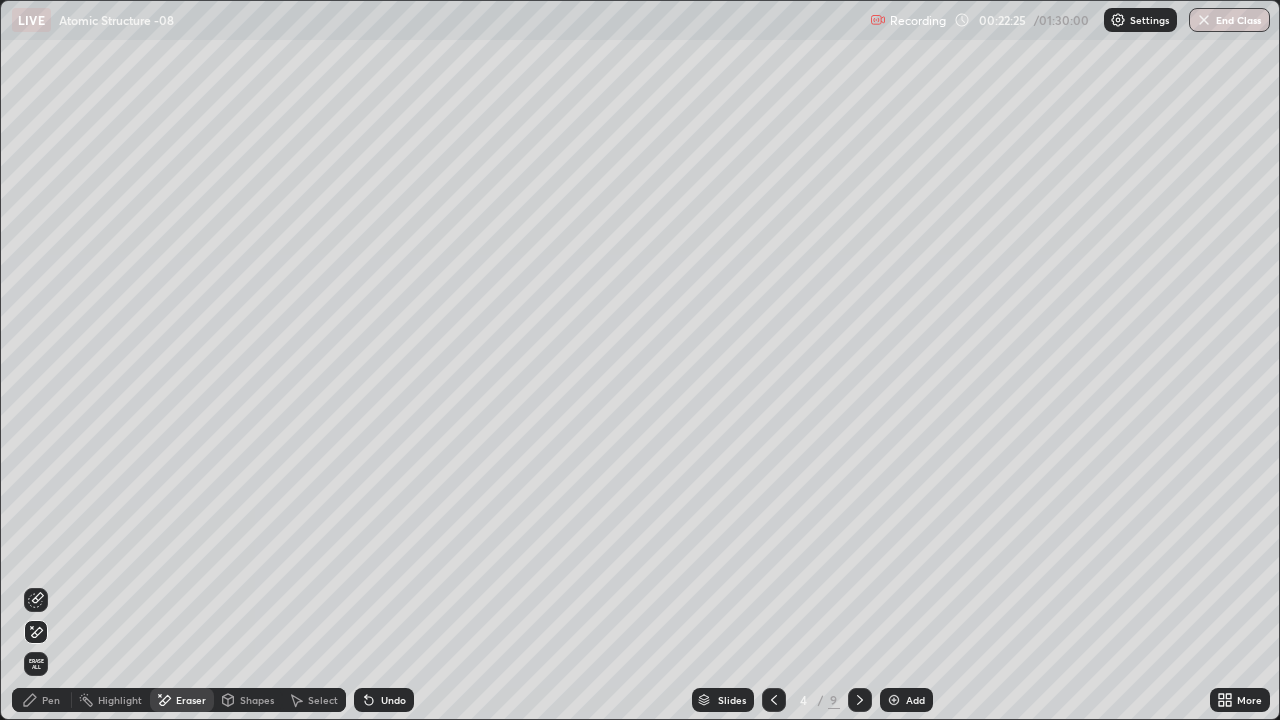 click 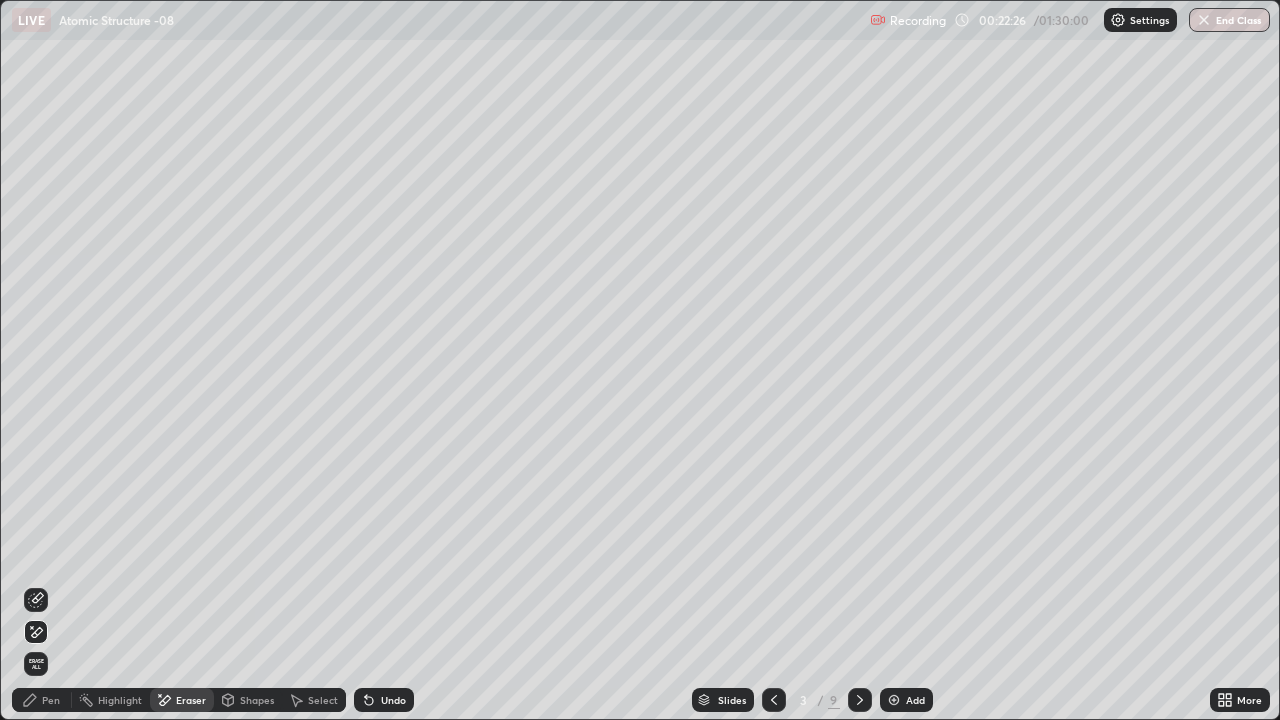 click 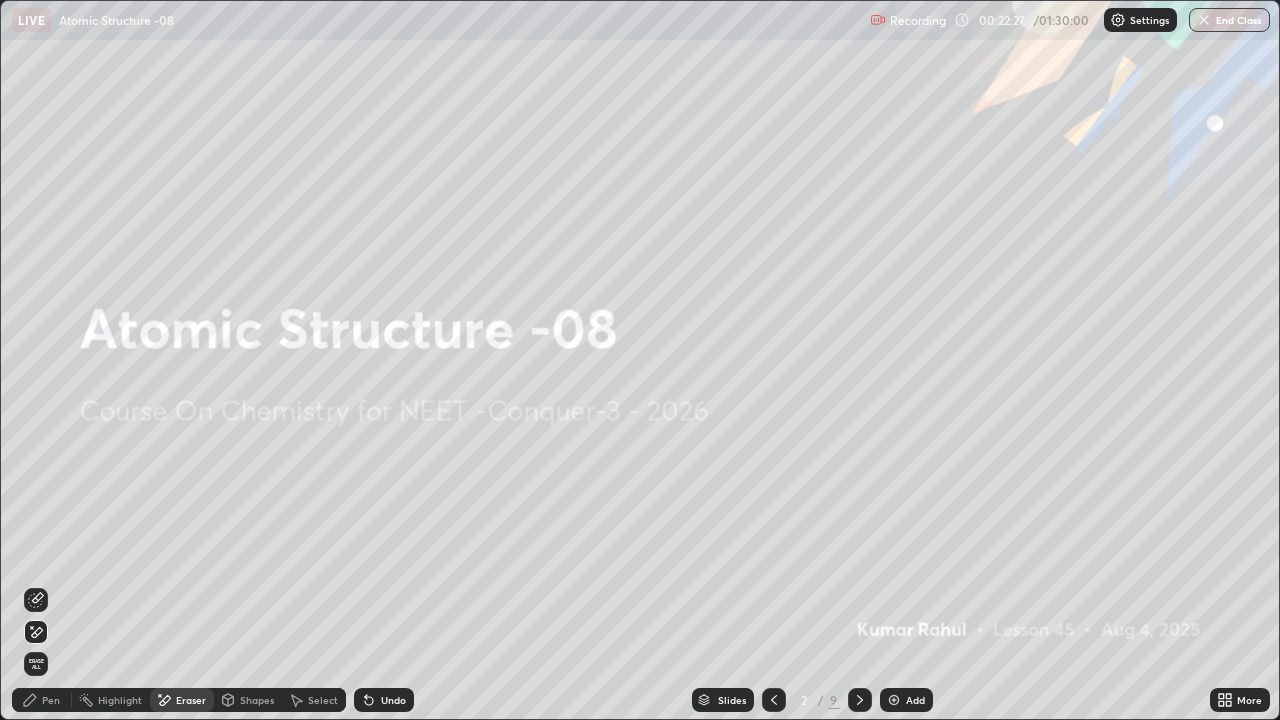 click 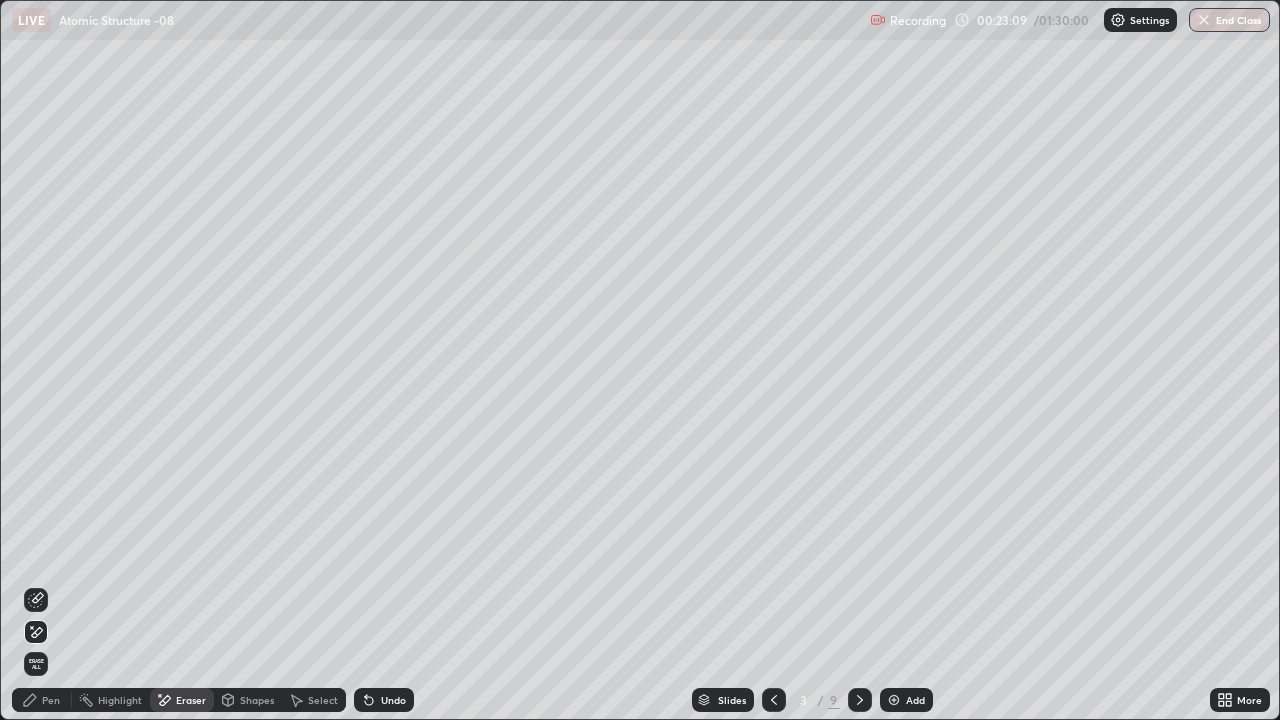 click on "Pen" at bounding box center [51, 700] 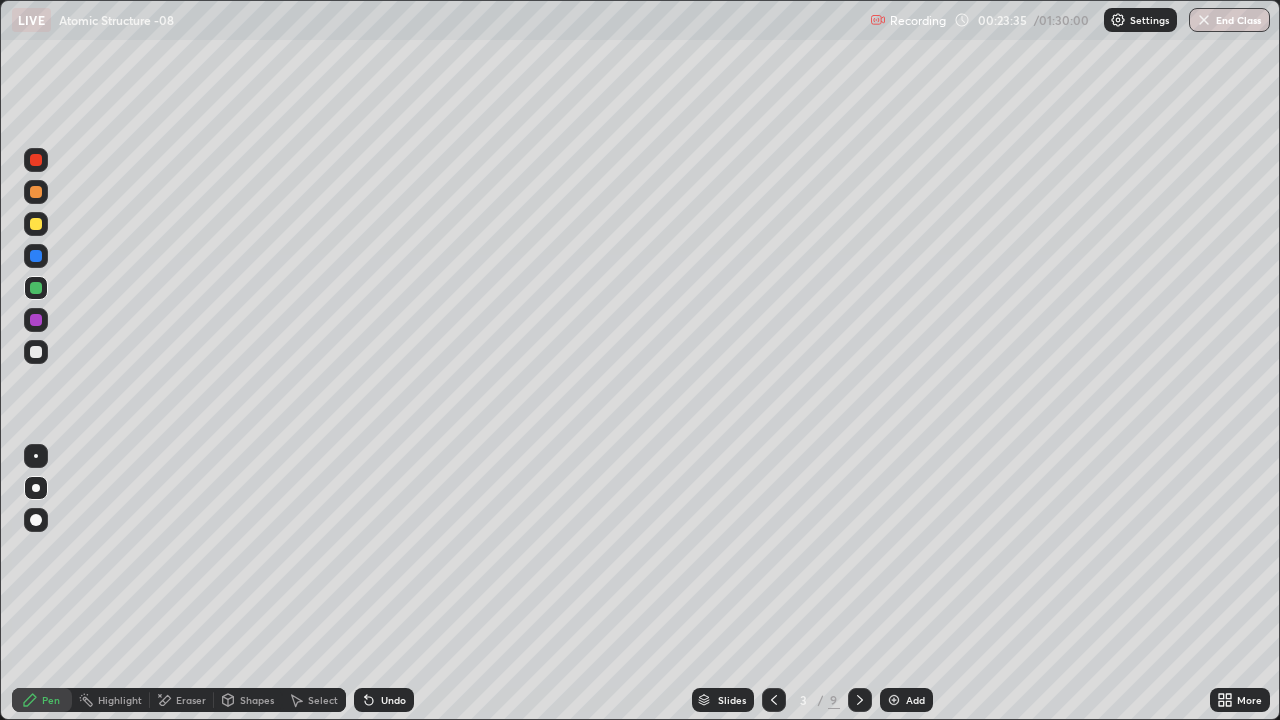 click 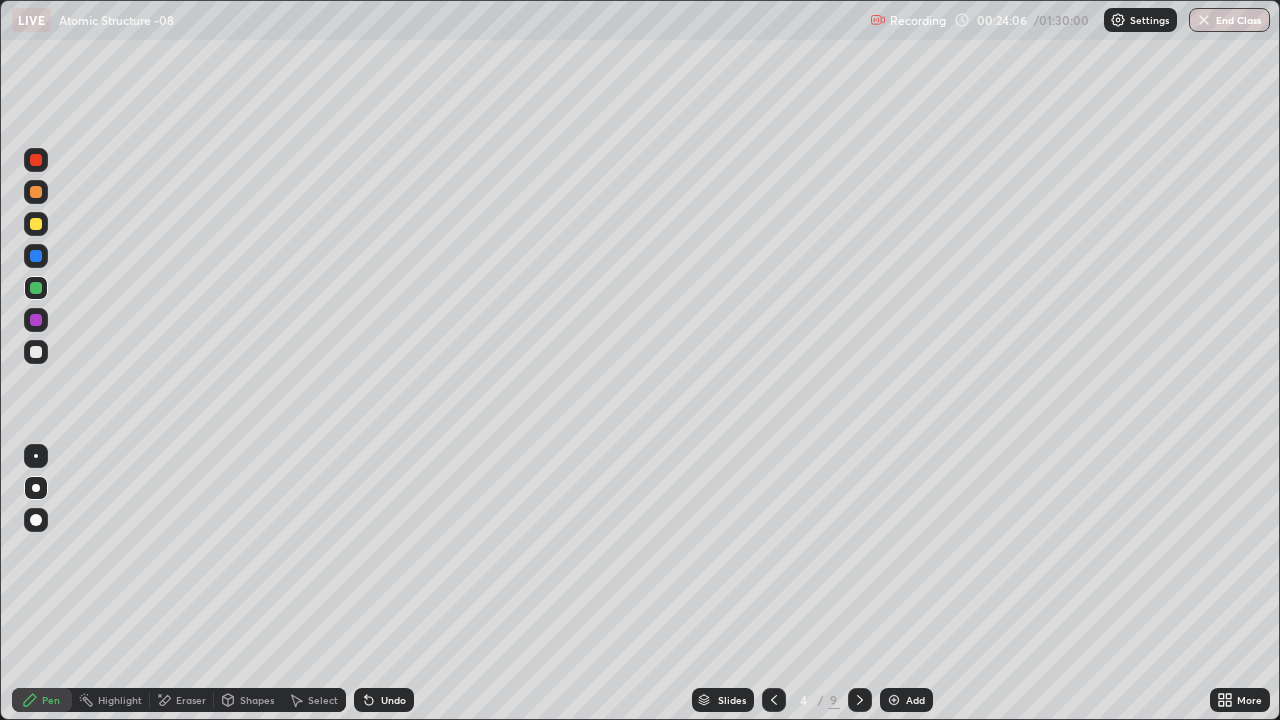 click 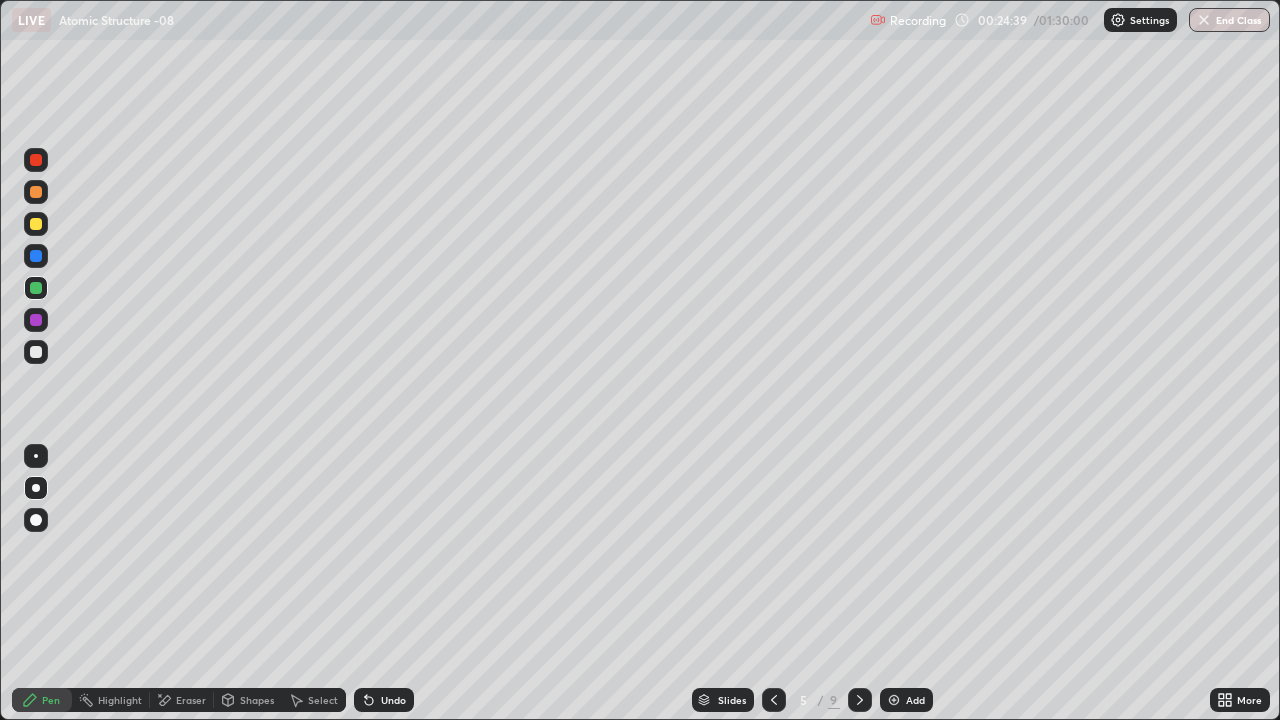 click 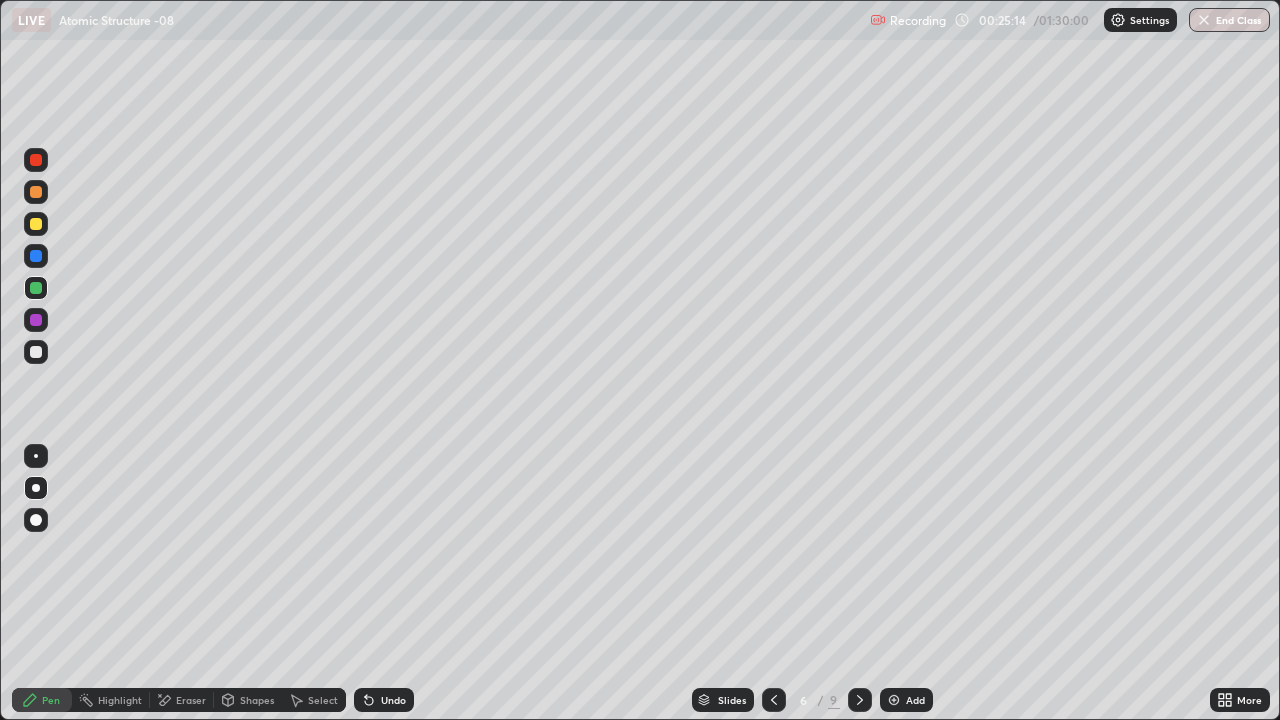 click 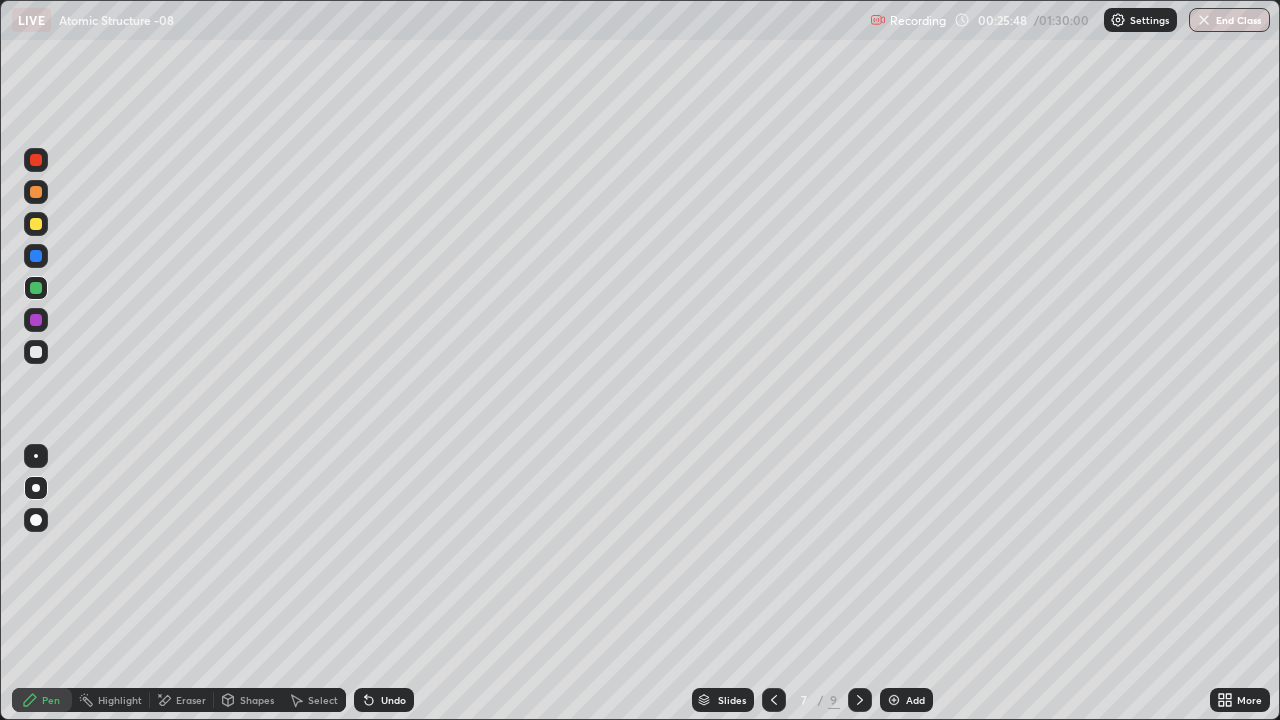 click 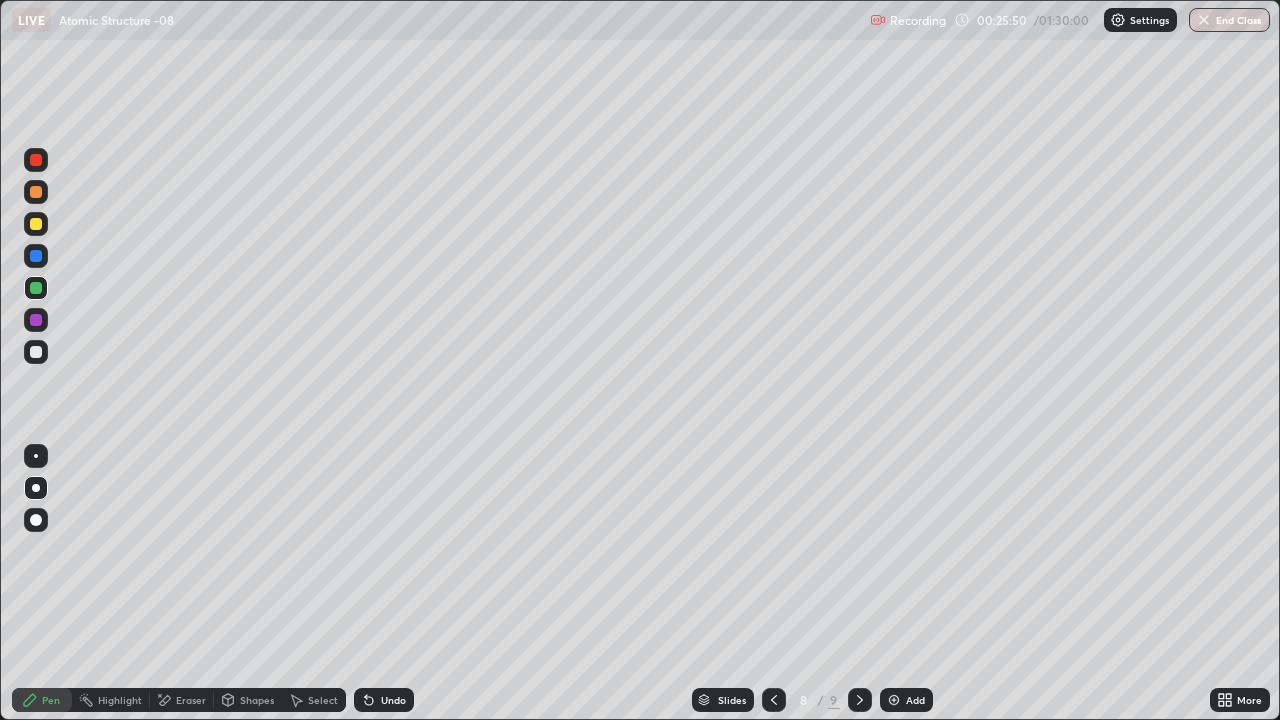 click 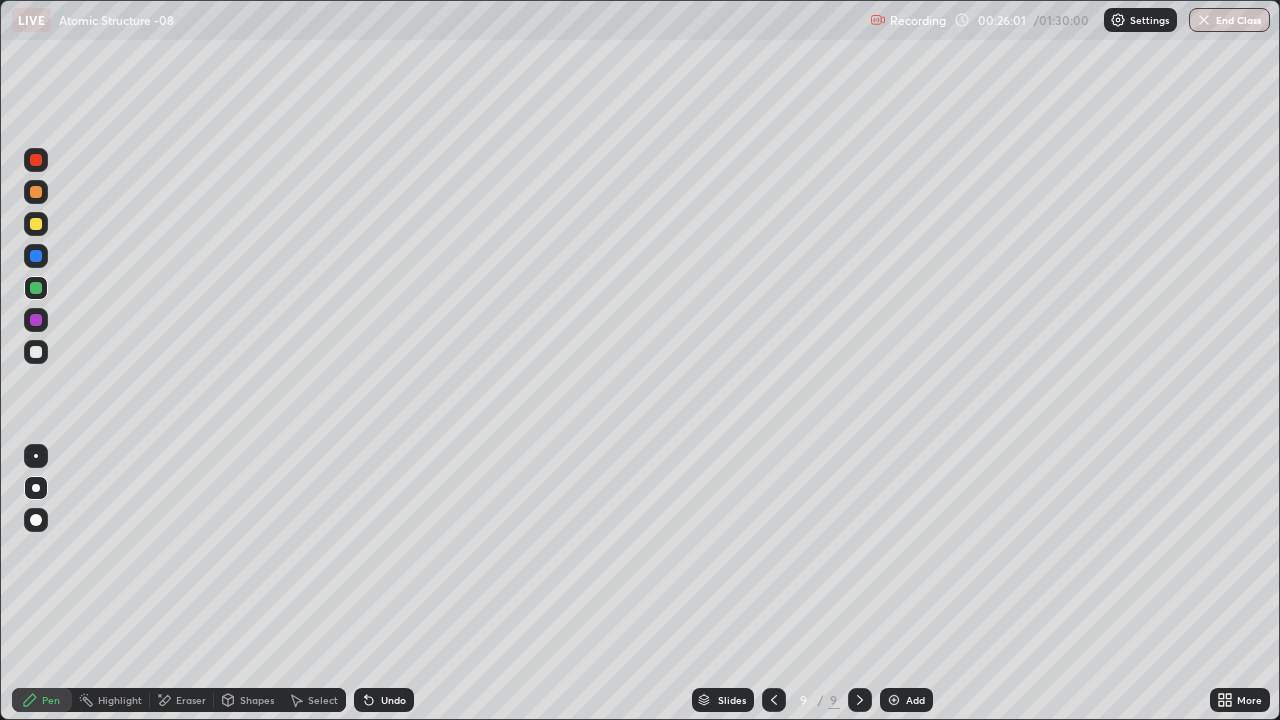 click at bounding box center [860, 700] 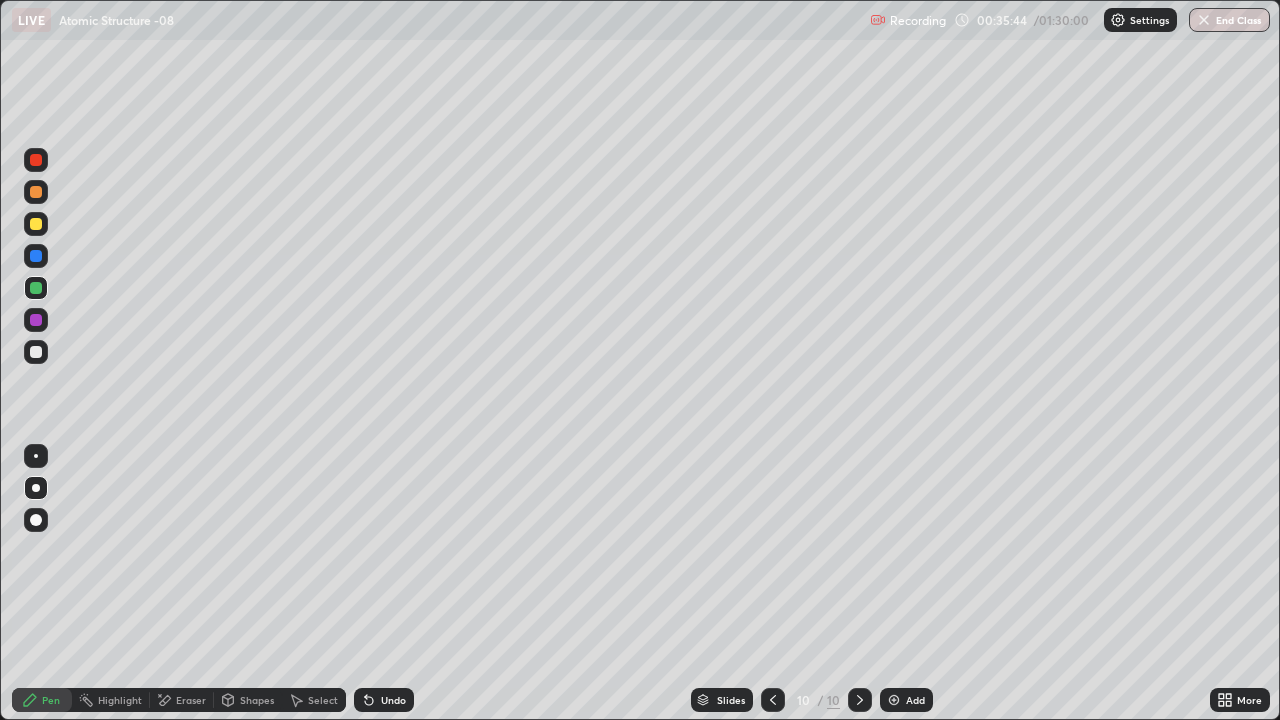 click 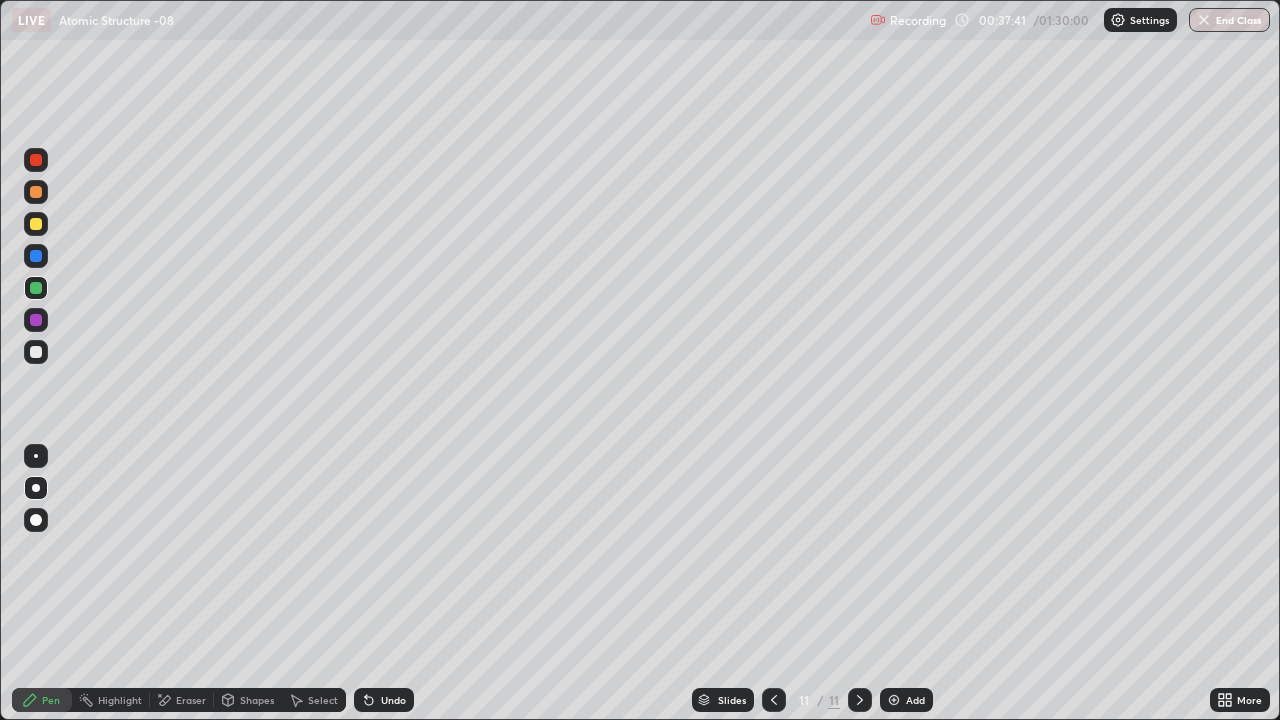 click on "Eraser" at bounding box center [182, 700] 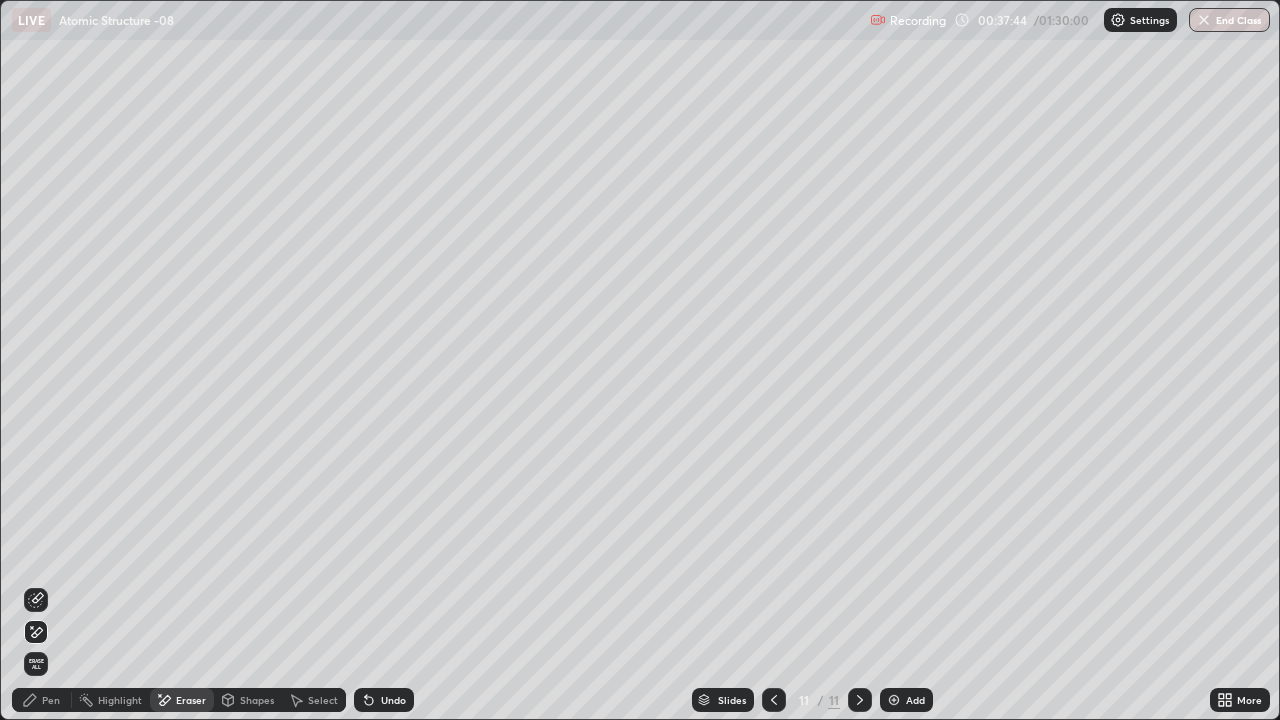 click on "Pen" at bounding box center (51, 700) 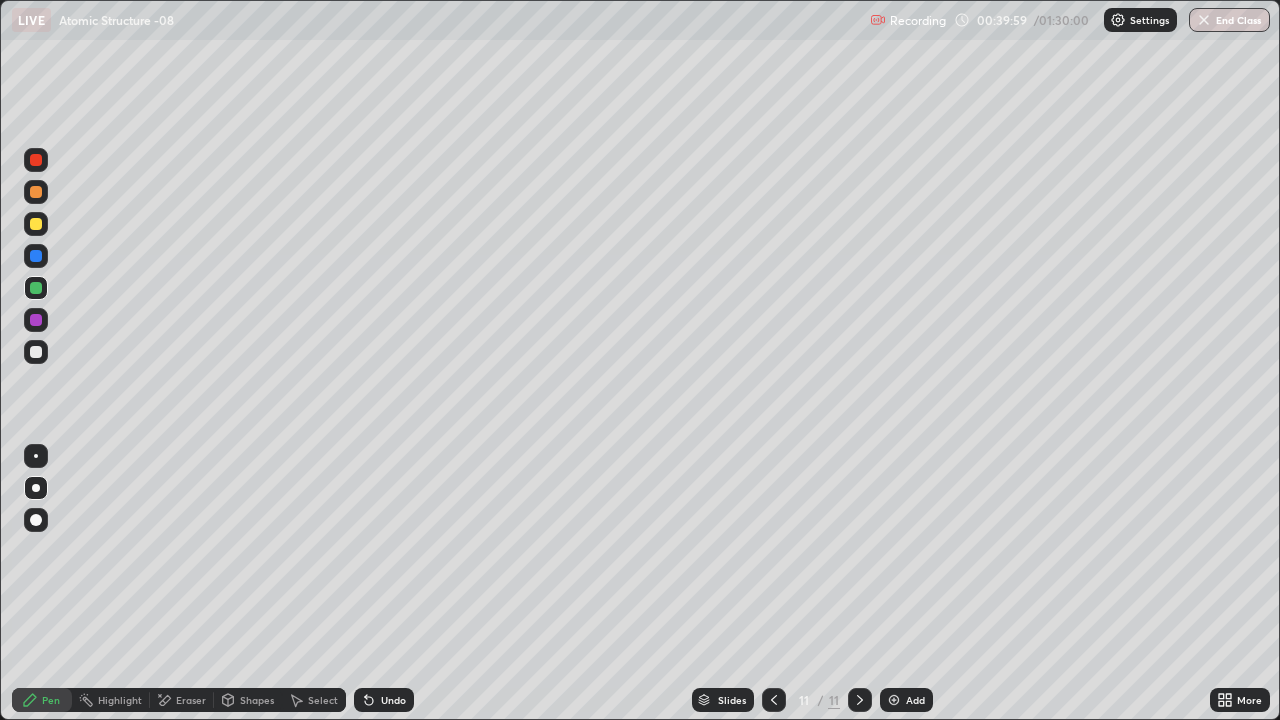 click 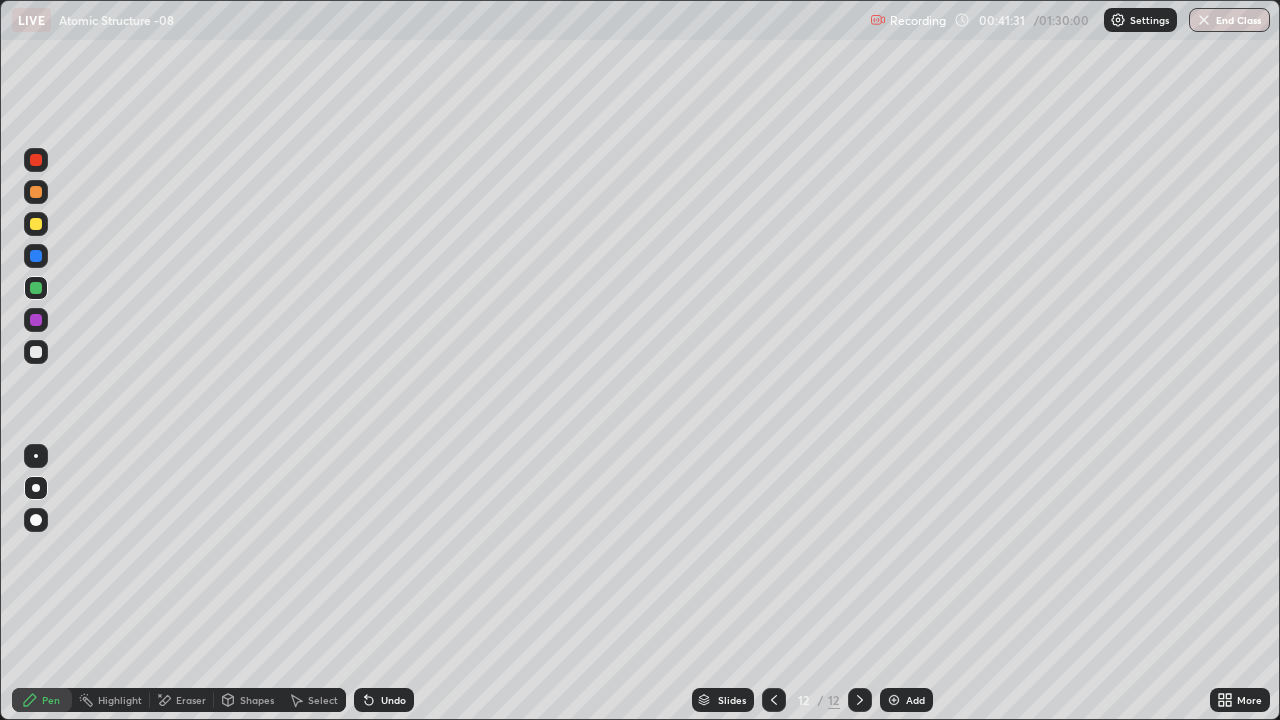 click 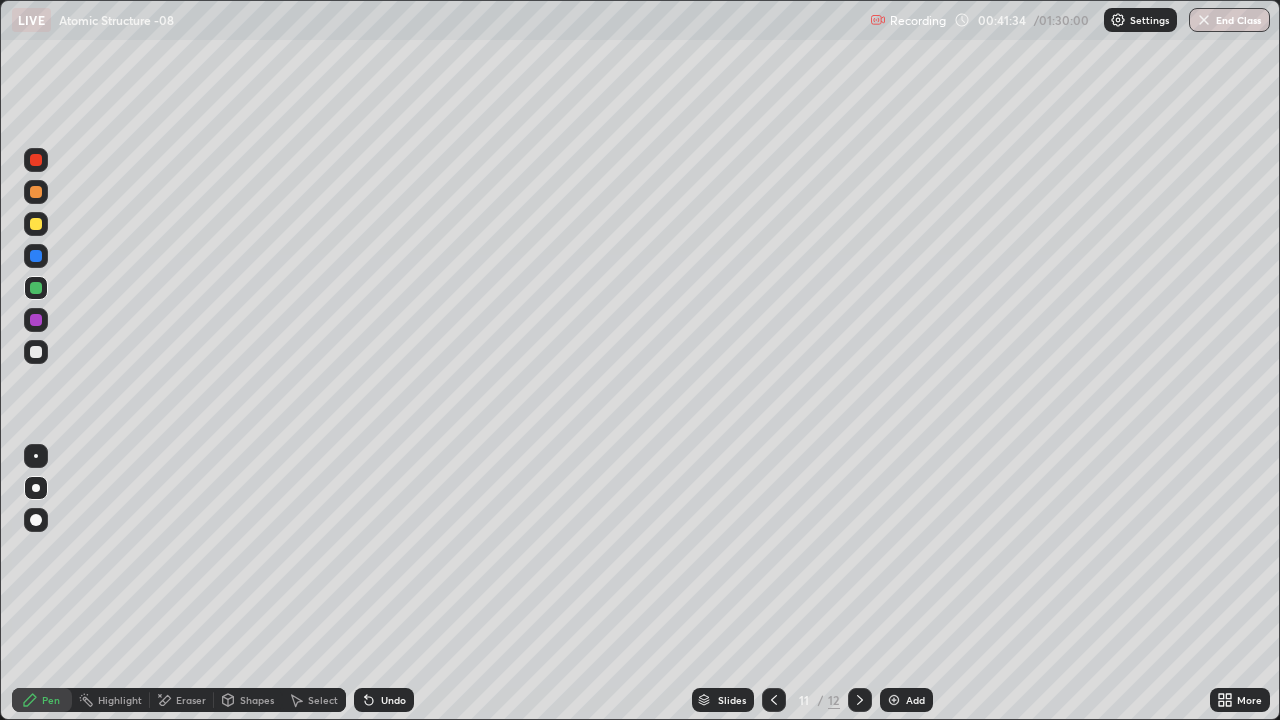 click at bounding box center [860, 700] 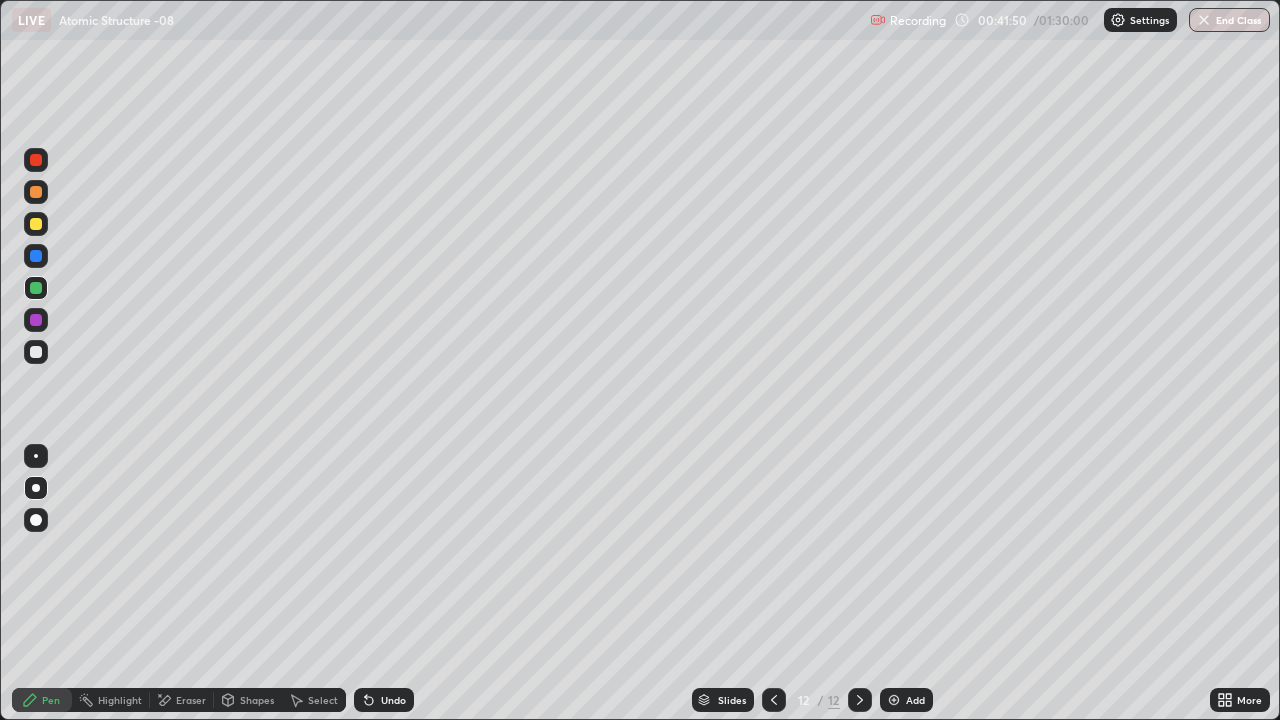 click on "Slides 12 / 12 Add" at bounding box center [812, 700] 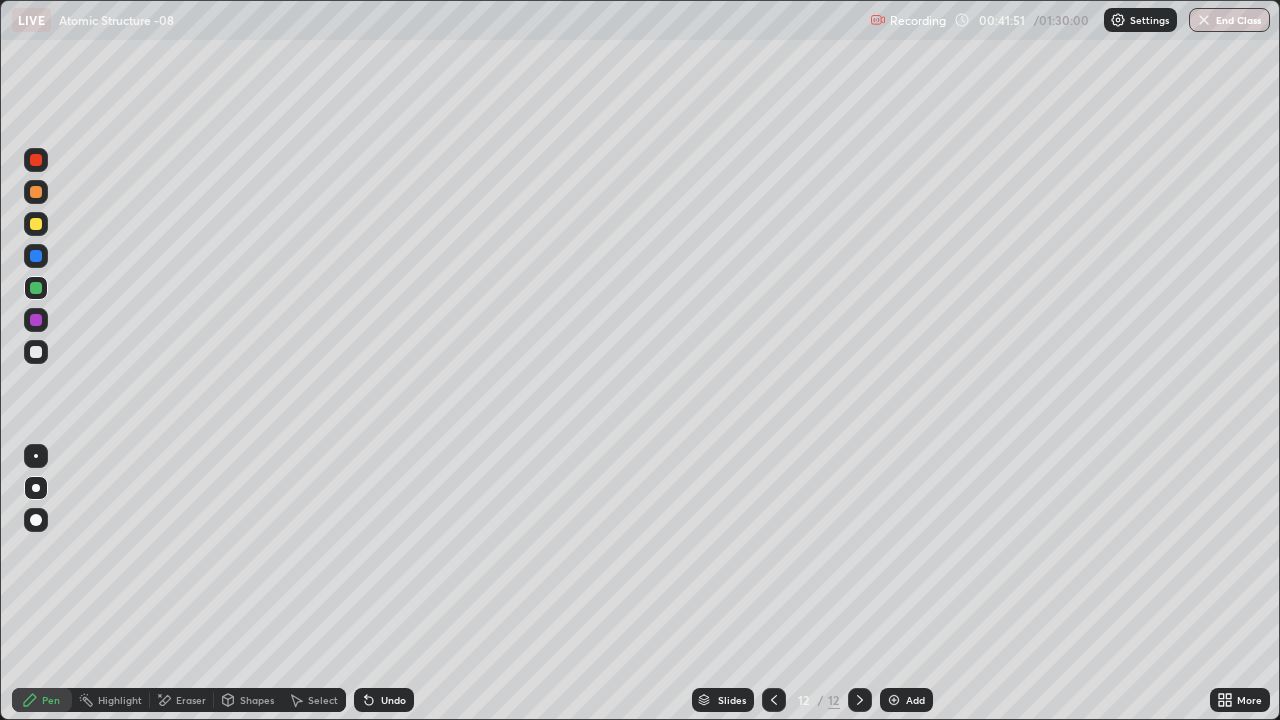 click on "Slides 12 / 12 Add" at bounding box center (812, 700) 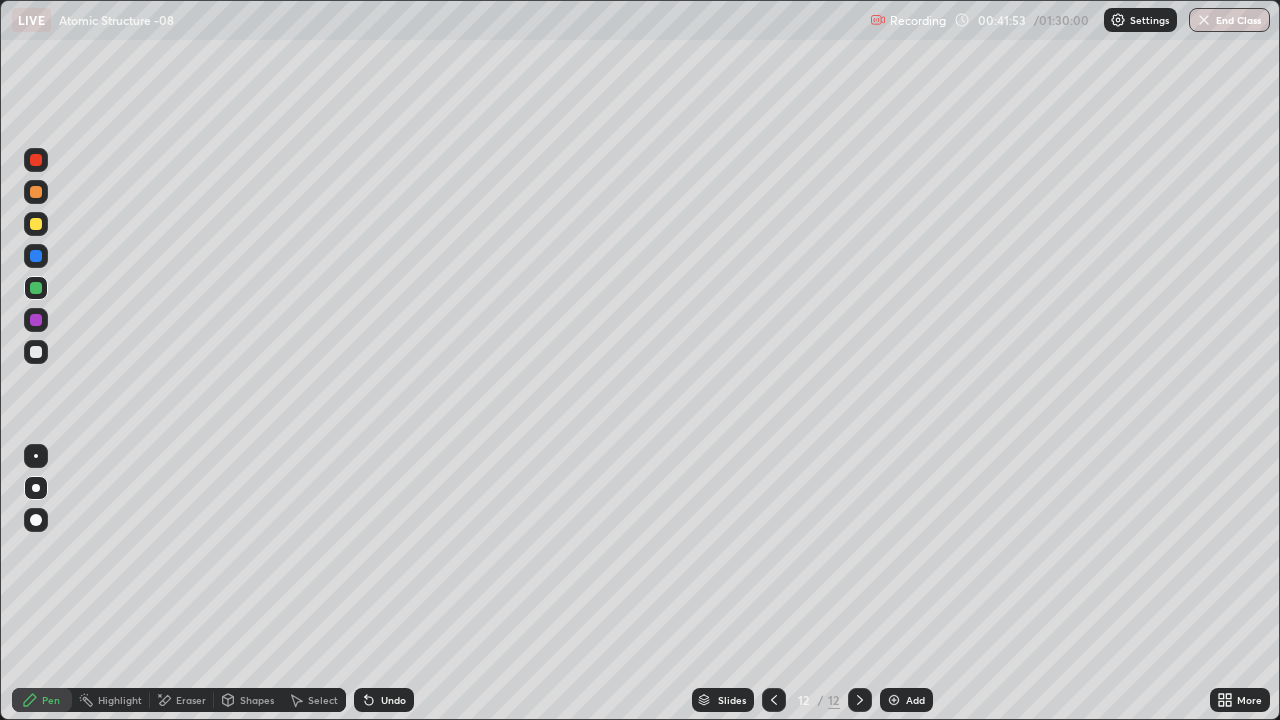click on "Slides 12 / 12 Add" at bounding box center (812, 700) 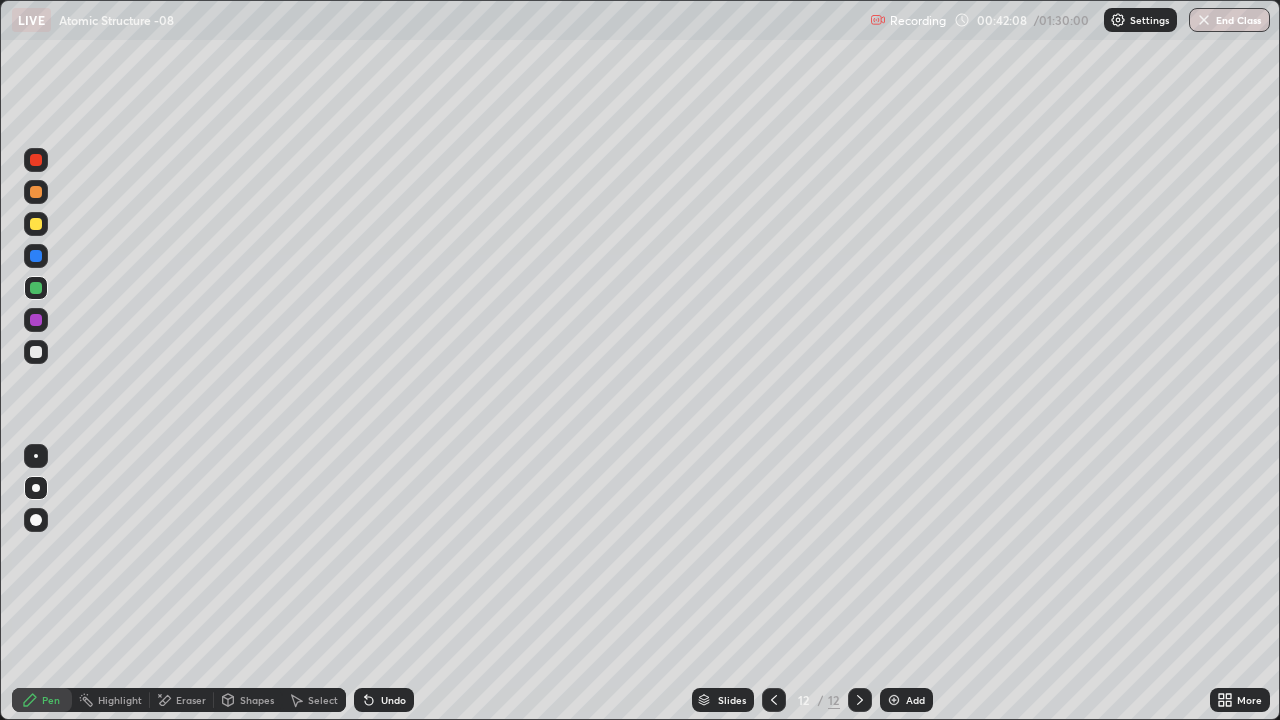 click 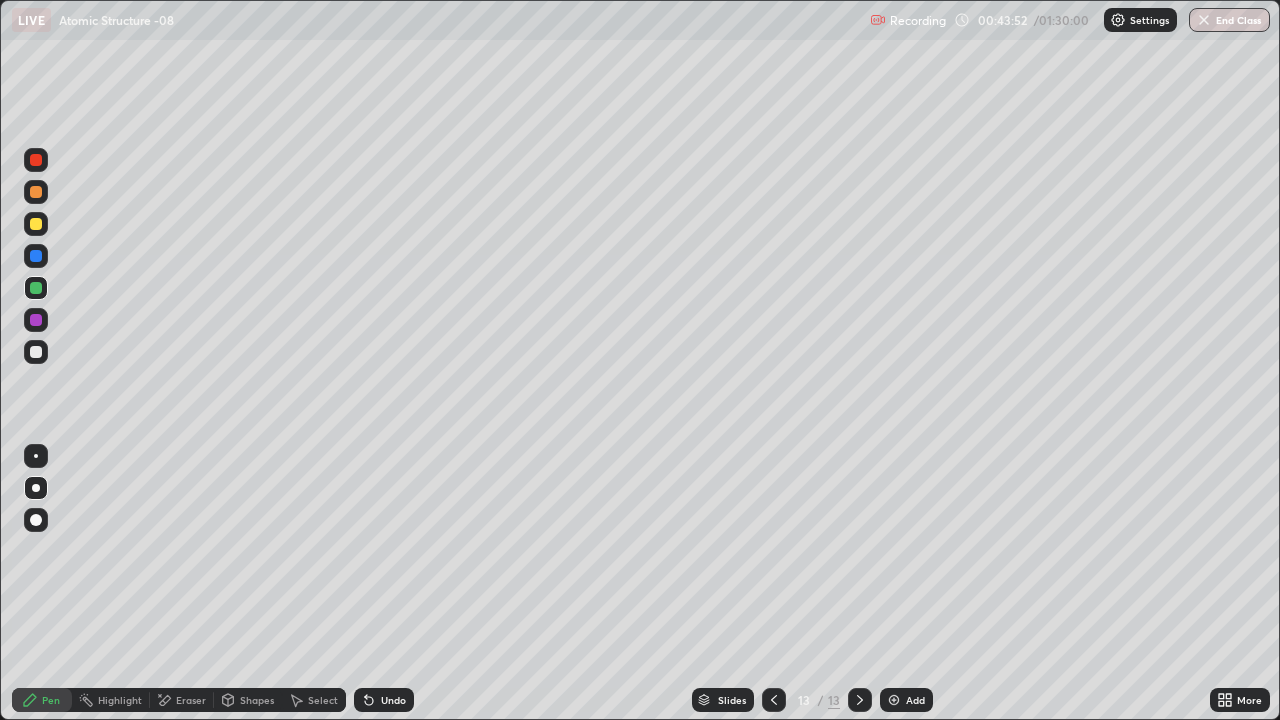 click 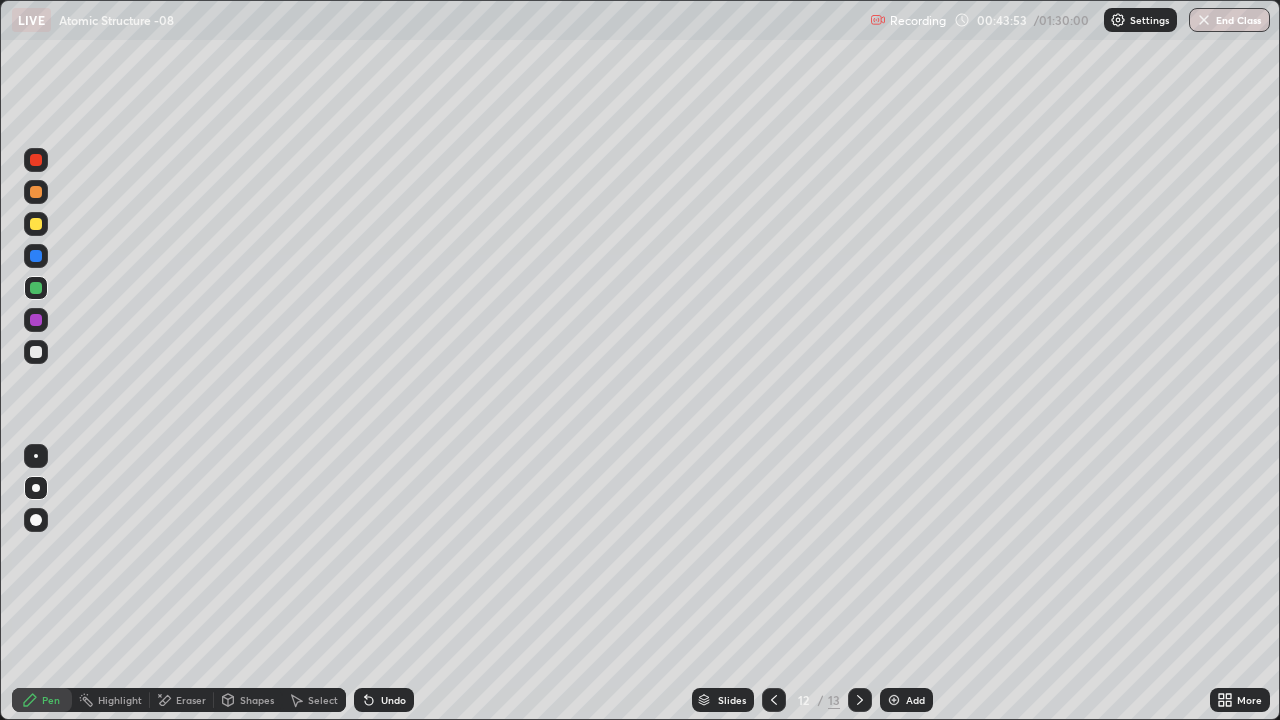click 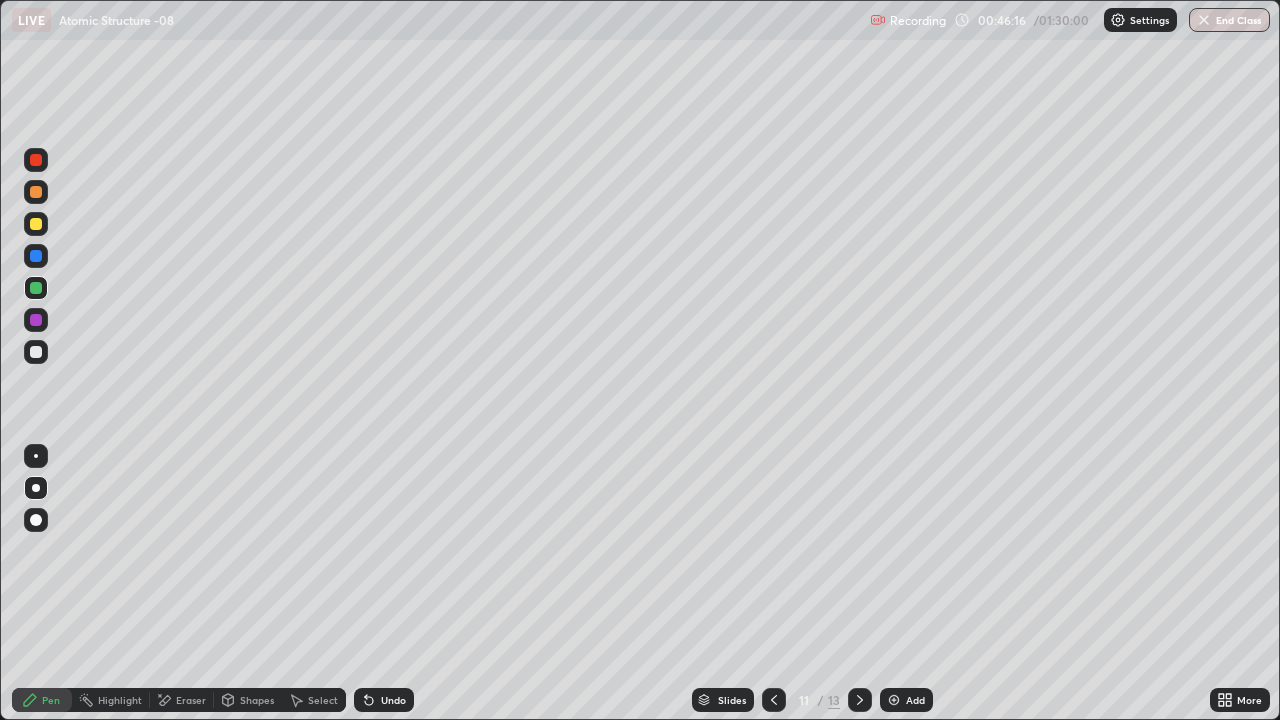 click 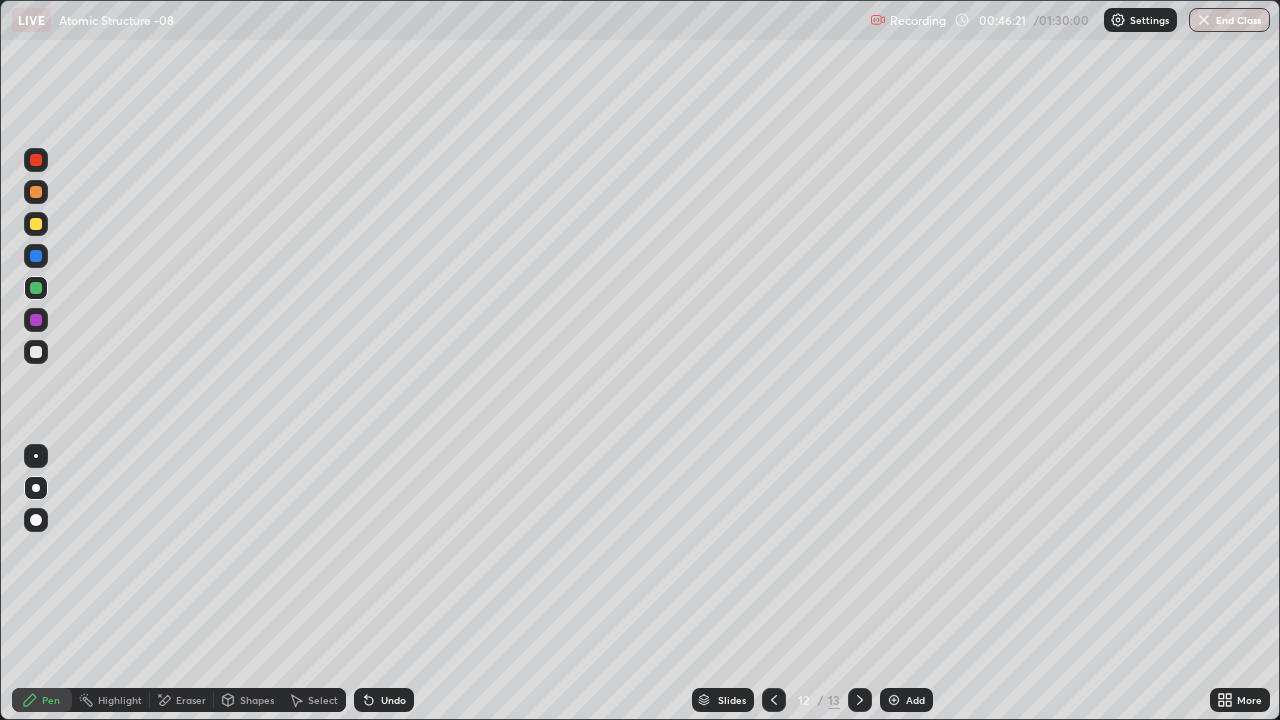 click 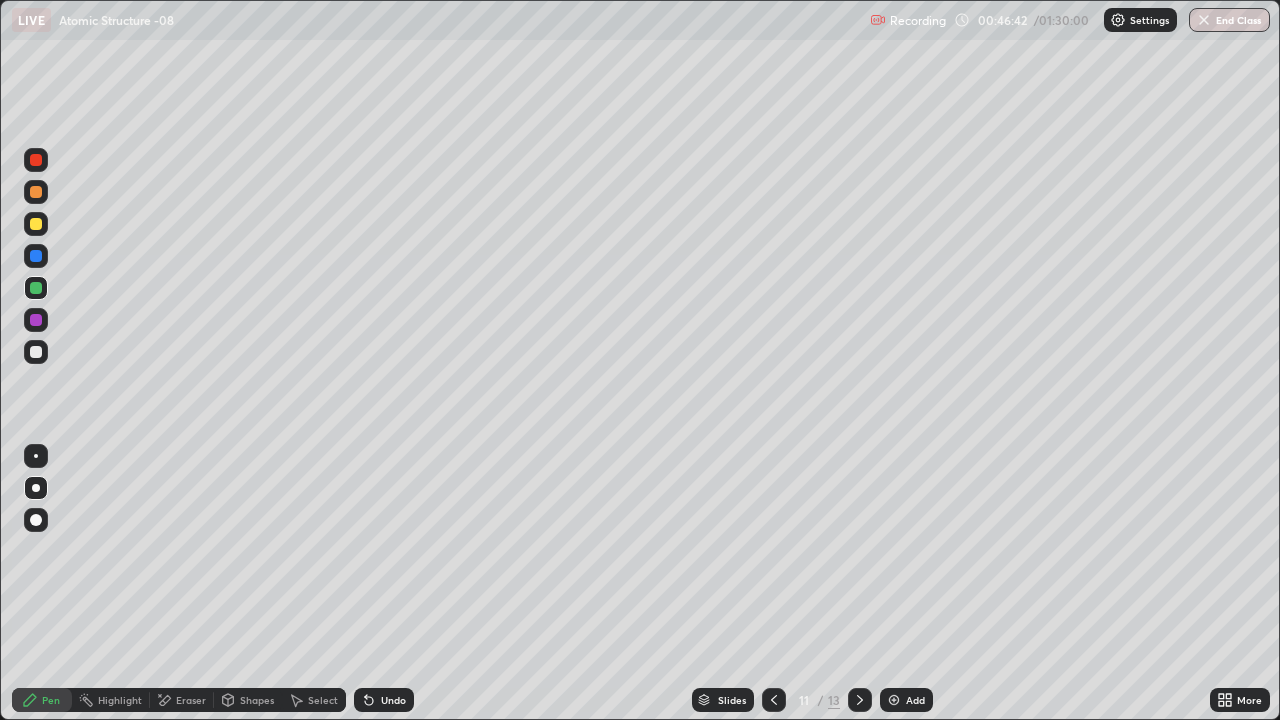click 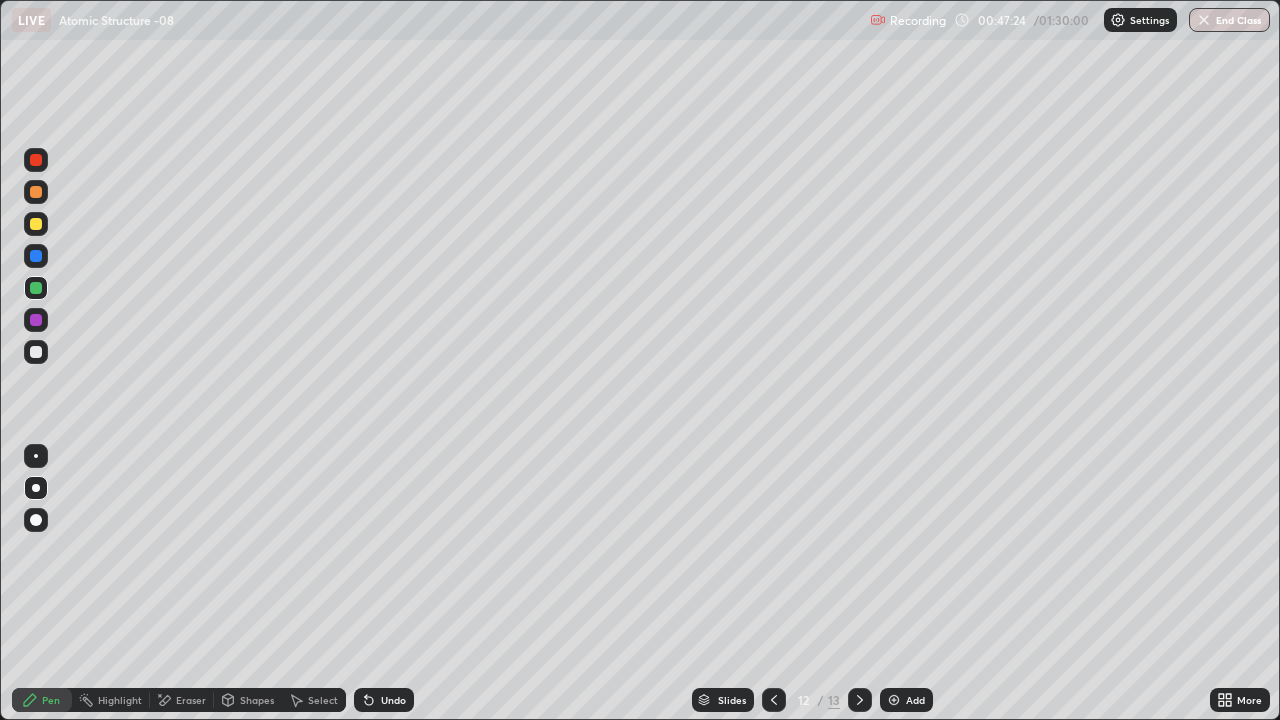 click 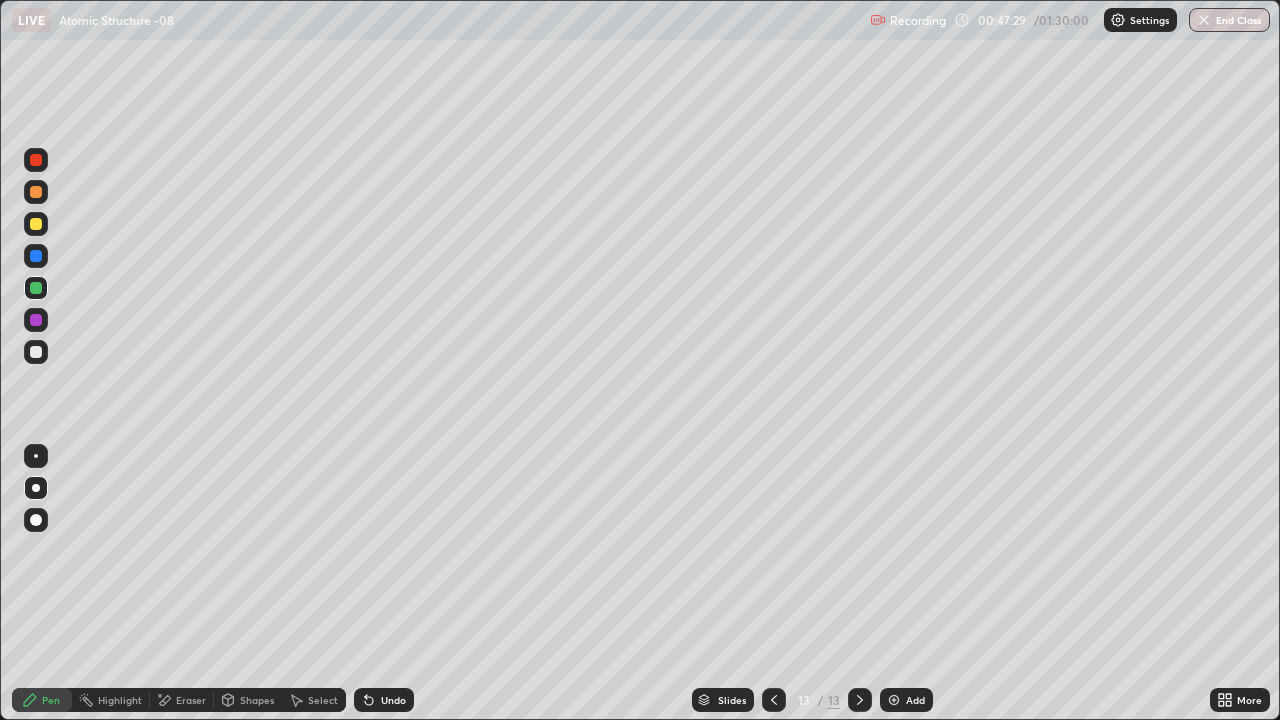 click at bounding box center [774, 700] 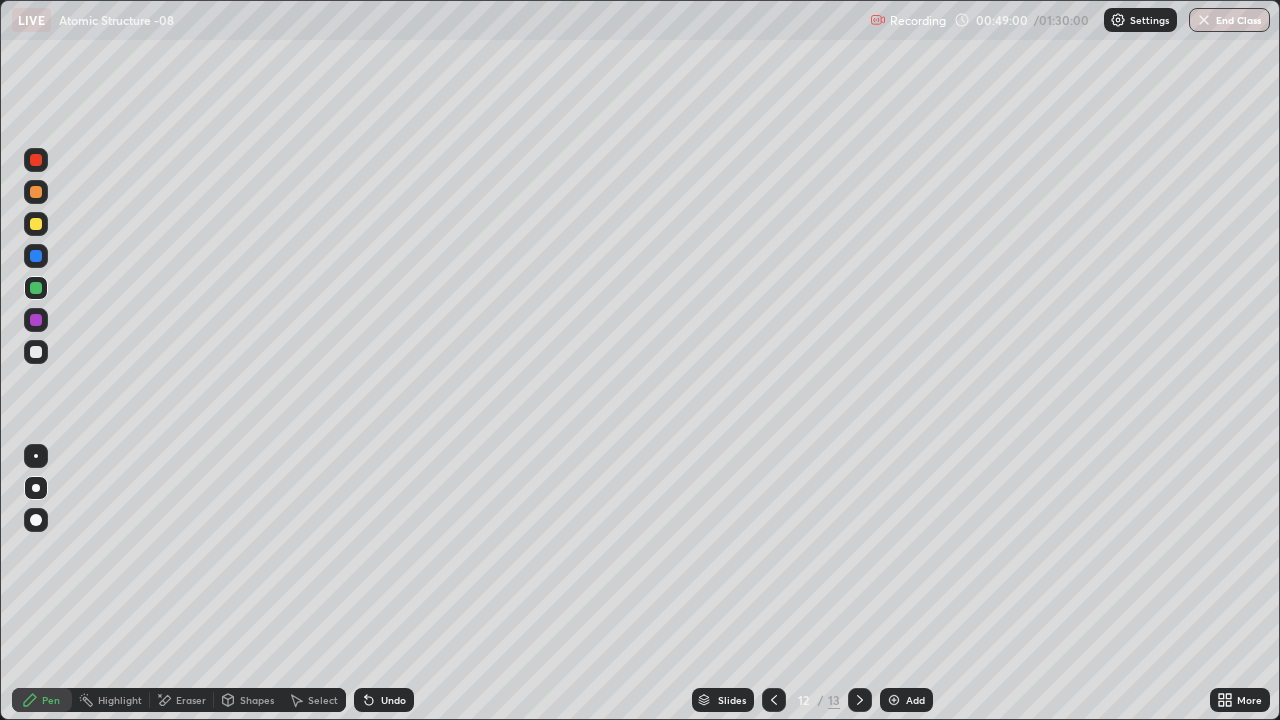 click 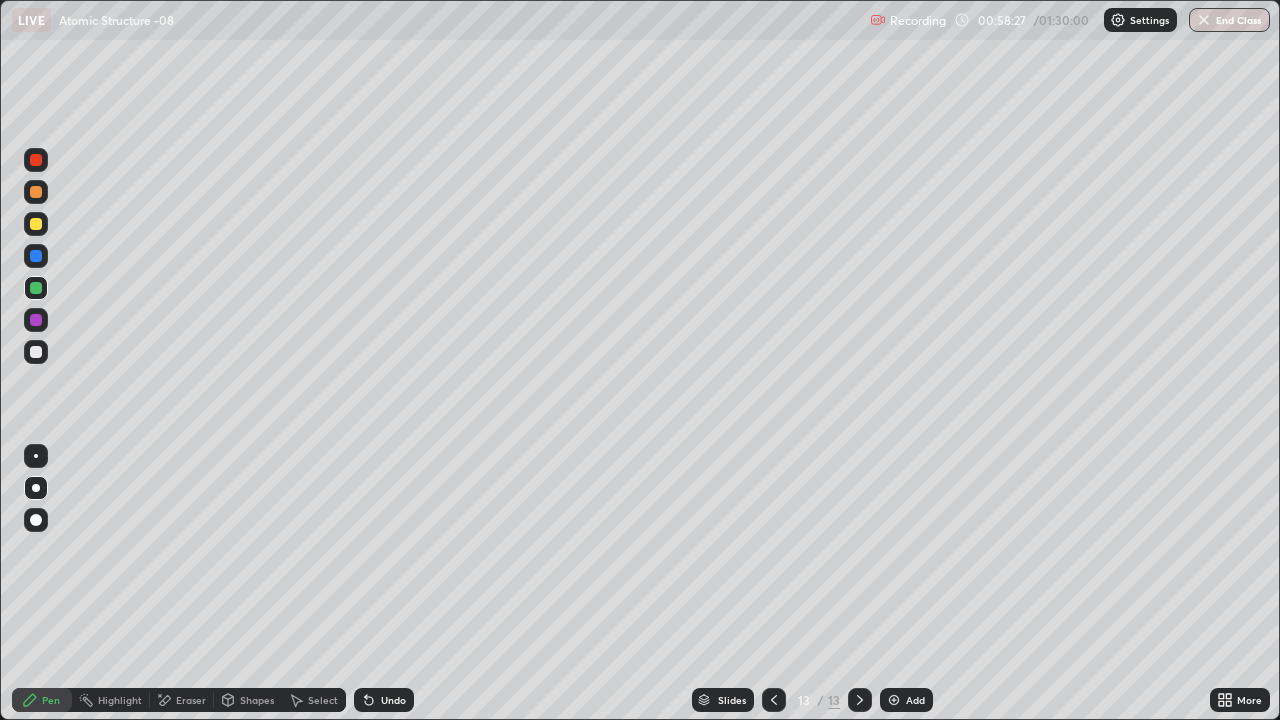 click 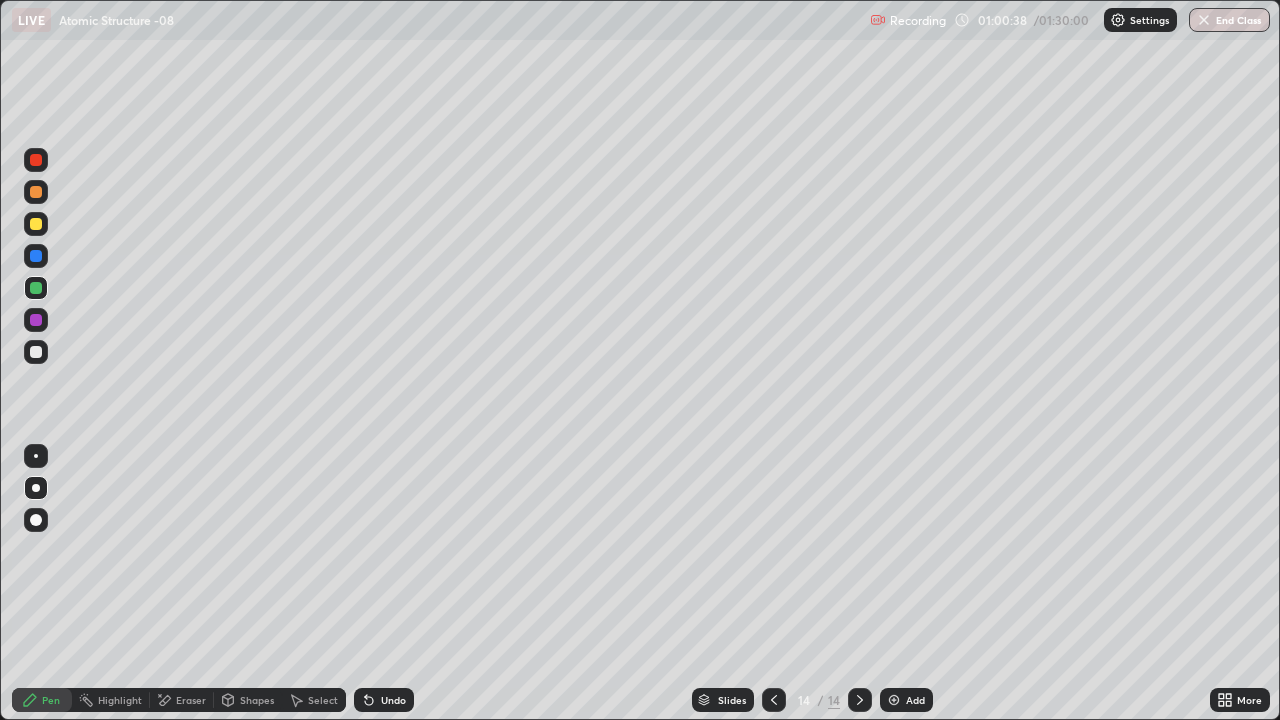 click 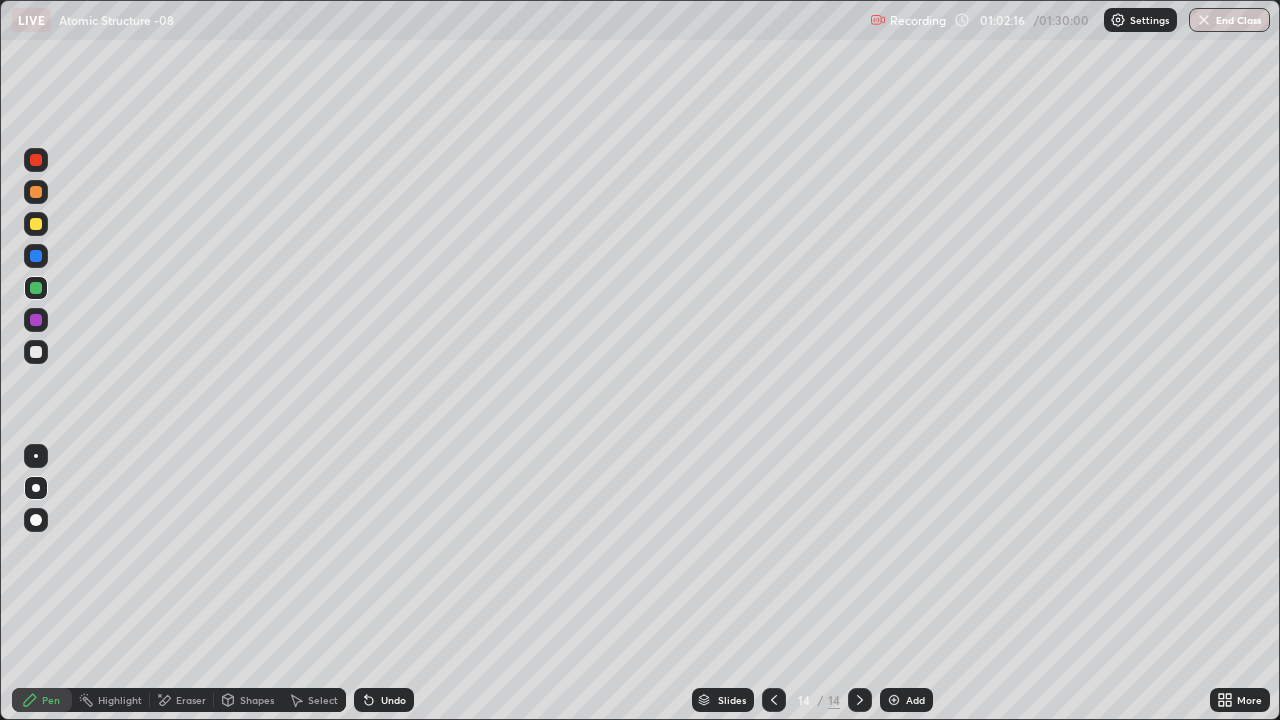 click 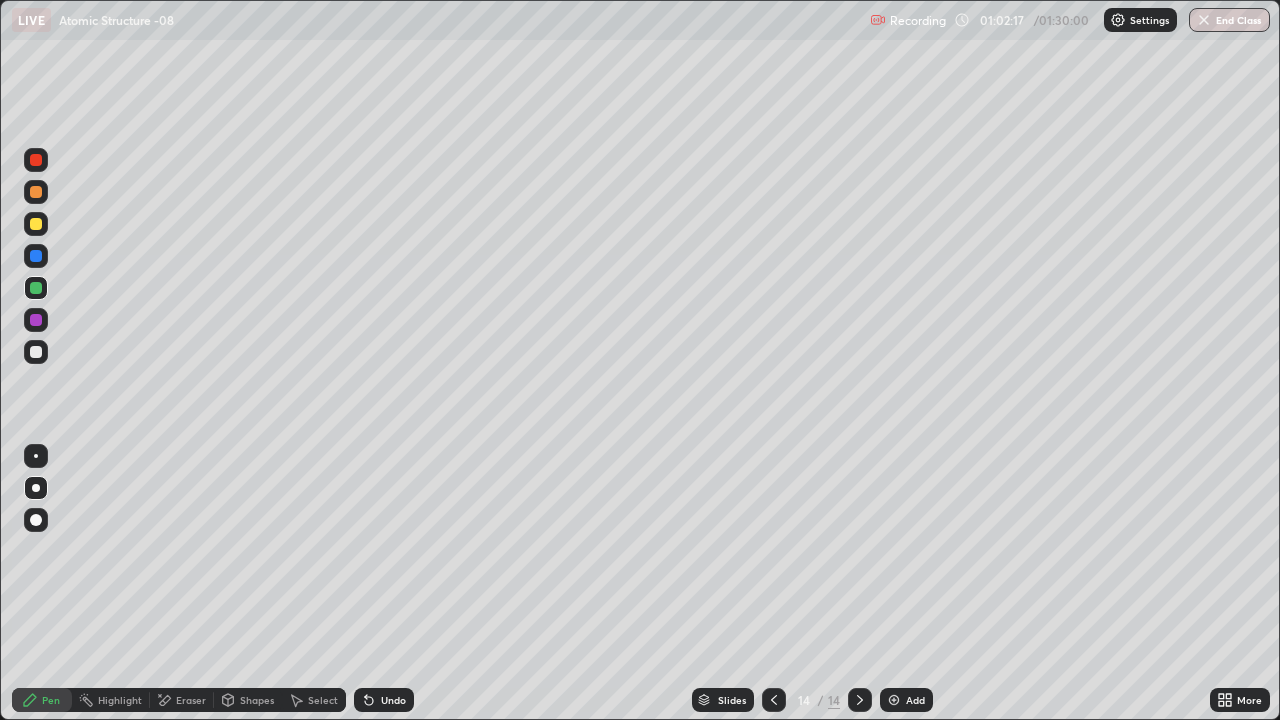 click on "Add" at bounding box center [915, 700] 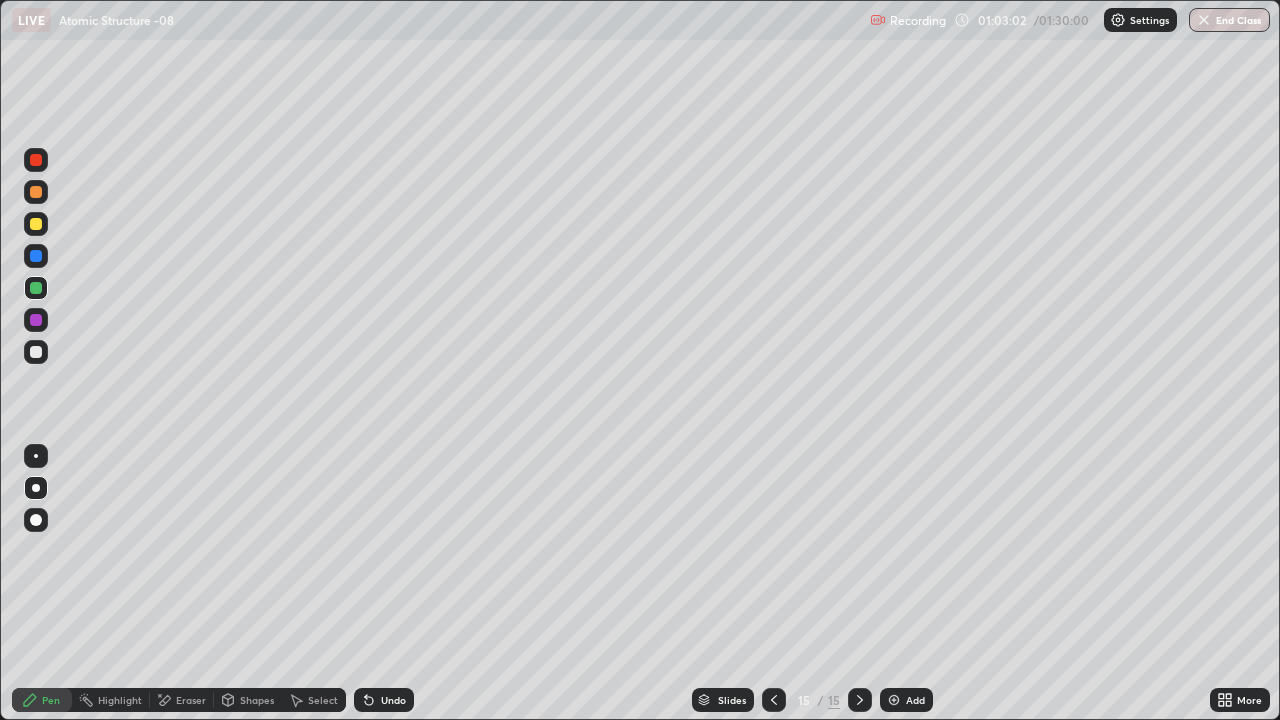 click on "Eraser" at bounding box center [182, 700] 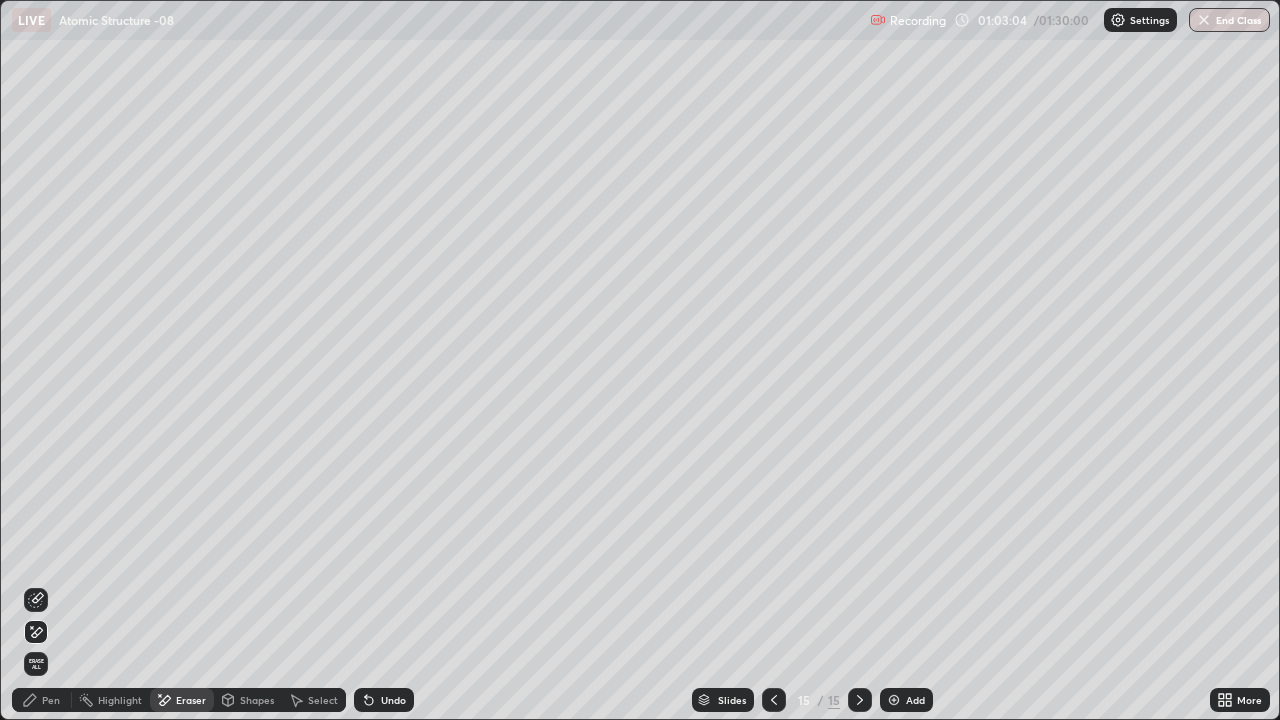 click on "Pen" at bounding box center [51, 700] 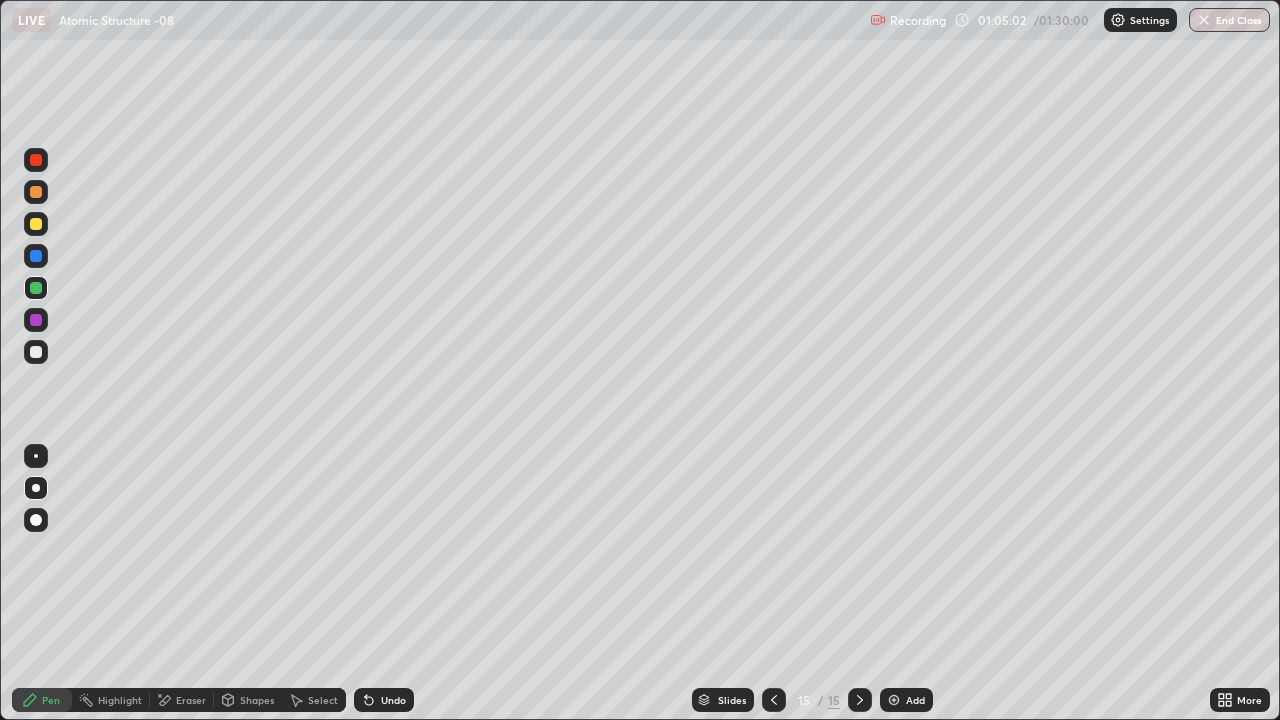 click 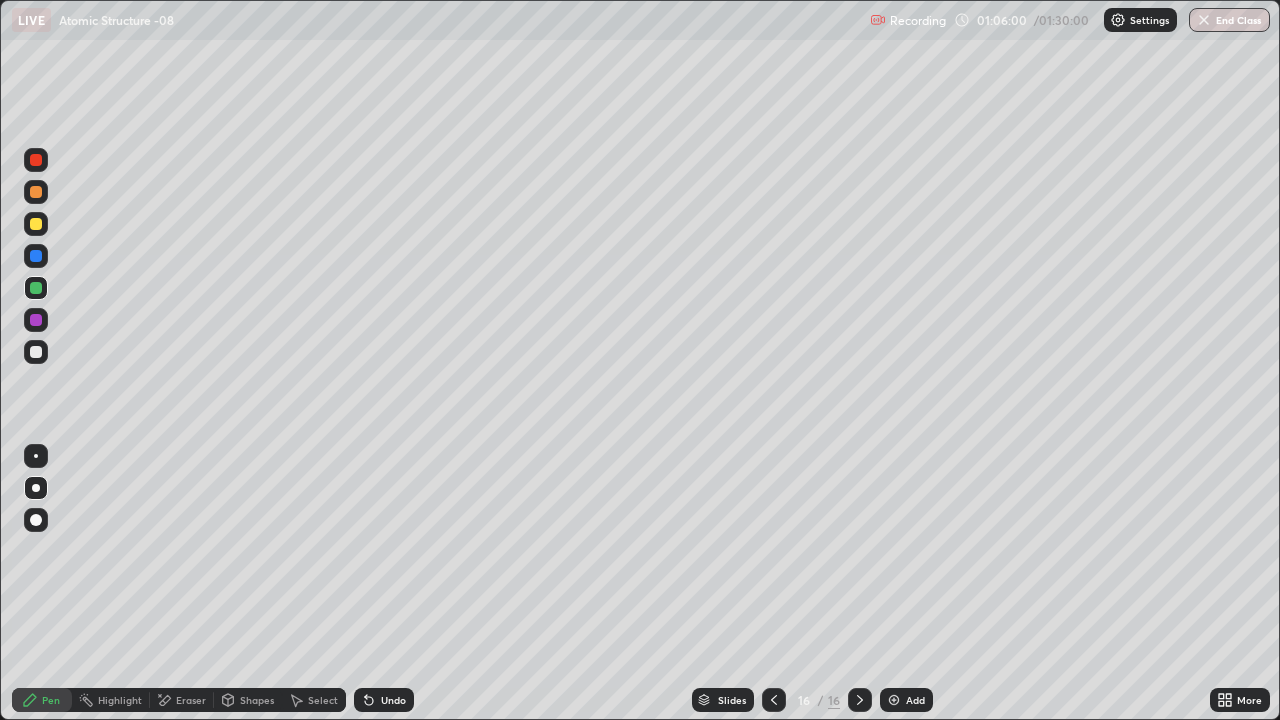 click 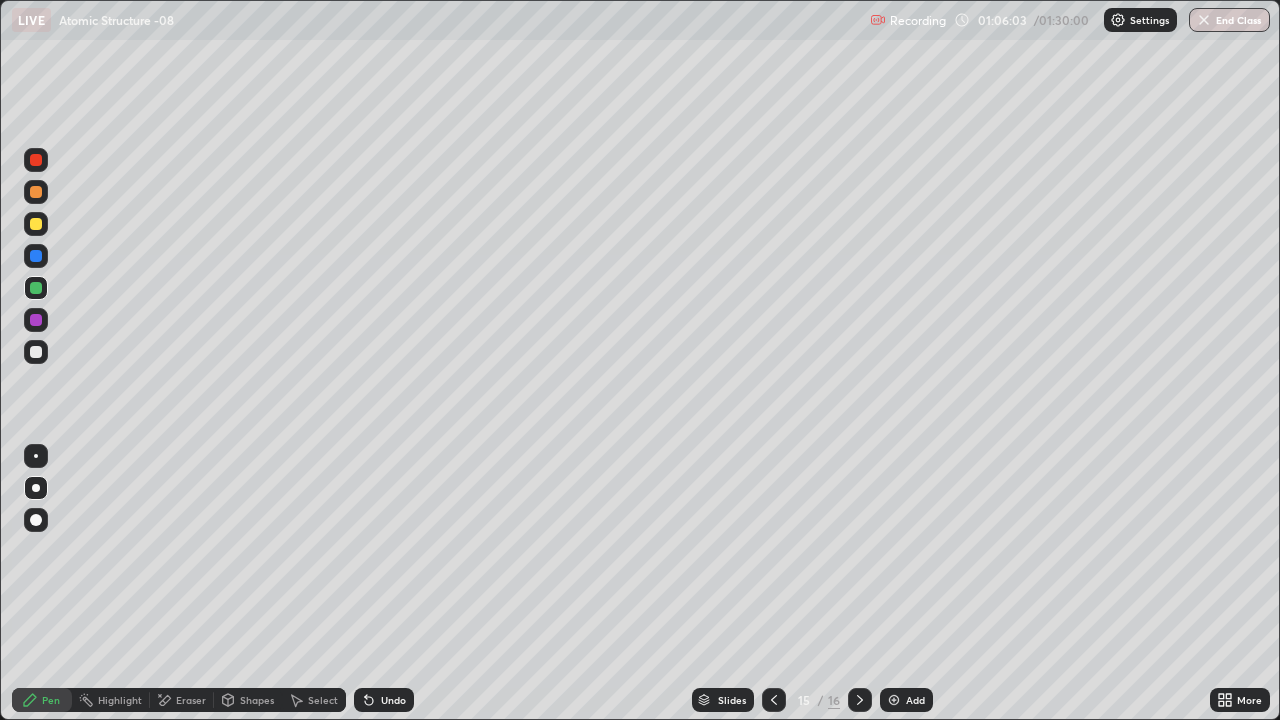 click on "Add" at bounding box center [915, 700] 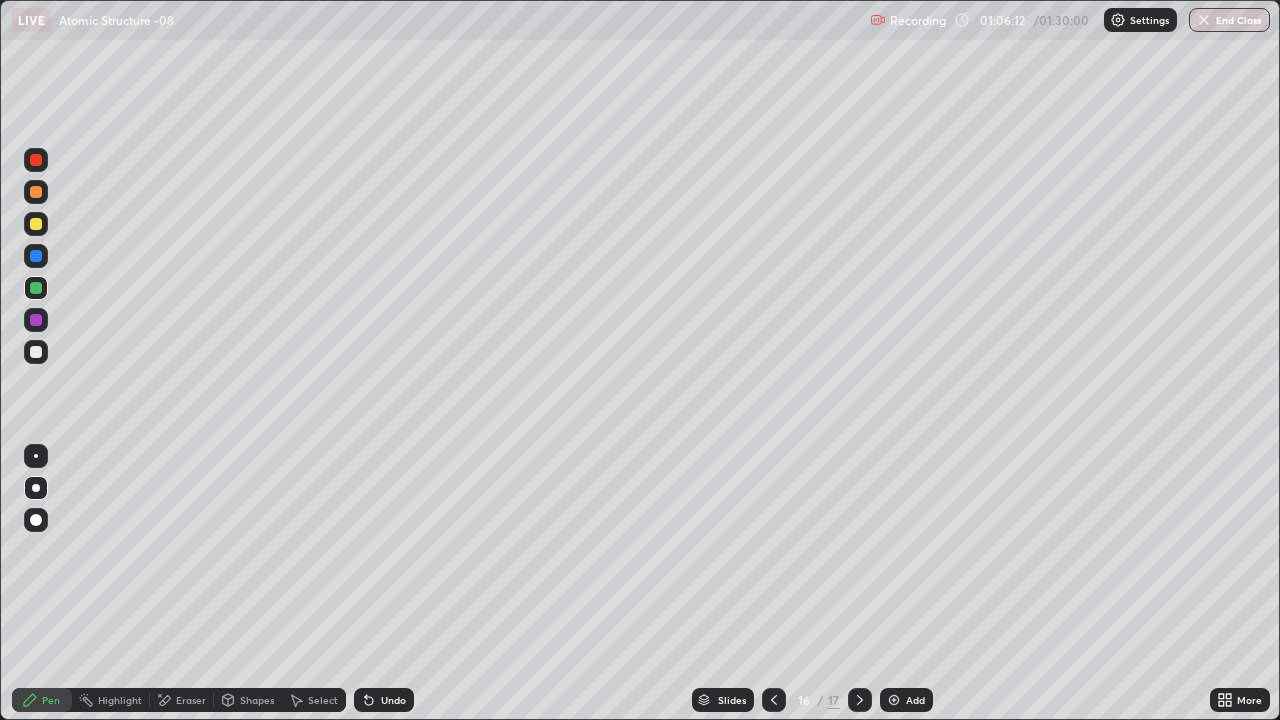 click 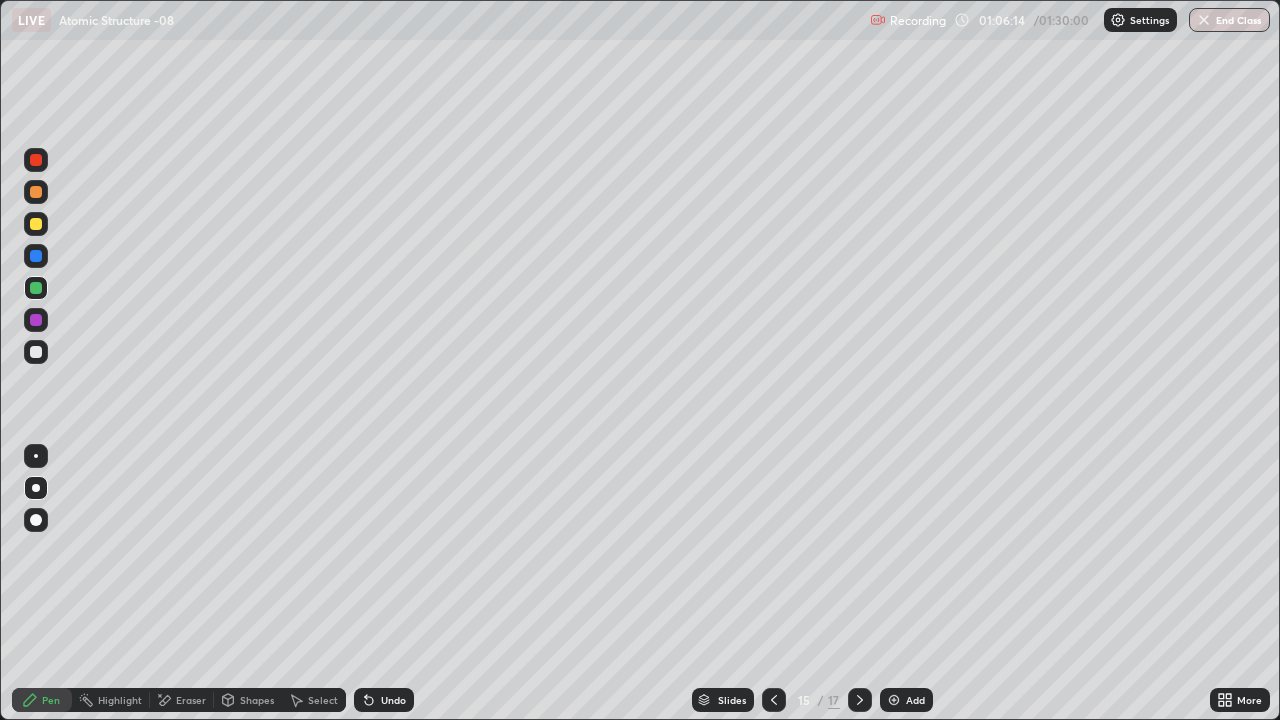 click 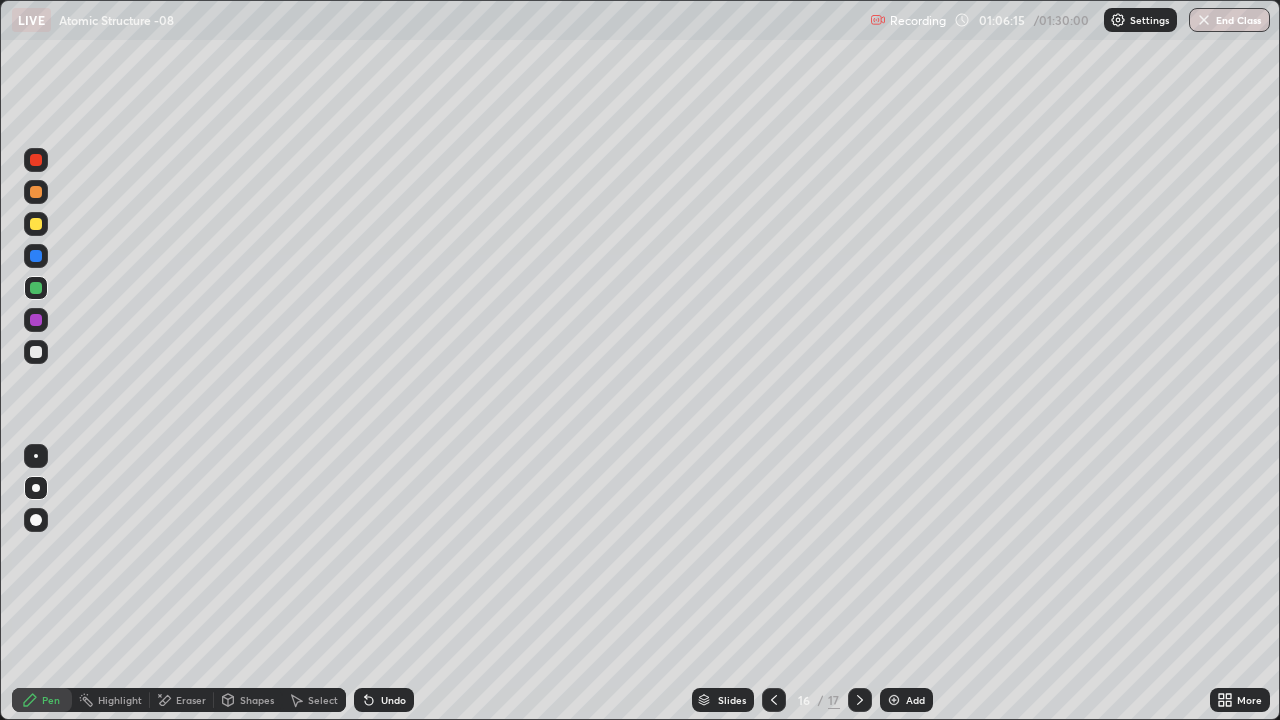 click 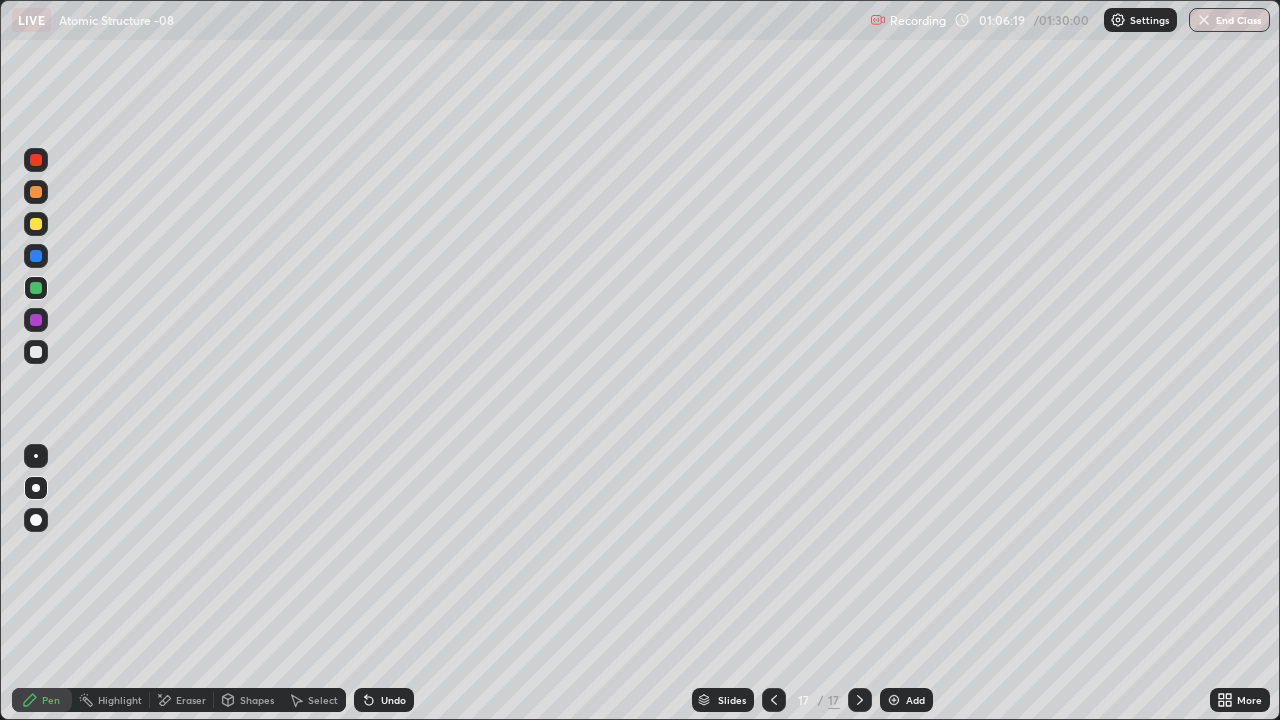 click on "Add" at bounding box center [915, 700] 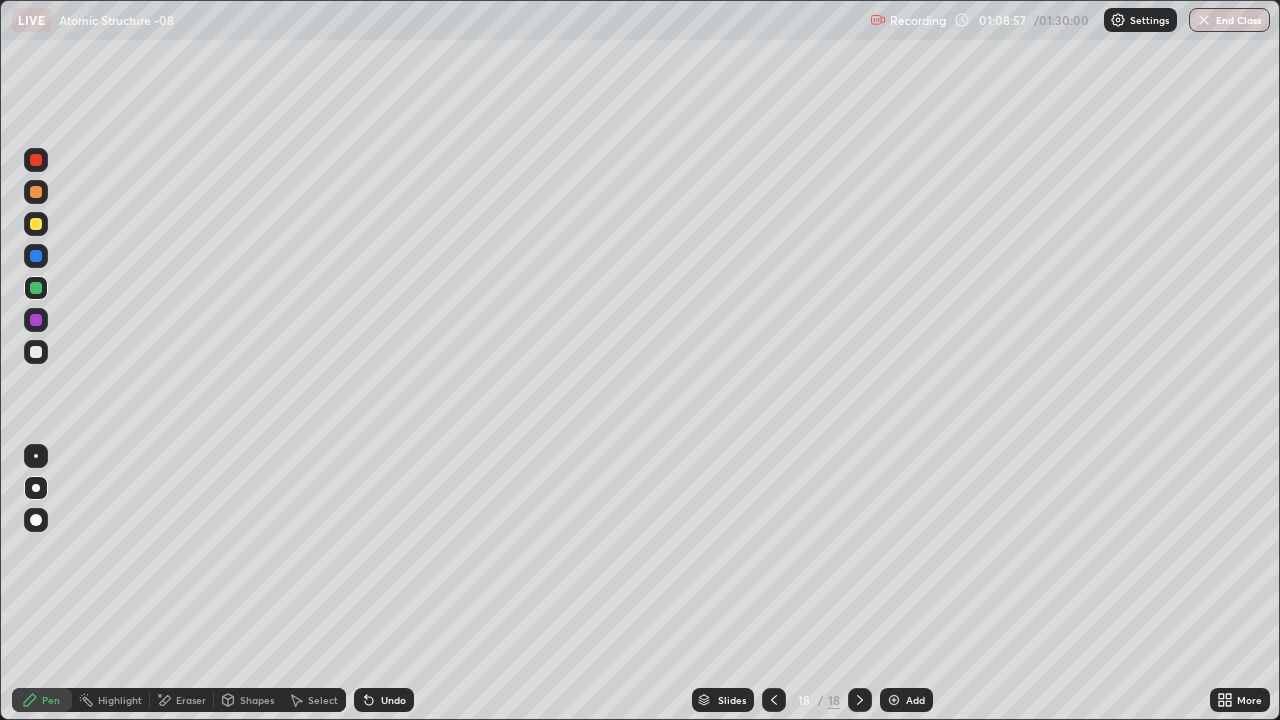 click 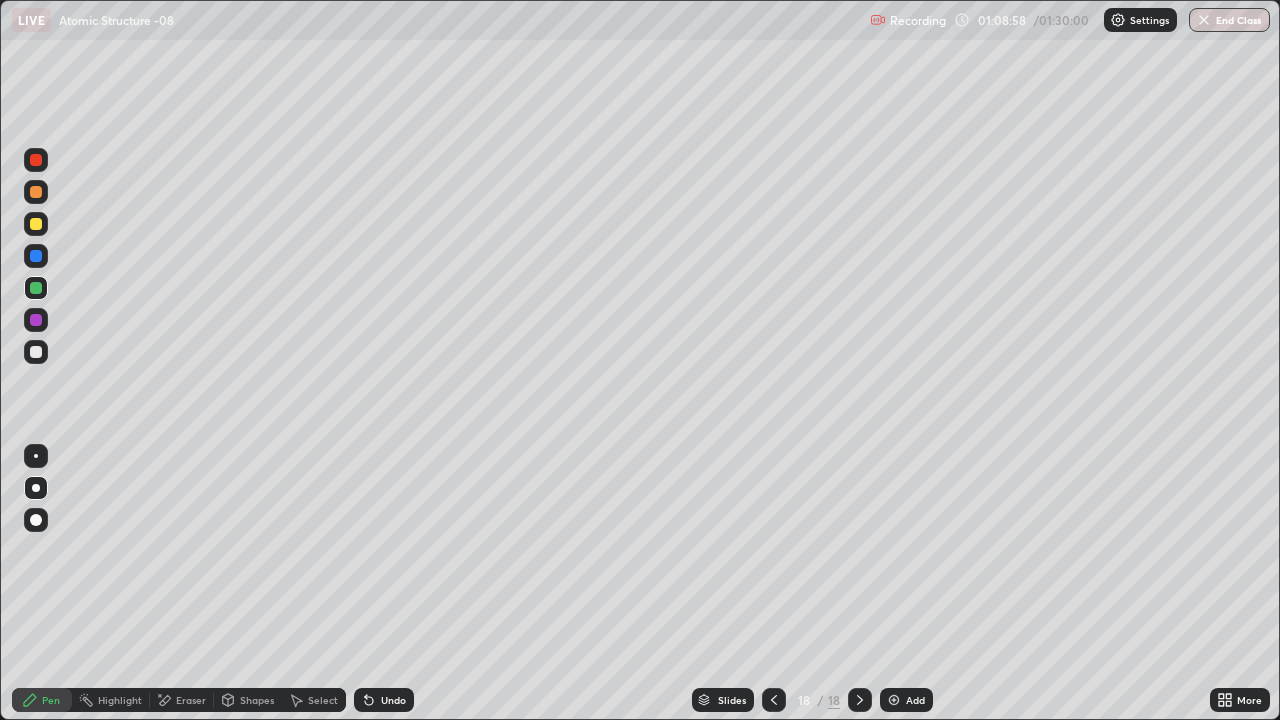 click on "Add" at bounding box center [915, 700] 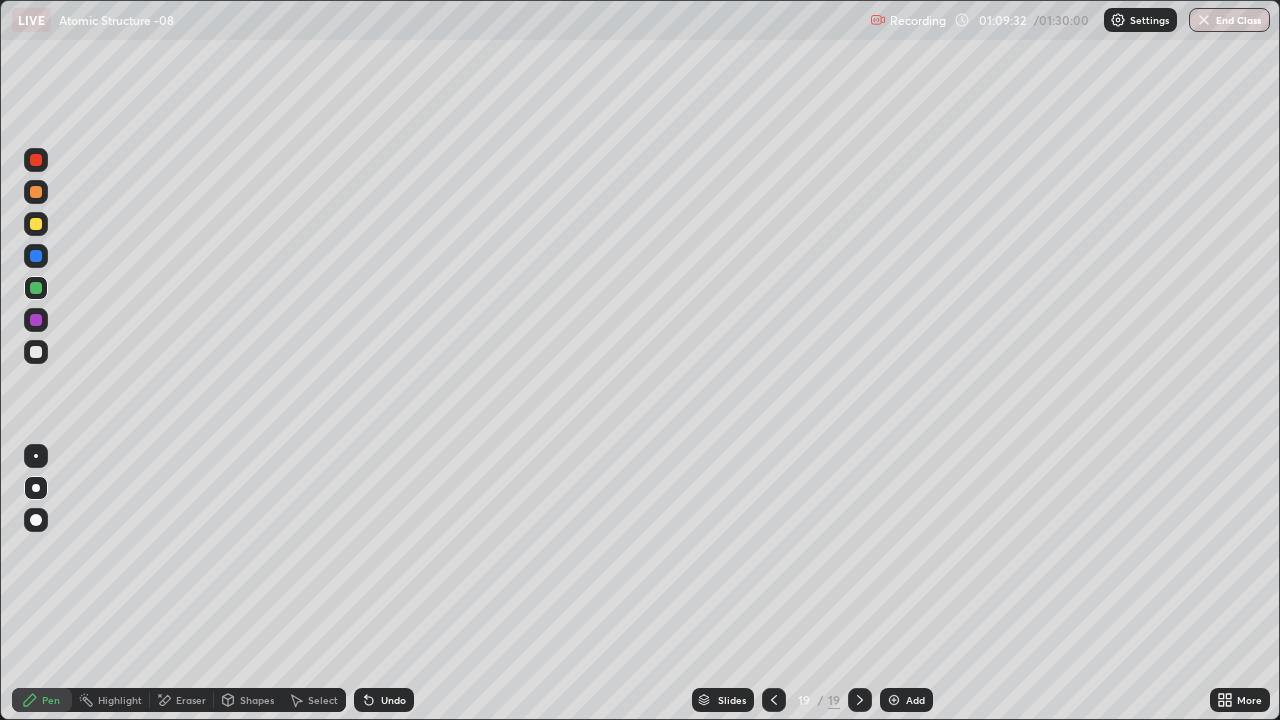 click on "Eraser" at bounding box center [182, 700] 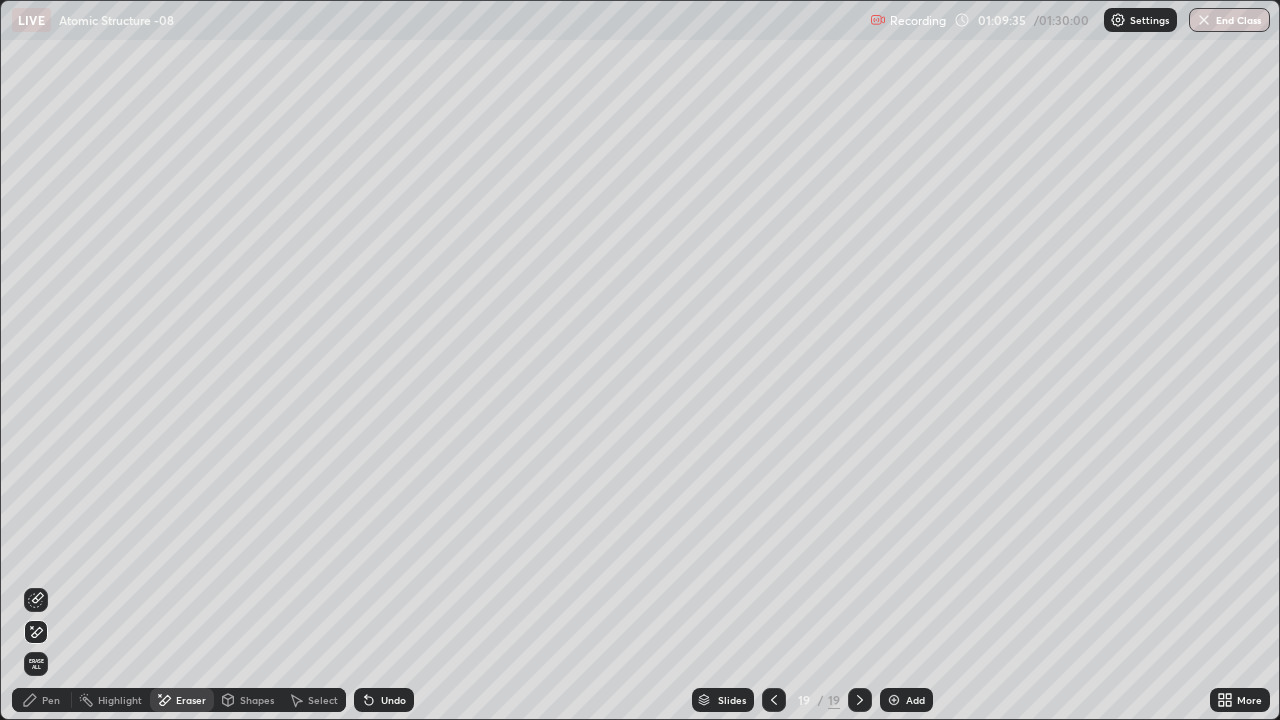 click on "Pen" at bounding box center (42, 700) 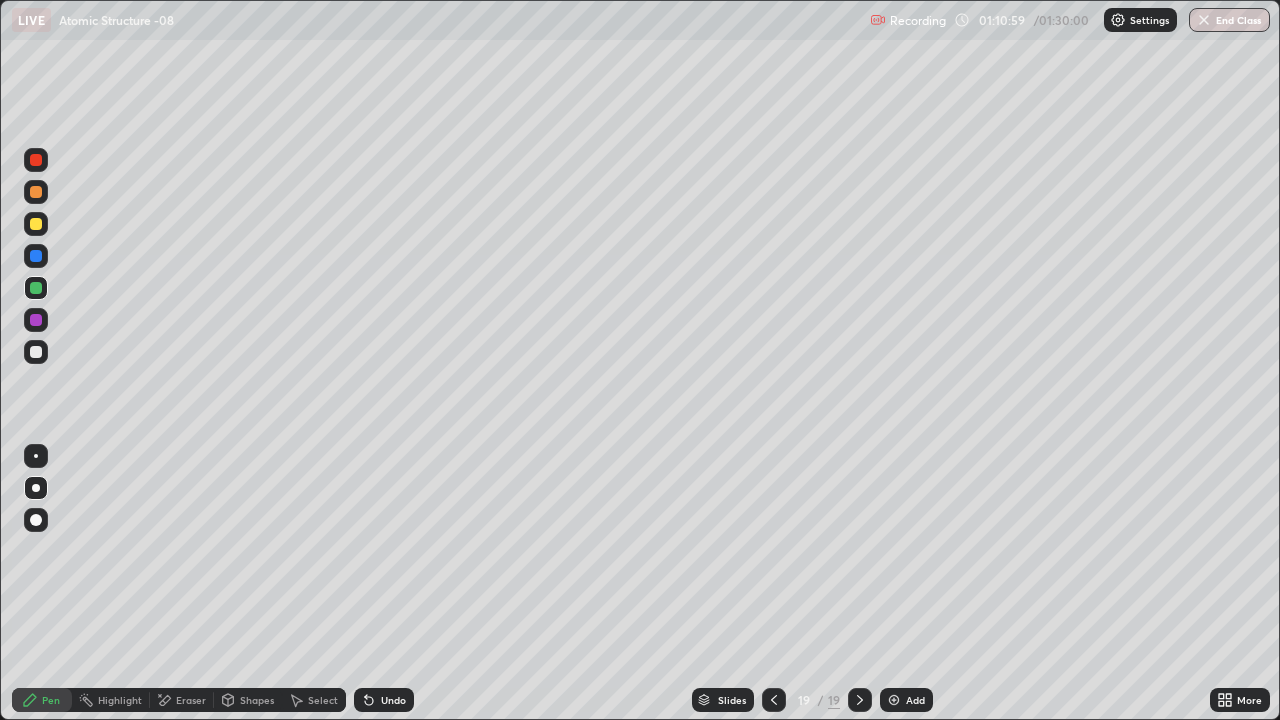 click 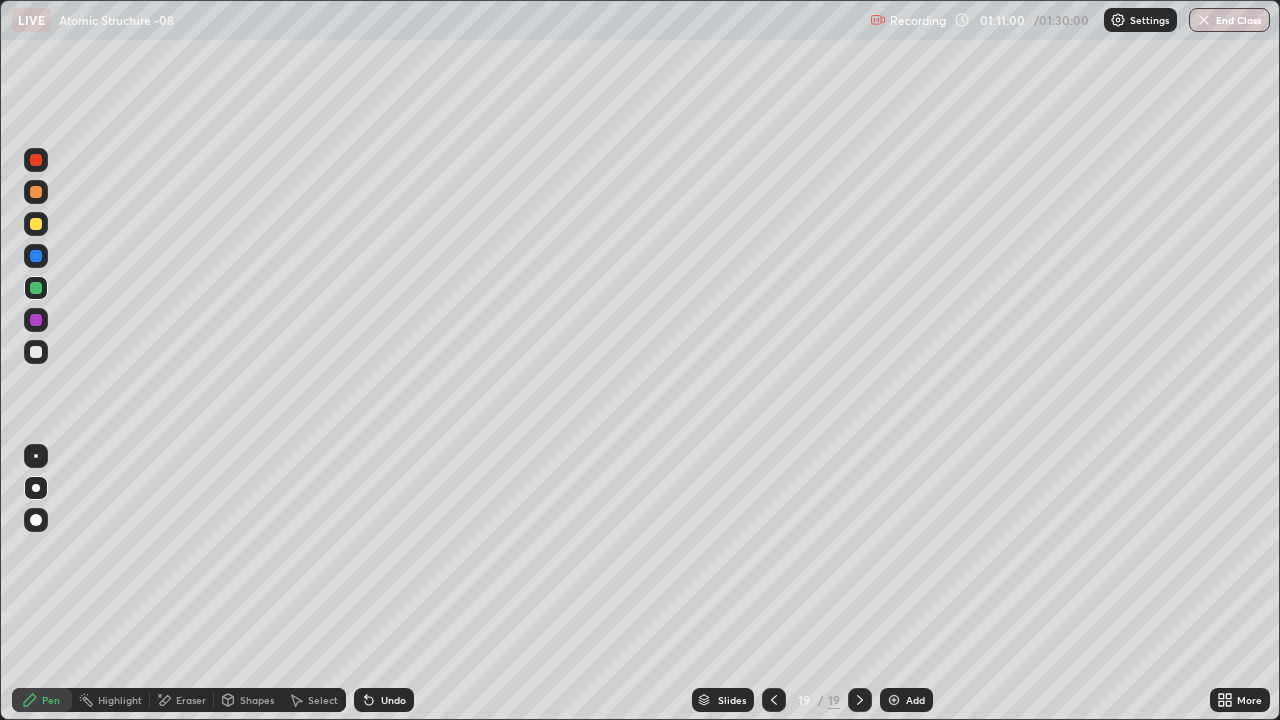 click on "Add" at bounding box center (906, 700) 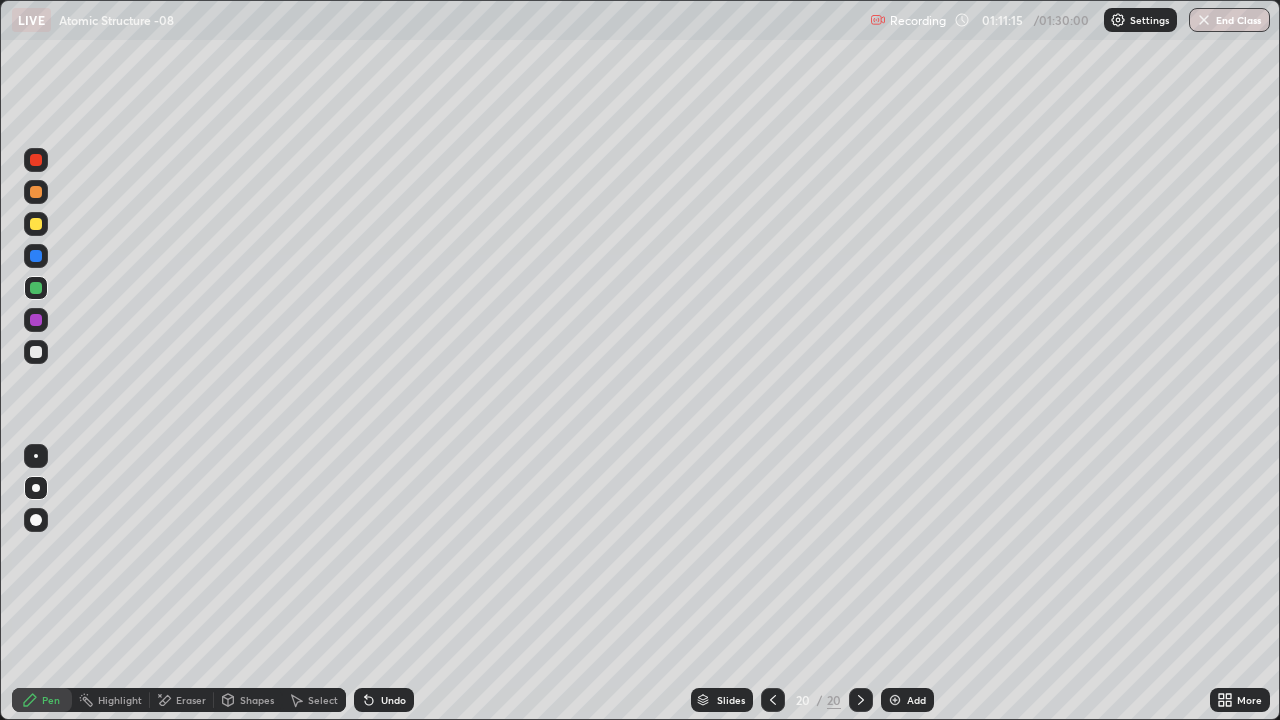 click 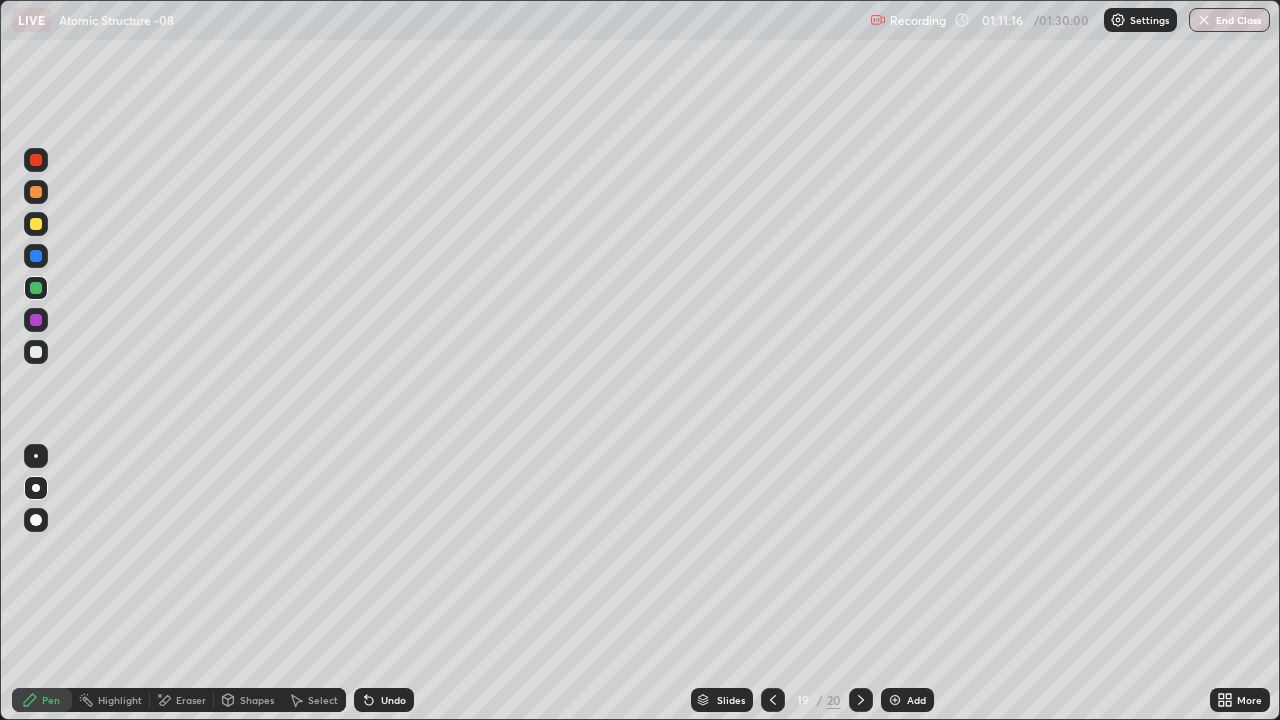 click 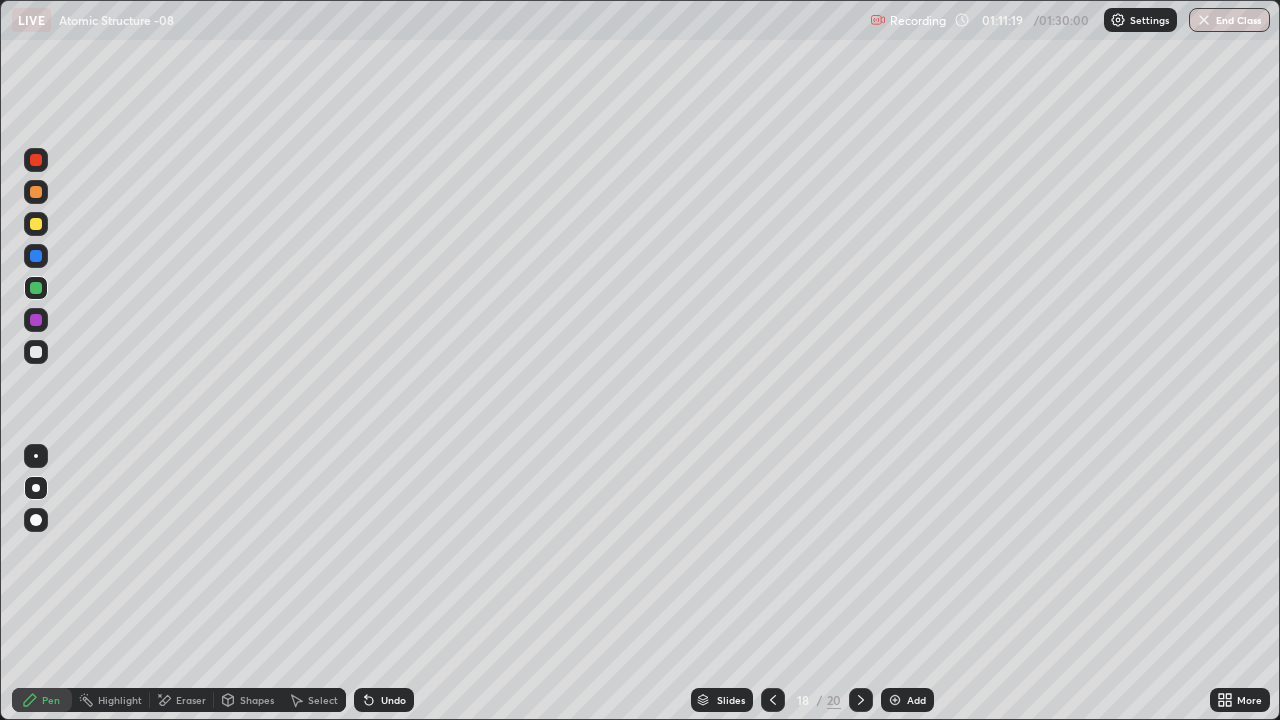 click 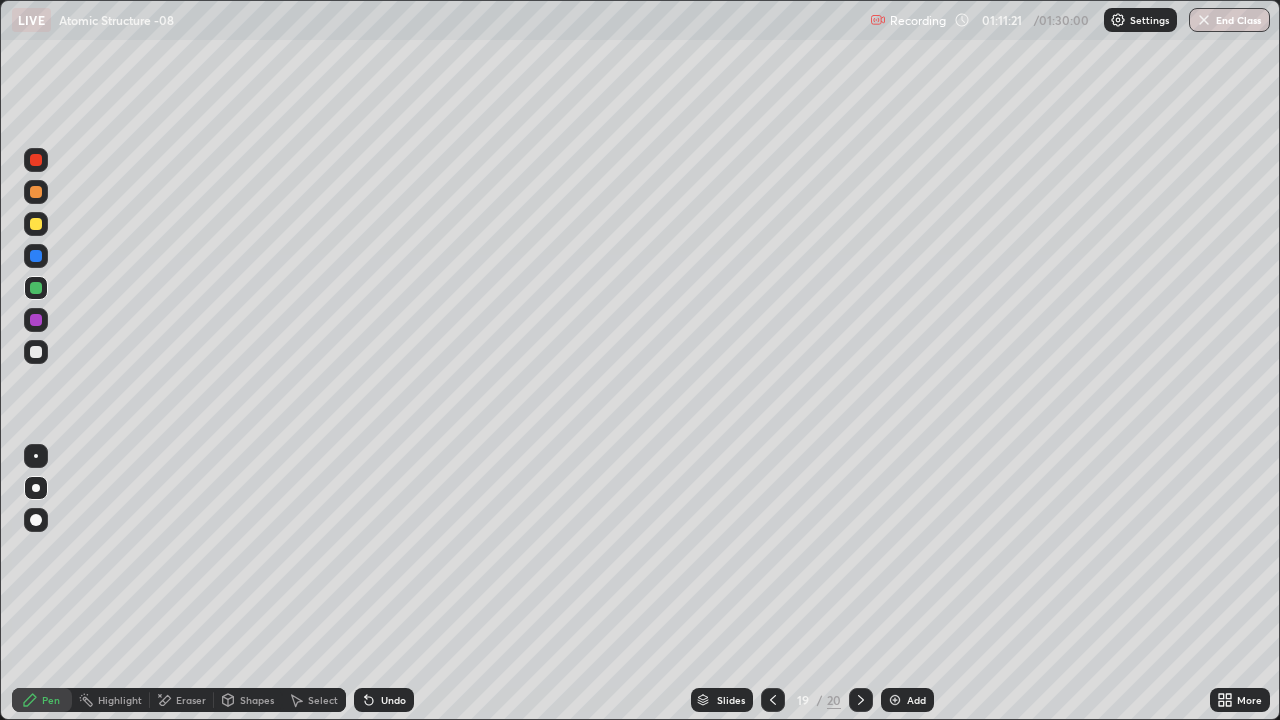 click 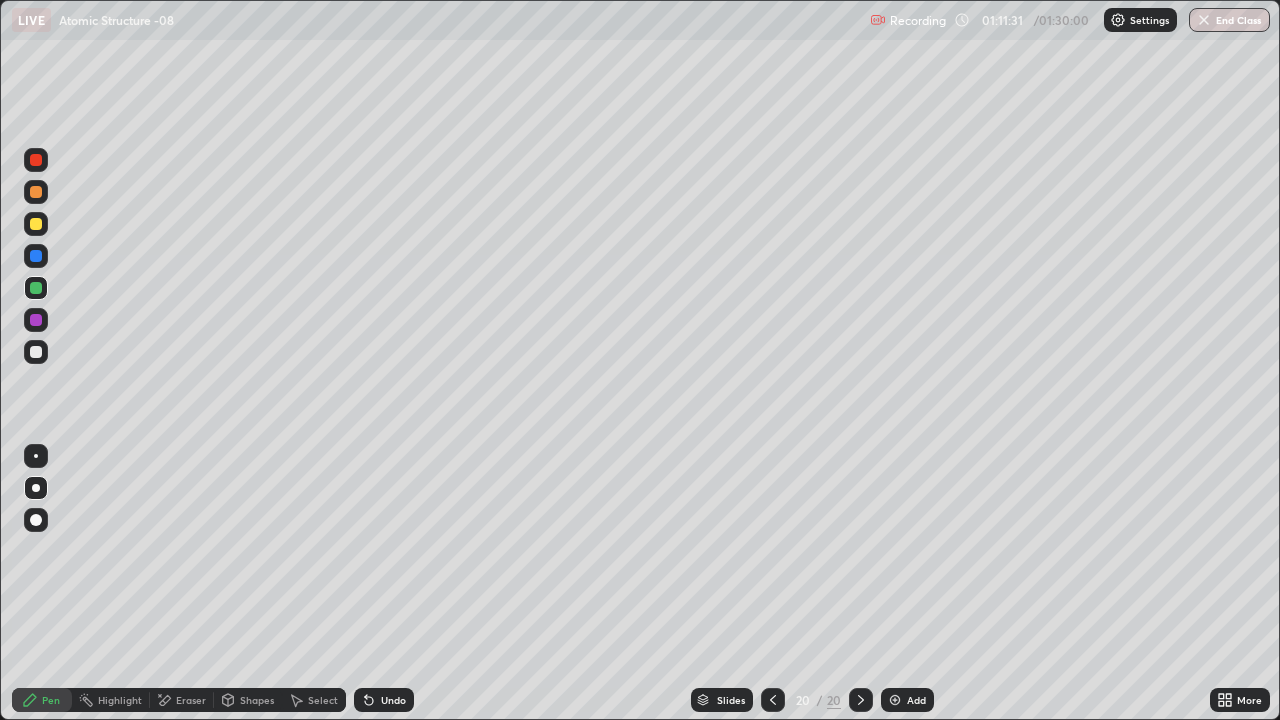 click 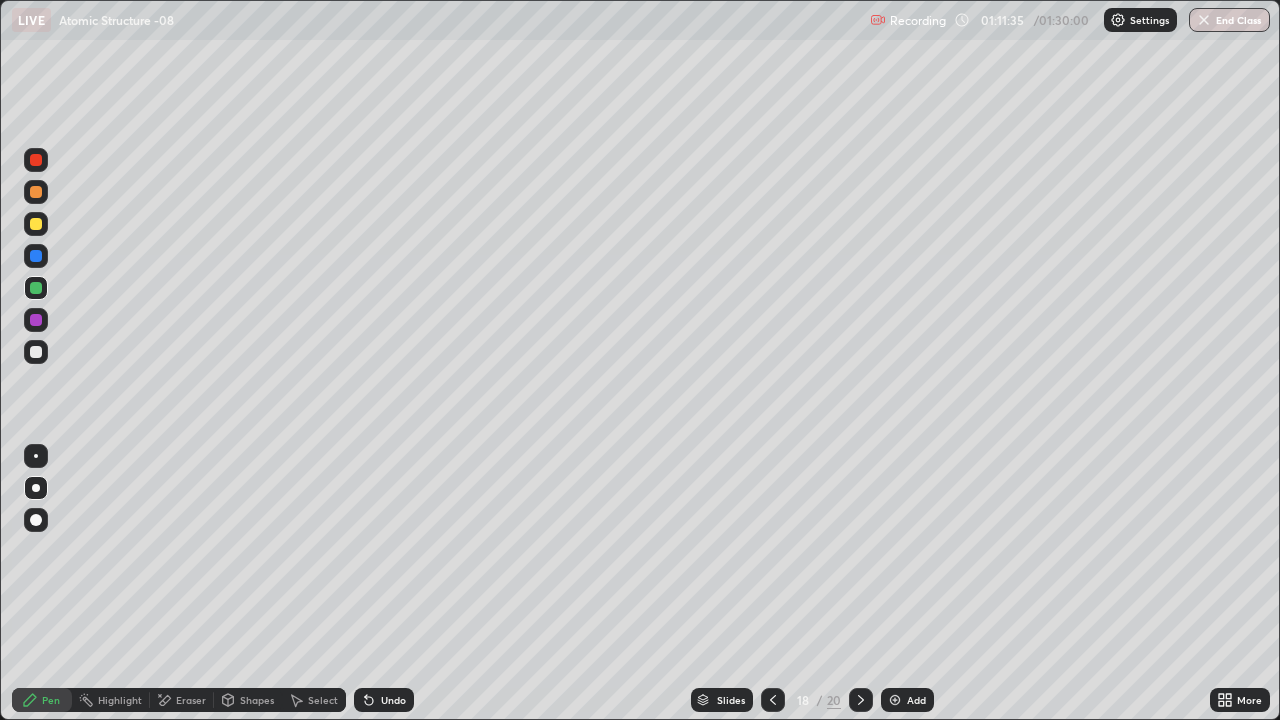 click 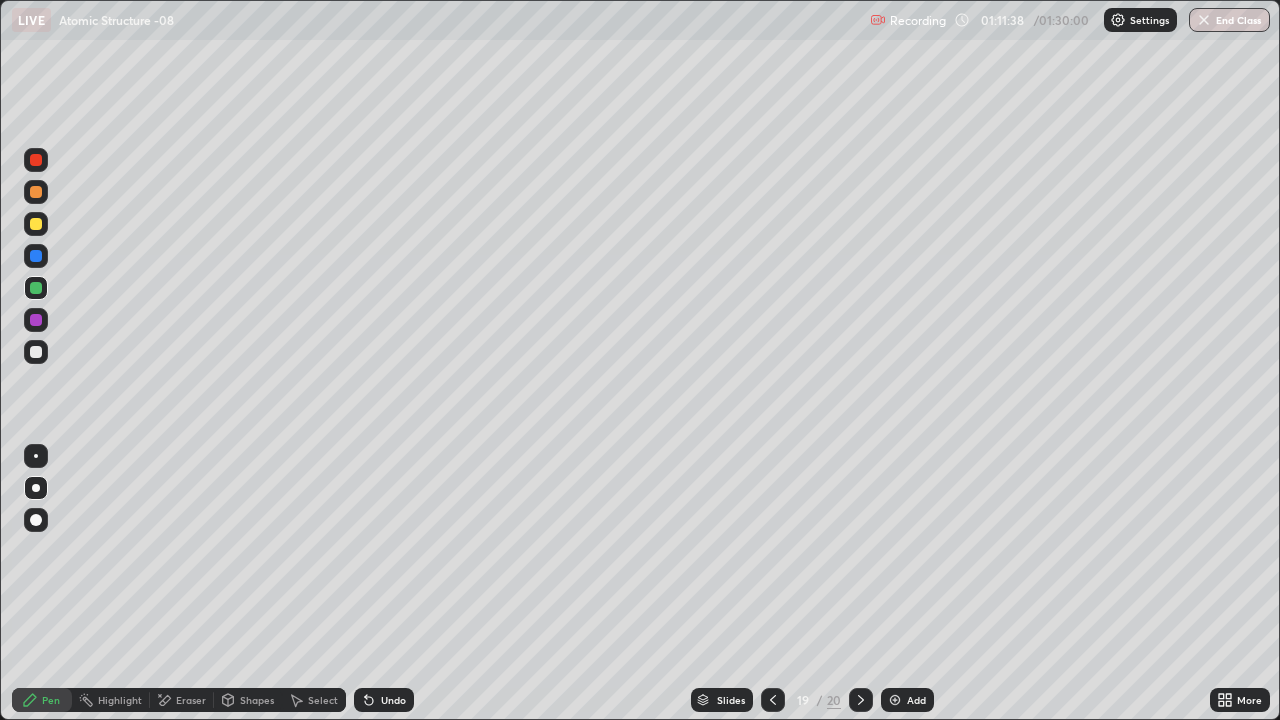 click 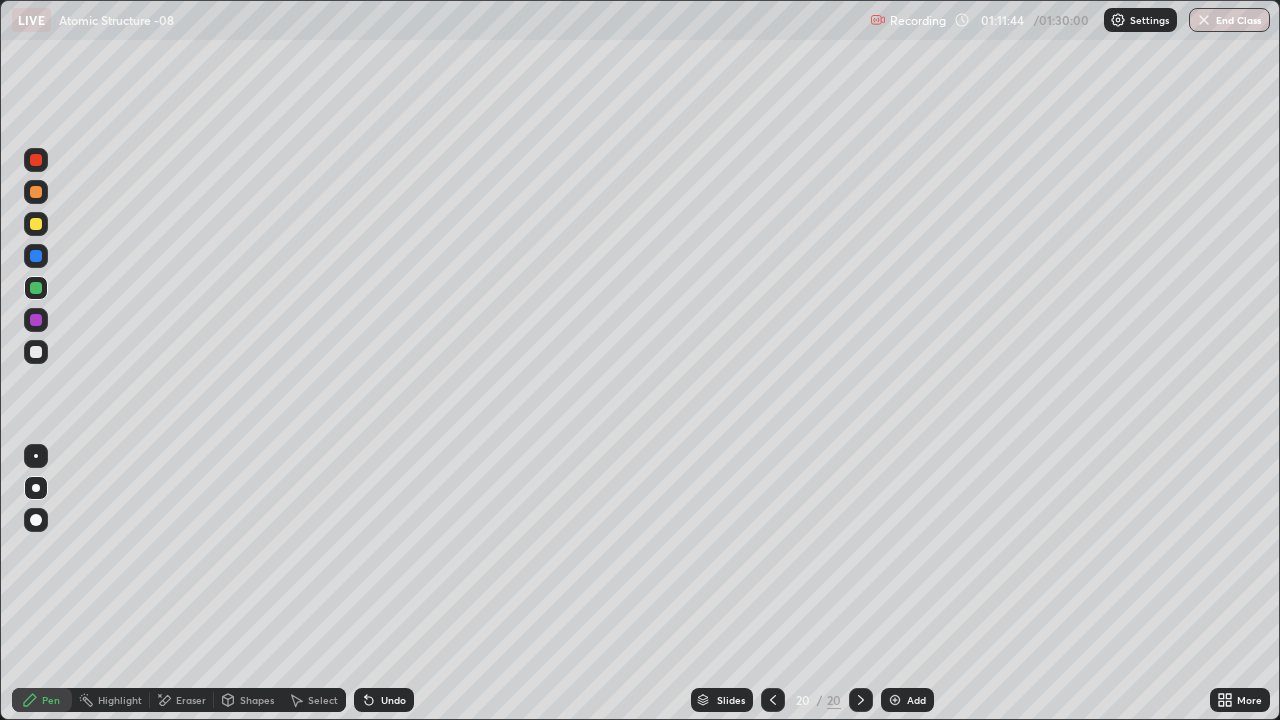 click 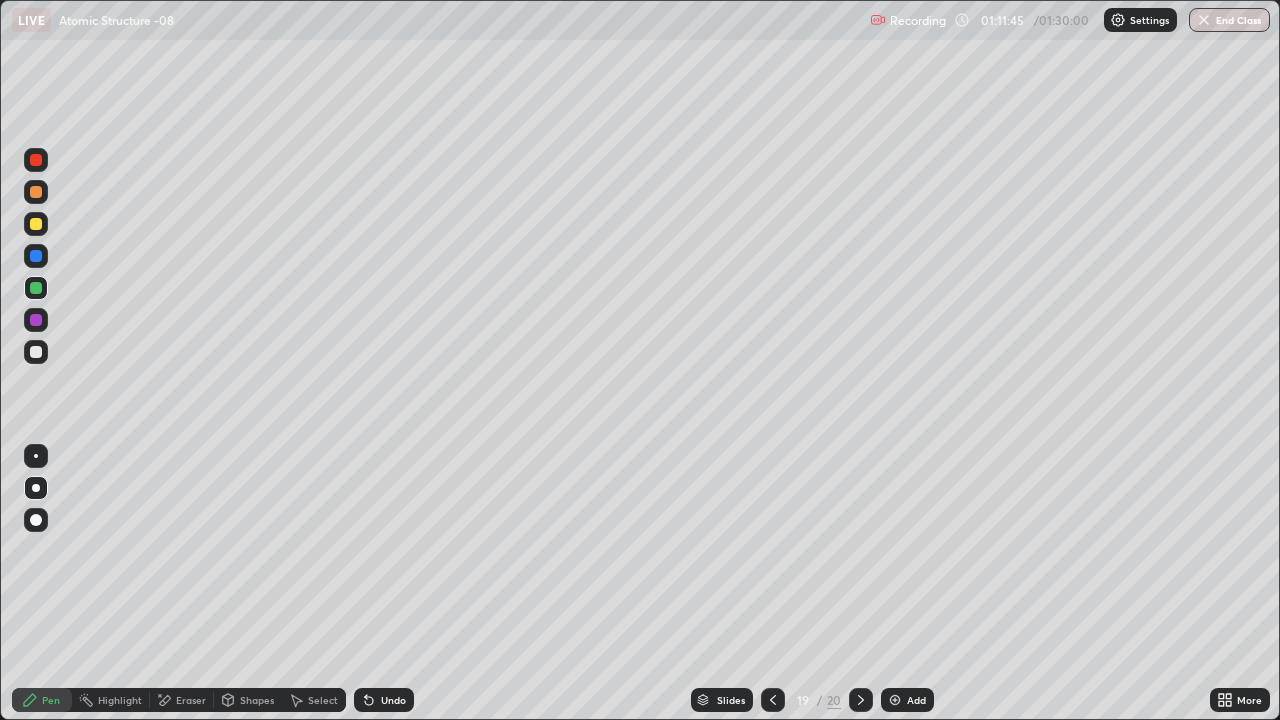 click 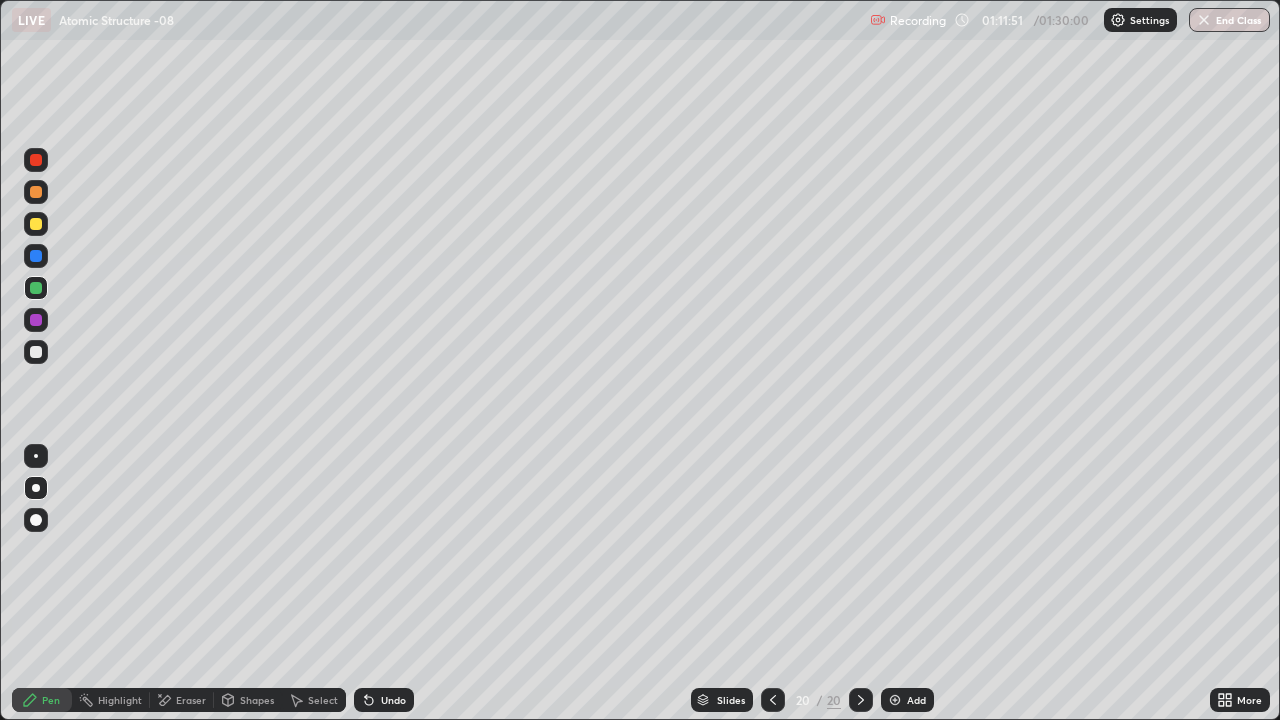 click at bounding box center [36, 352] 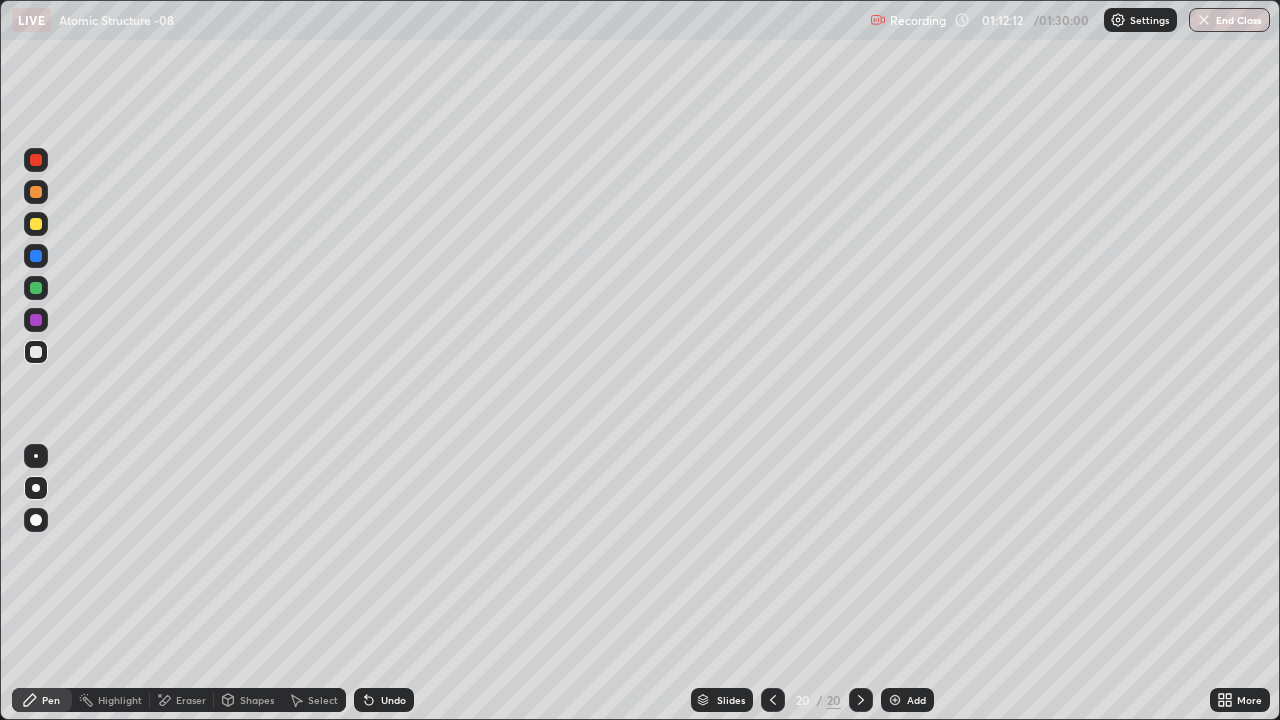 click at bounding box center (36, 288) 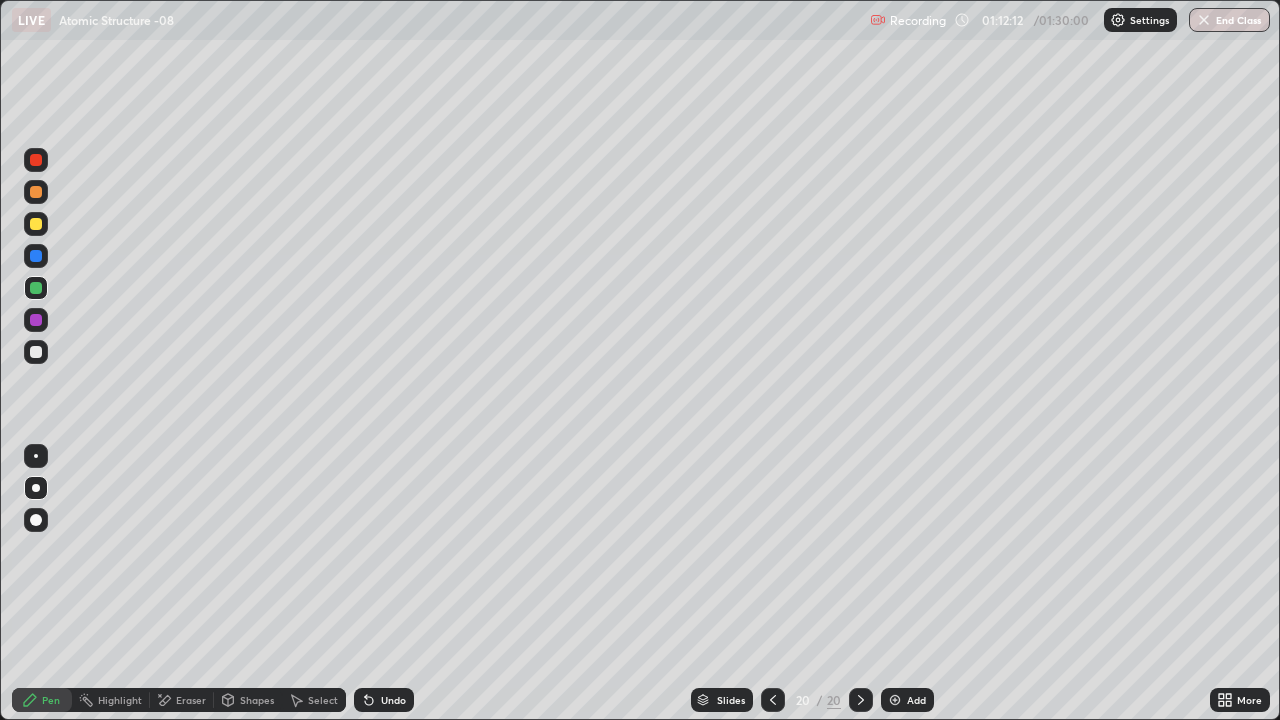 click at bounding box center [36, 288] 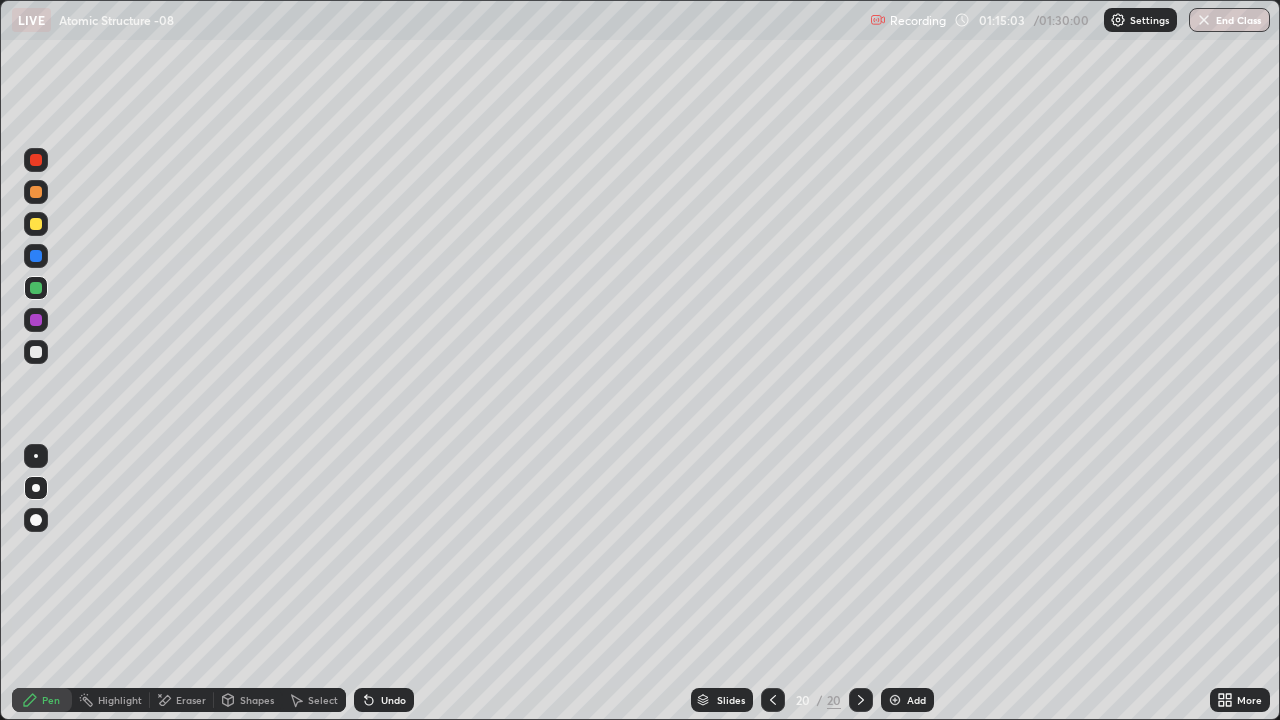 click 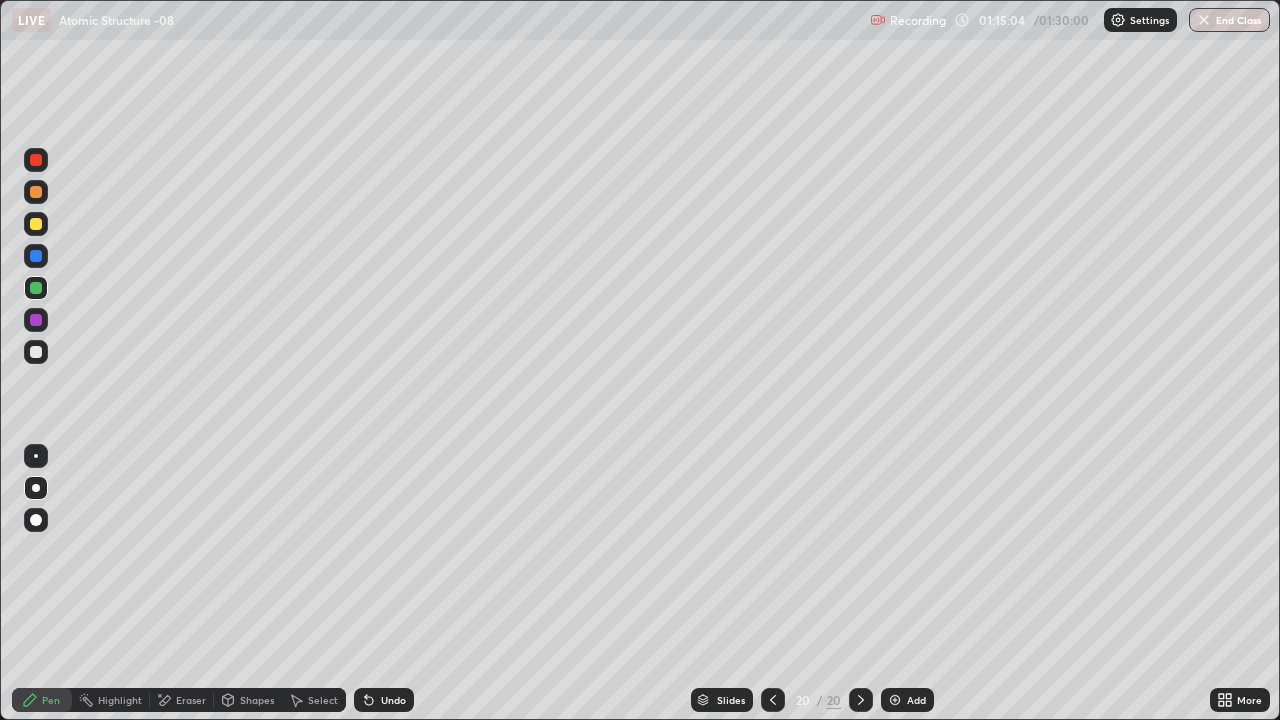 click on "Add" at bounding box center (907, 700) 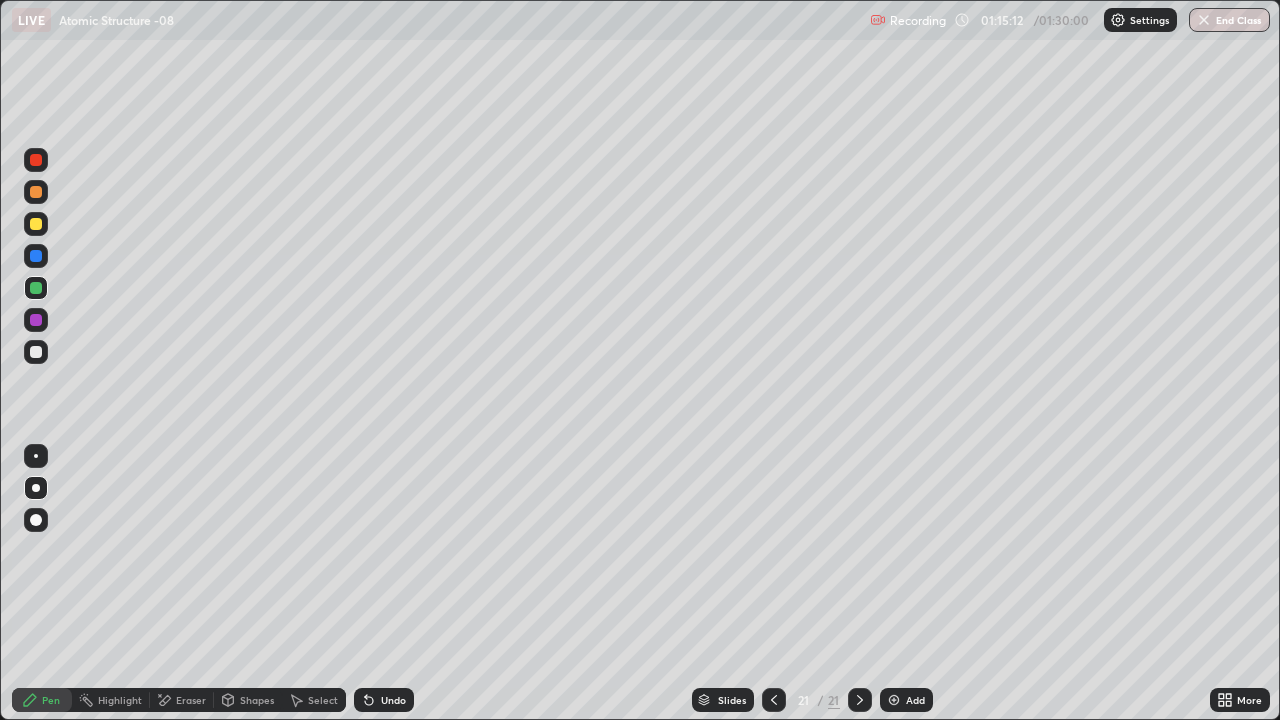 click 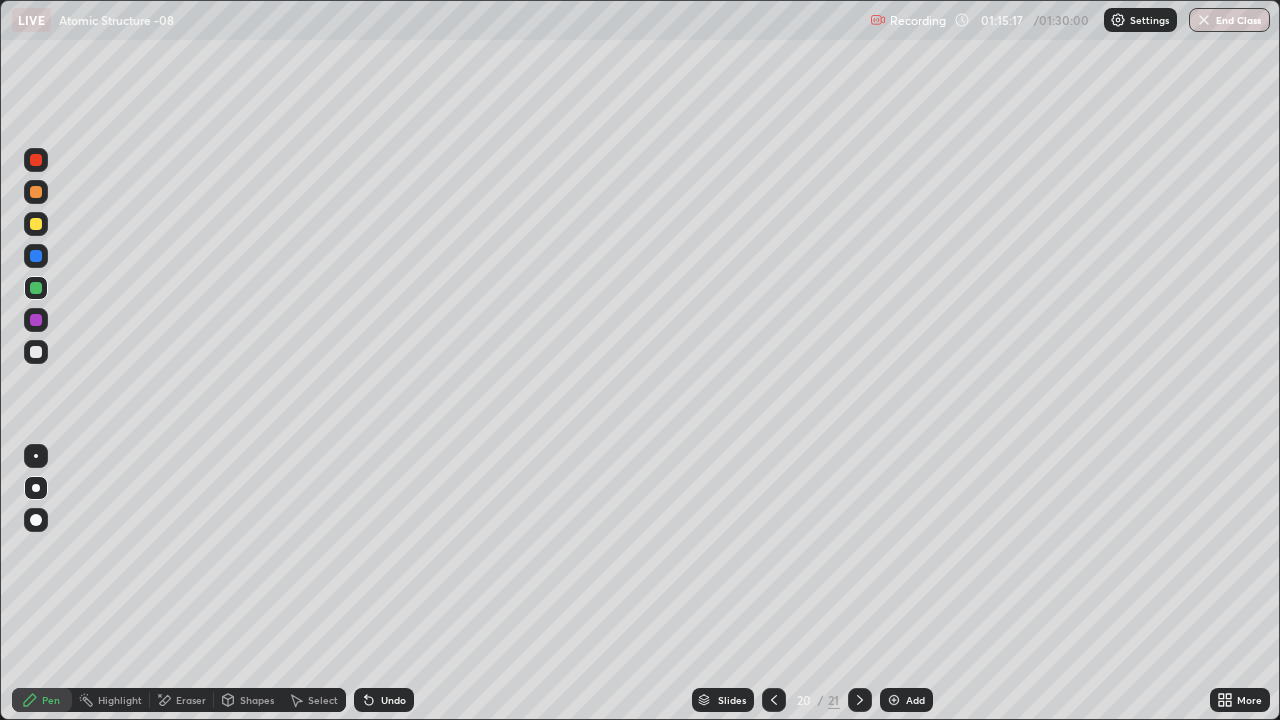 click 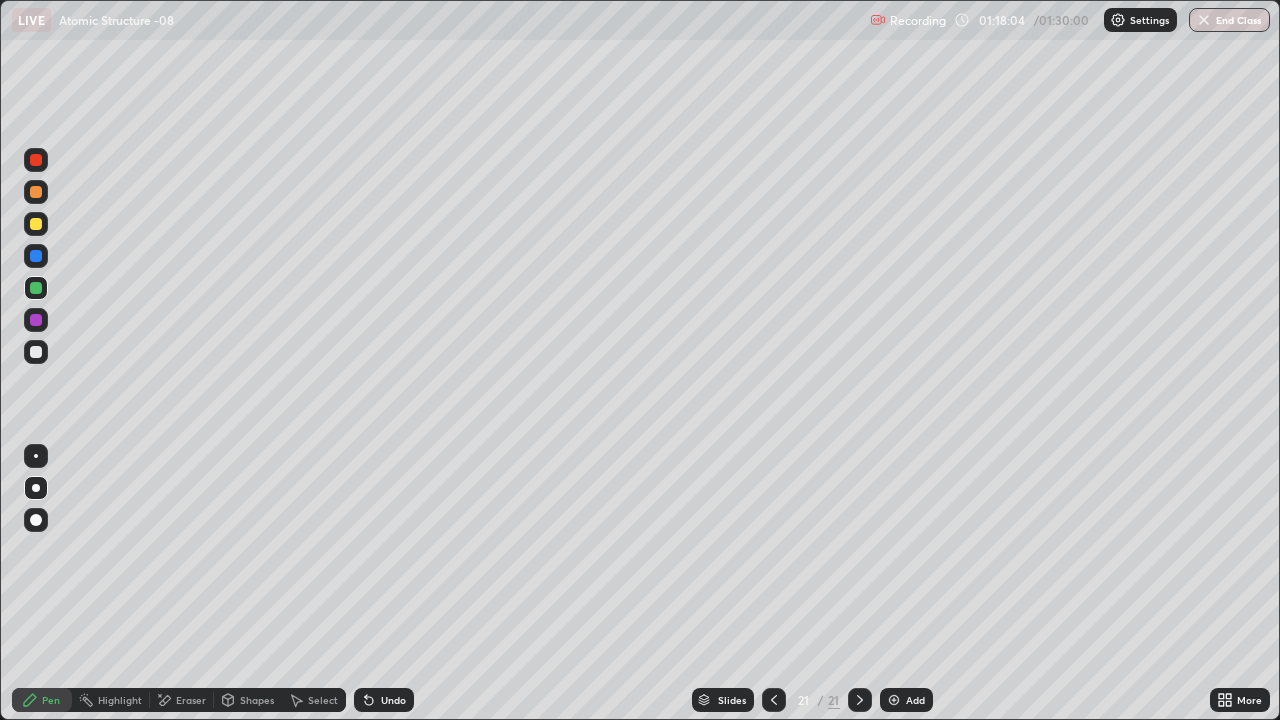 click 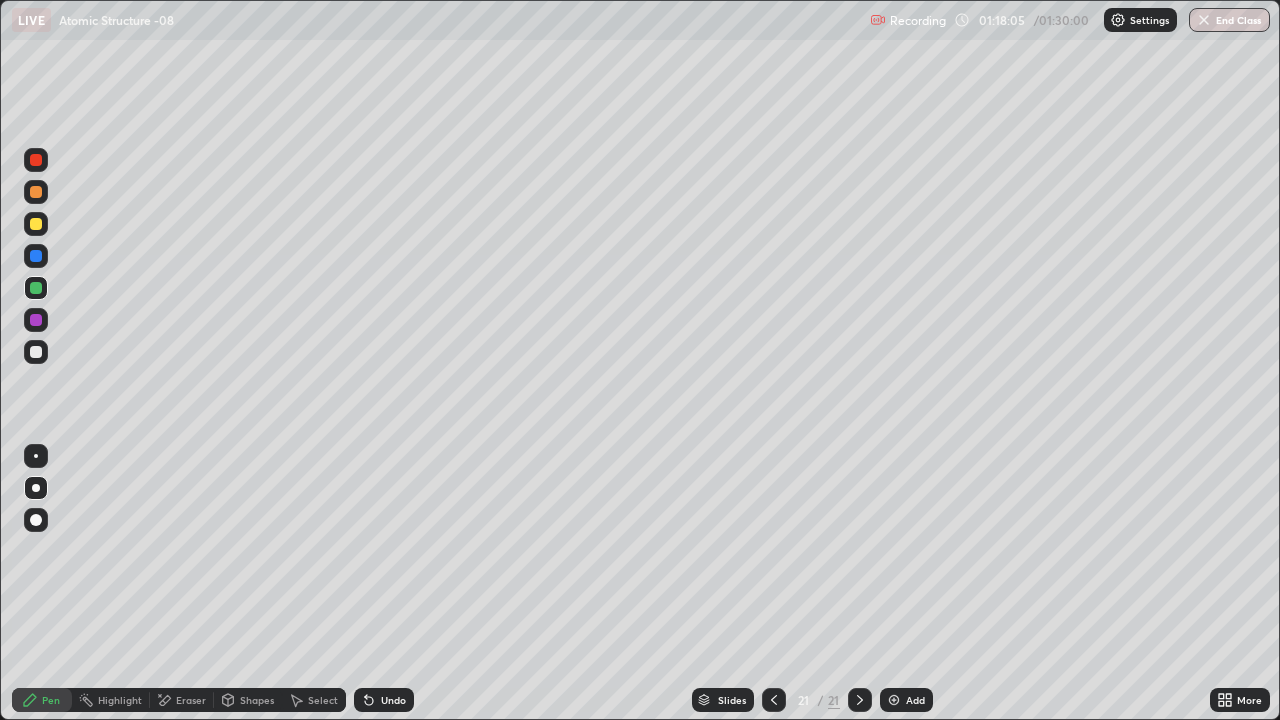 click on "Add" at bounding box center [915, 700] 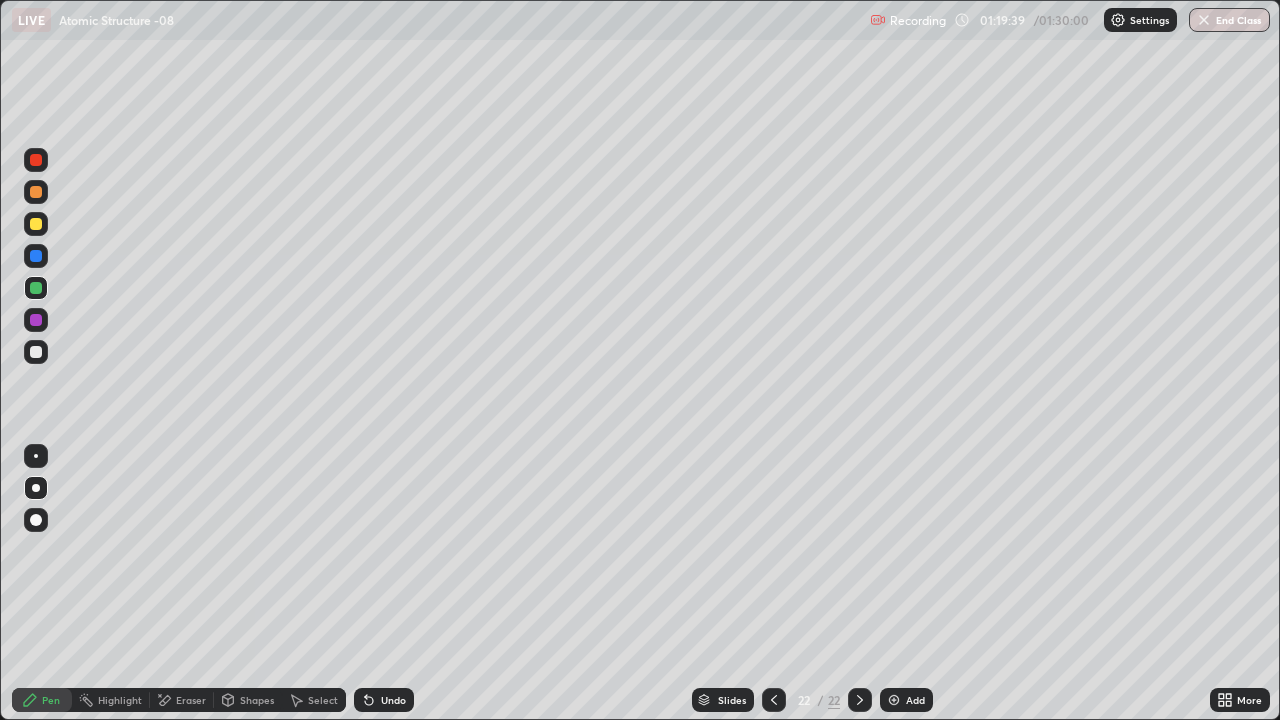 click 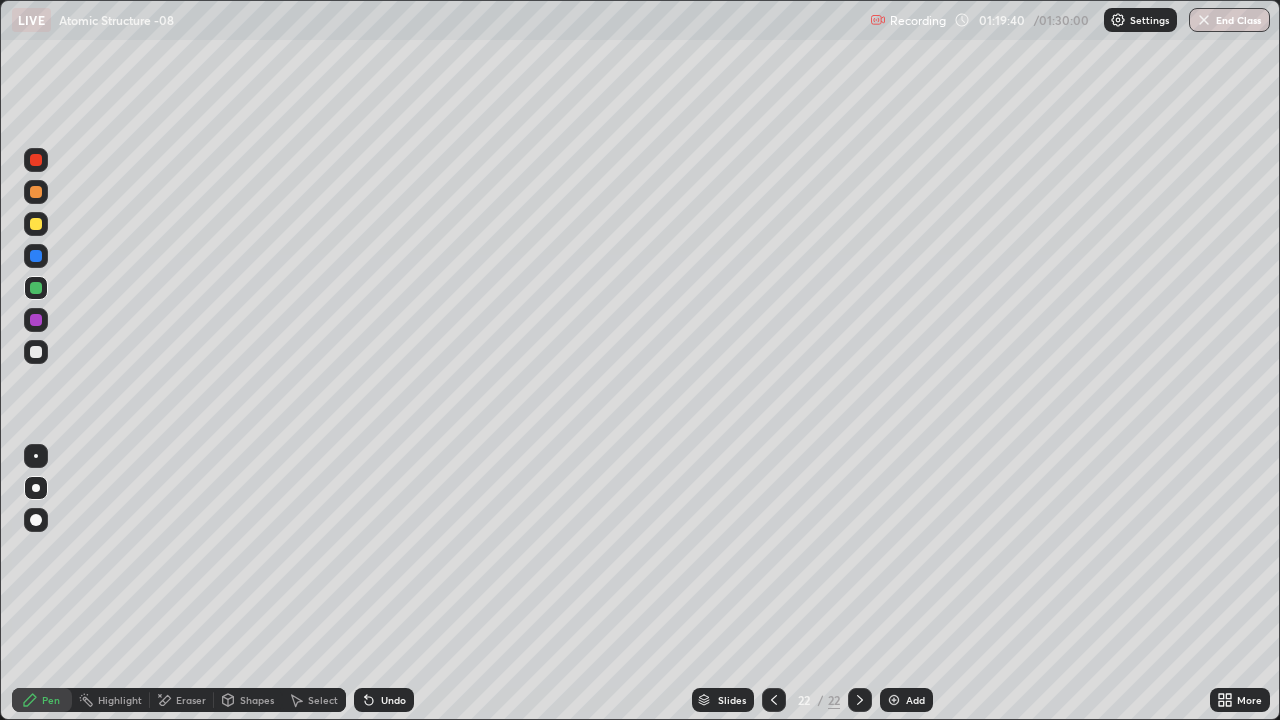 click on "Add" at bounding box center (915, 700) 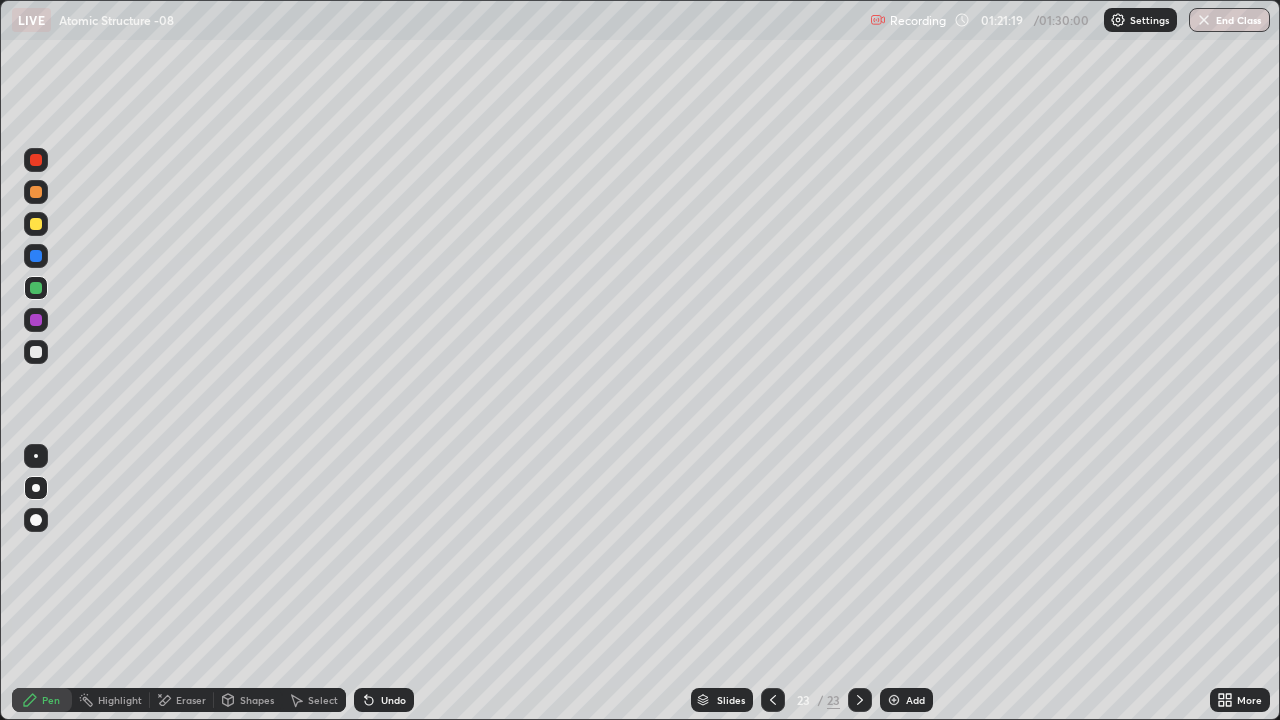 click 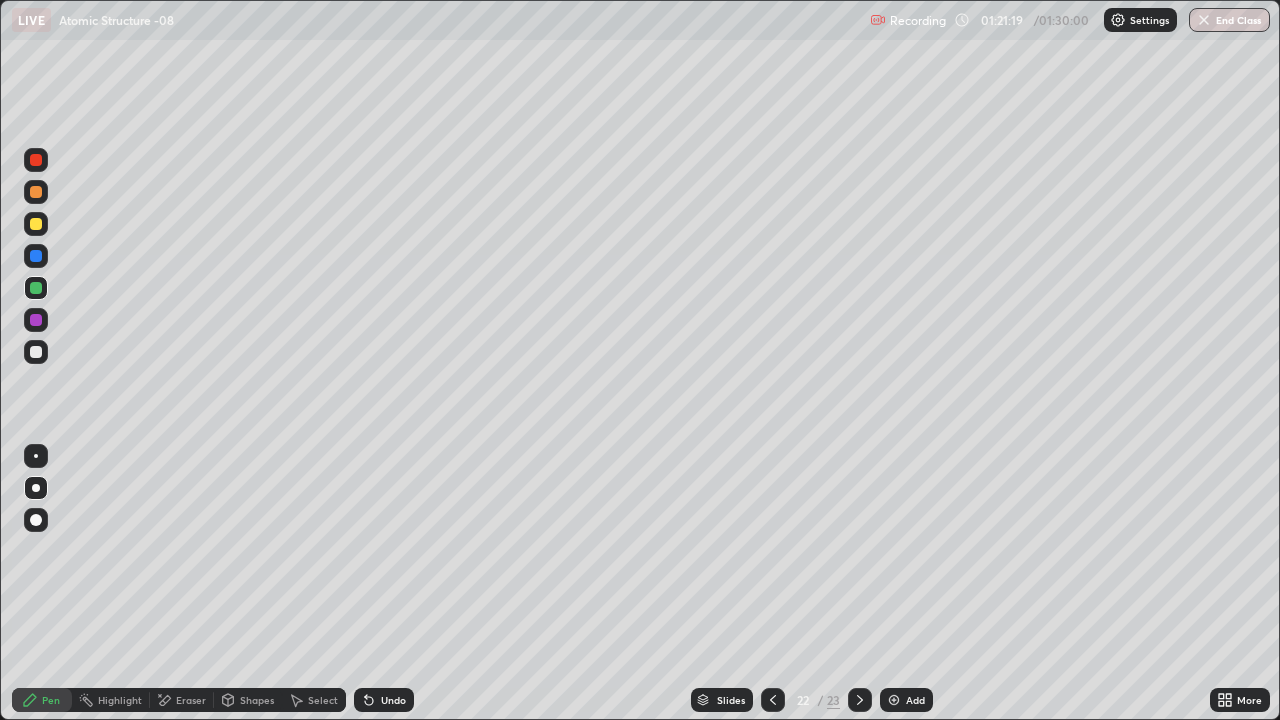 click at bounding box center [773, 700] 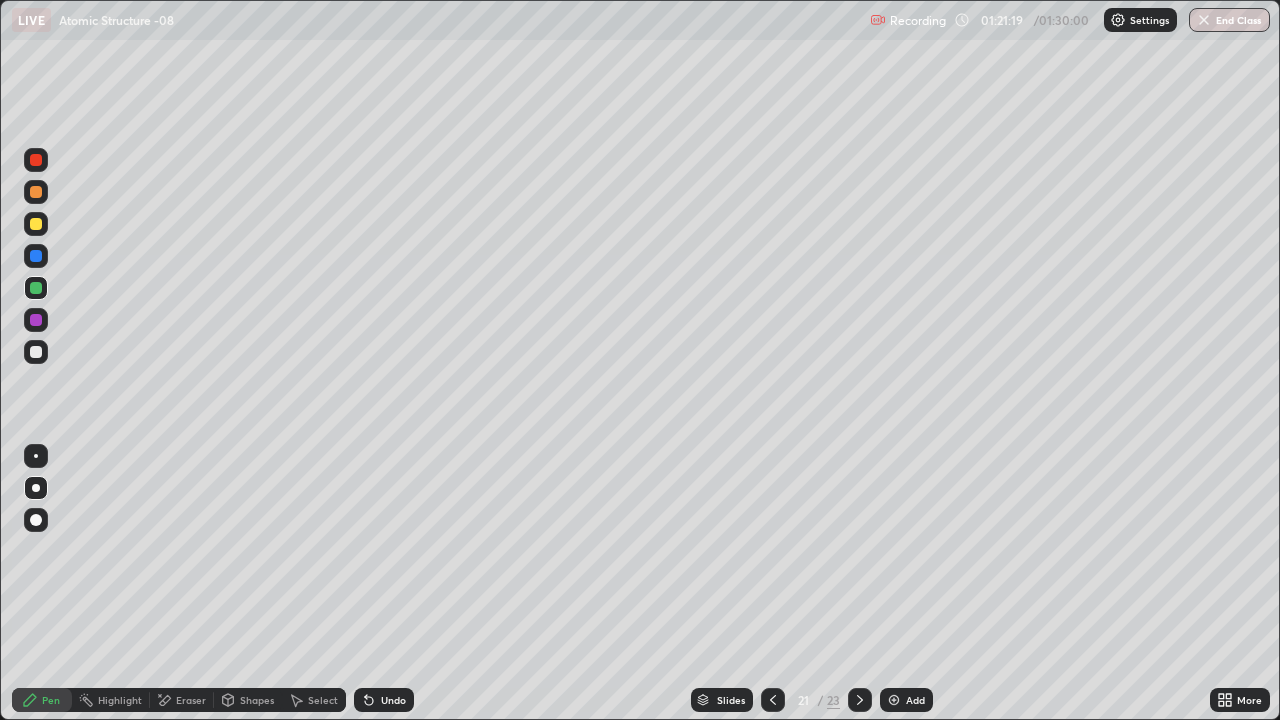 click at bounding box center (773, 700) 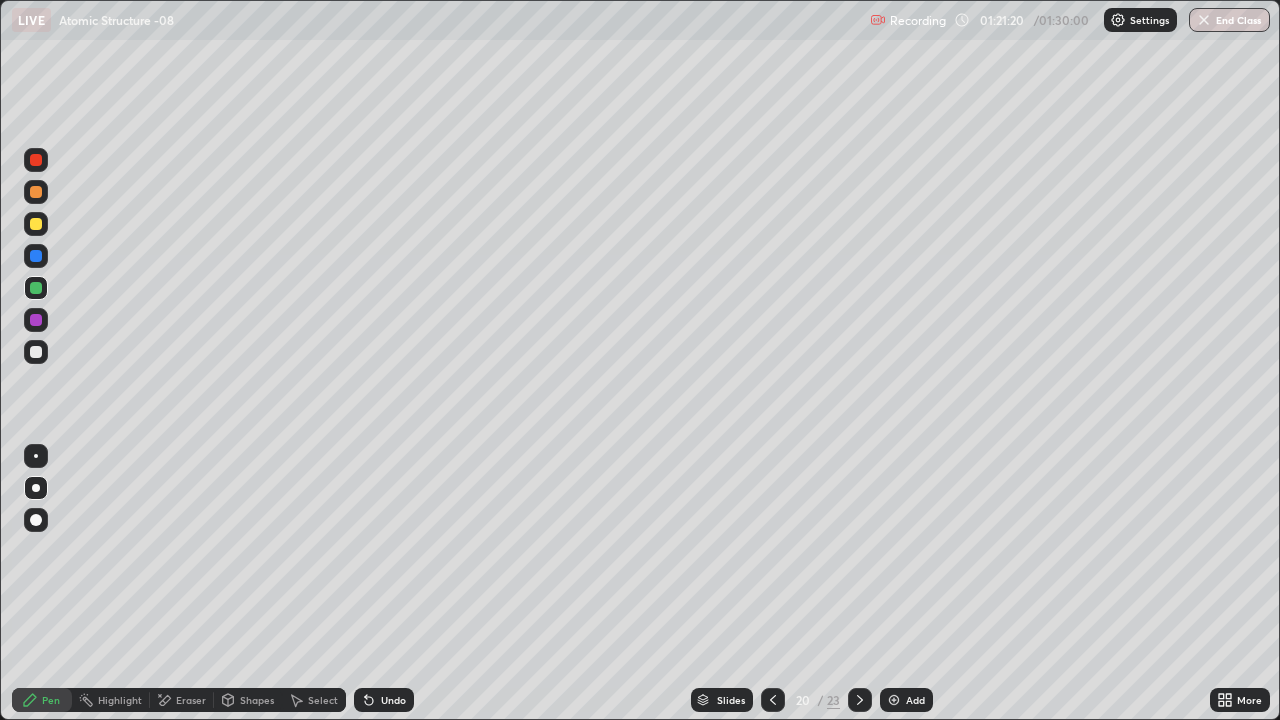 click at bounding box center (773, 700) 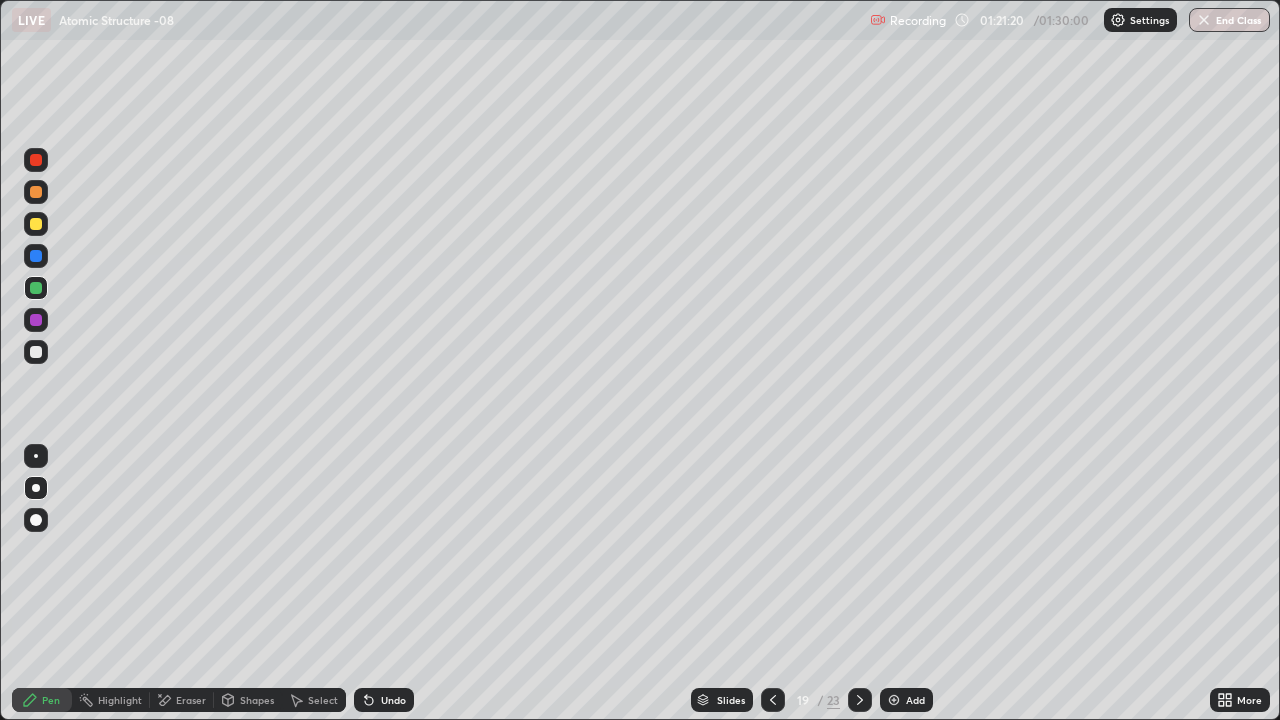 click 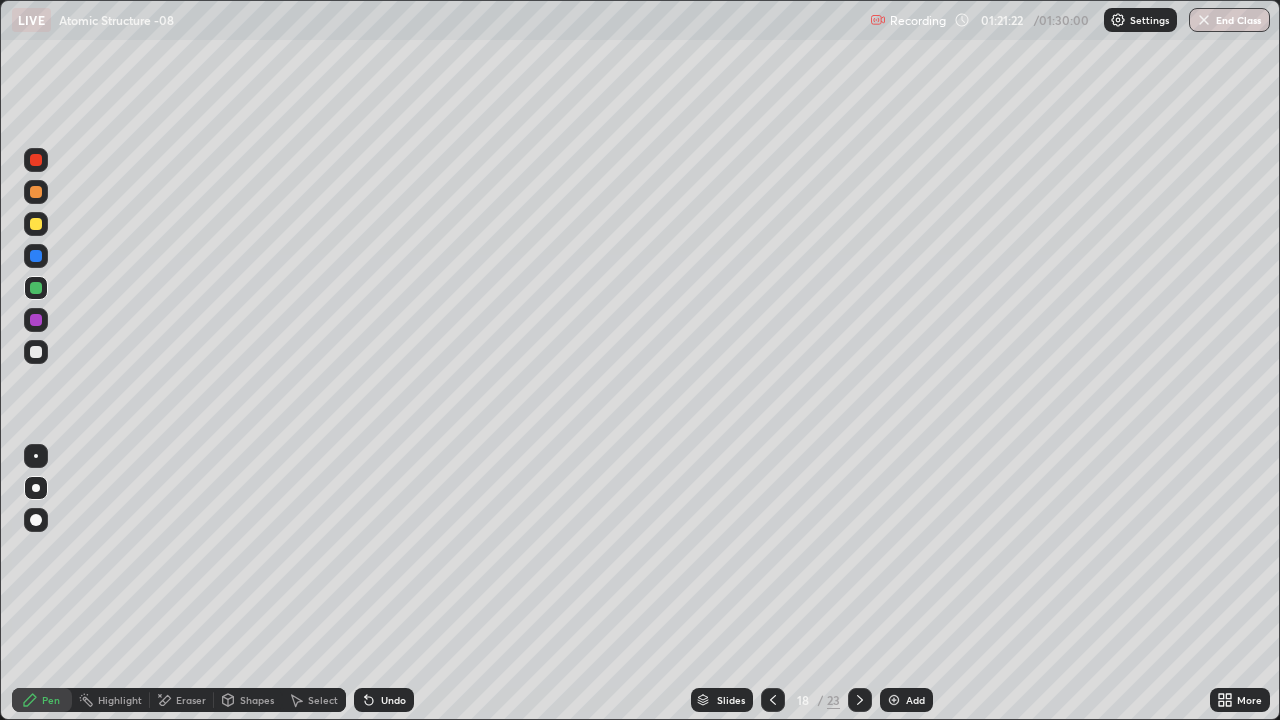 click at bounding box center (773, 700) 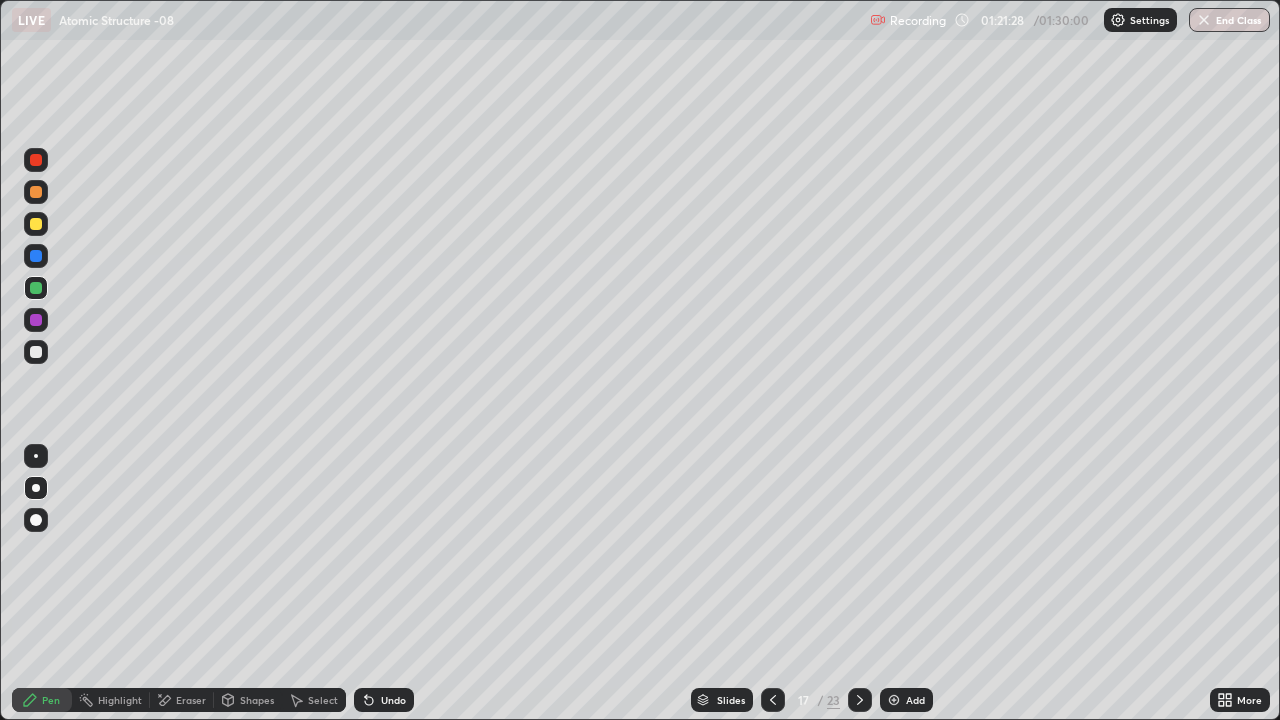 click 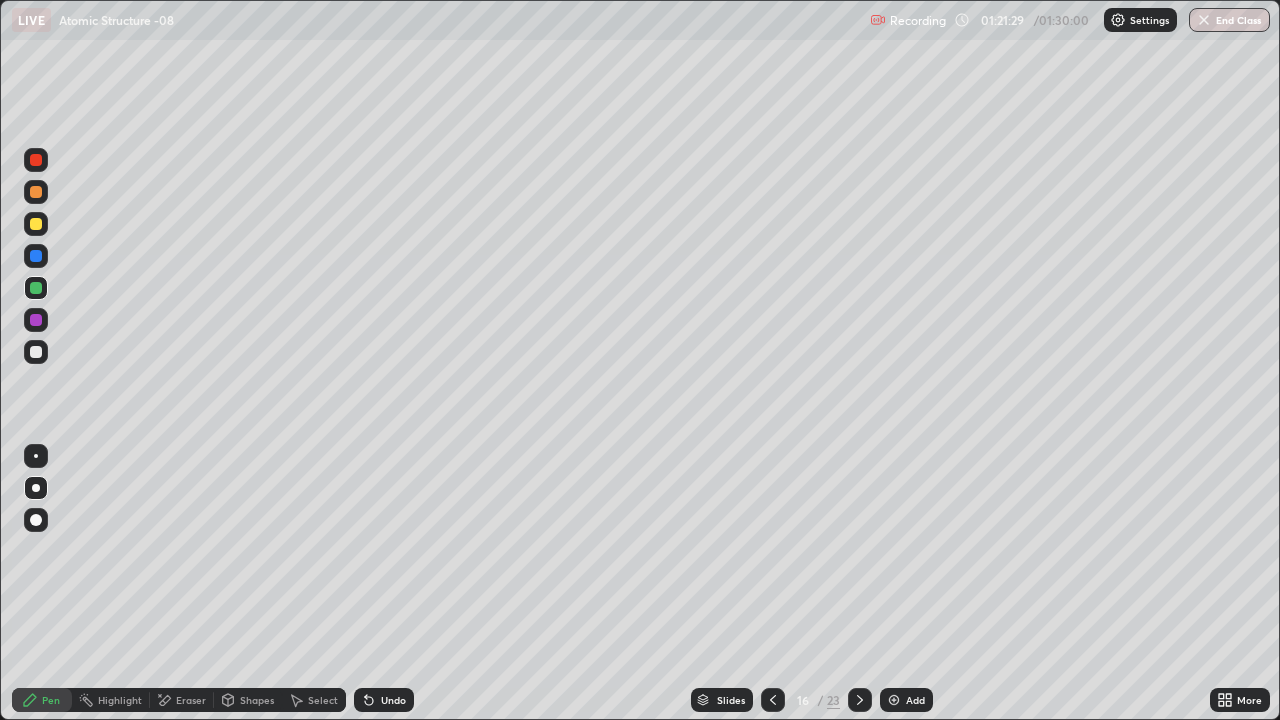 click at bounding box center (773, 700) 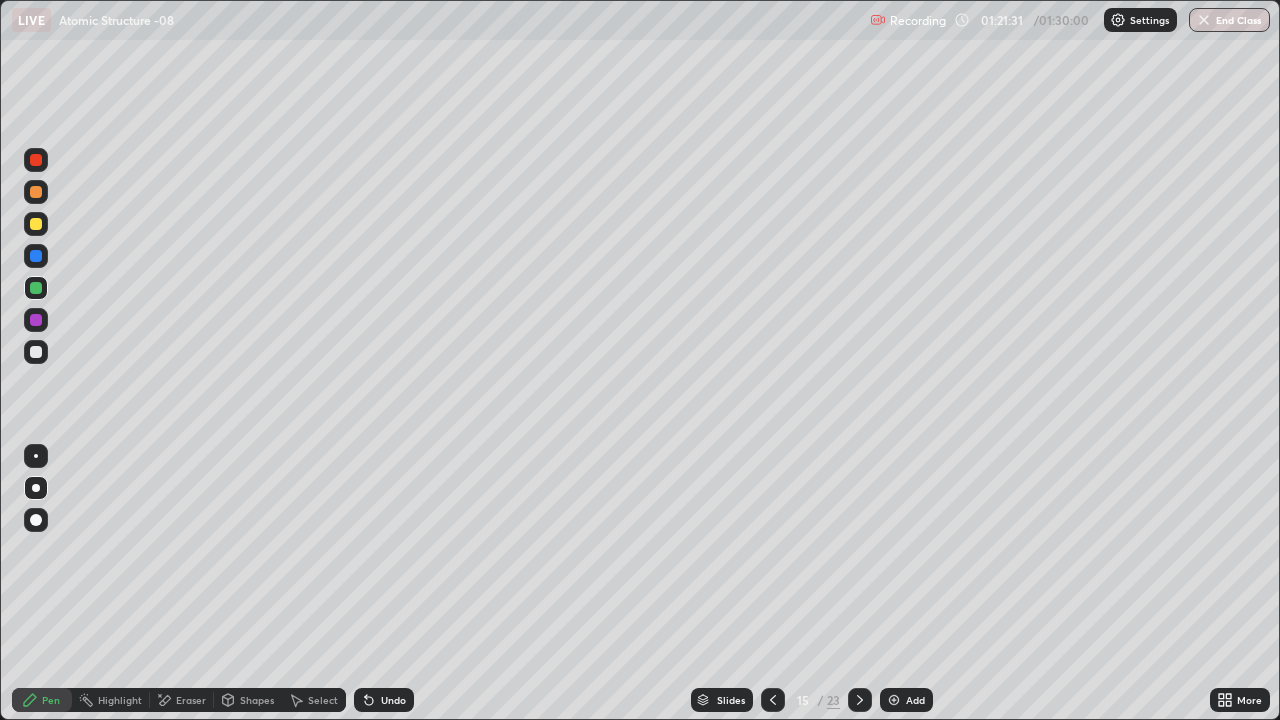 click 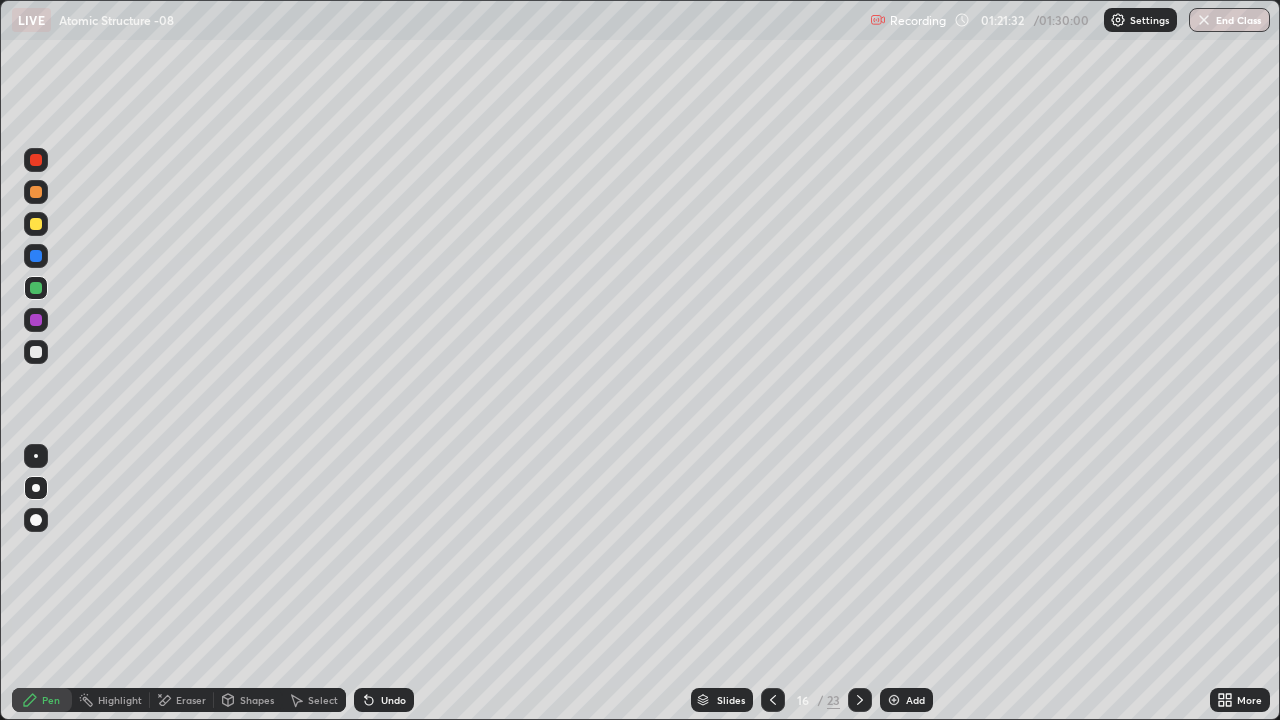click at bounding box center (860, 700) 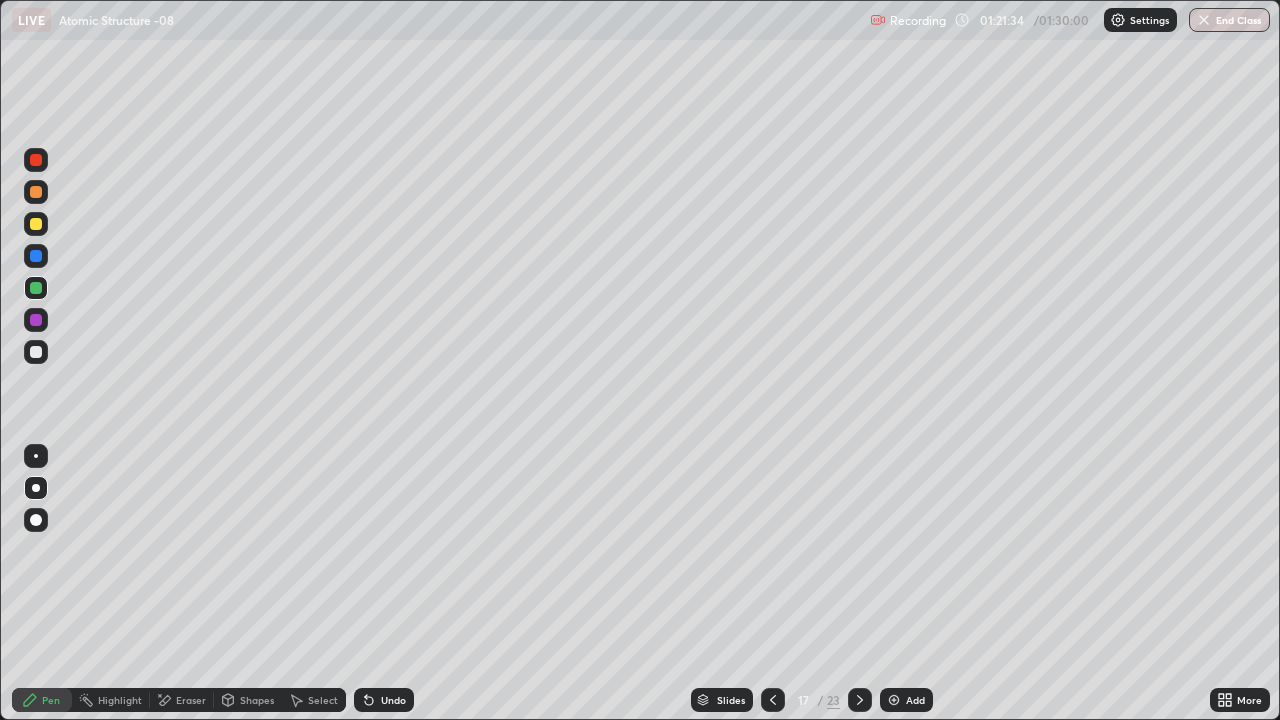click on "Eraser" at bounding box center [191, 700] 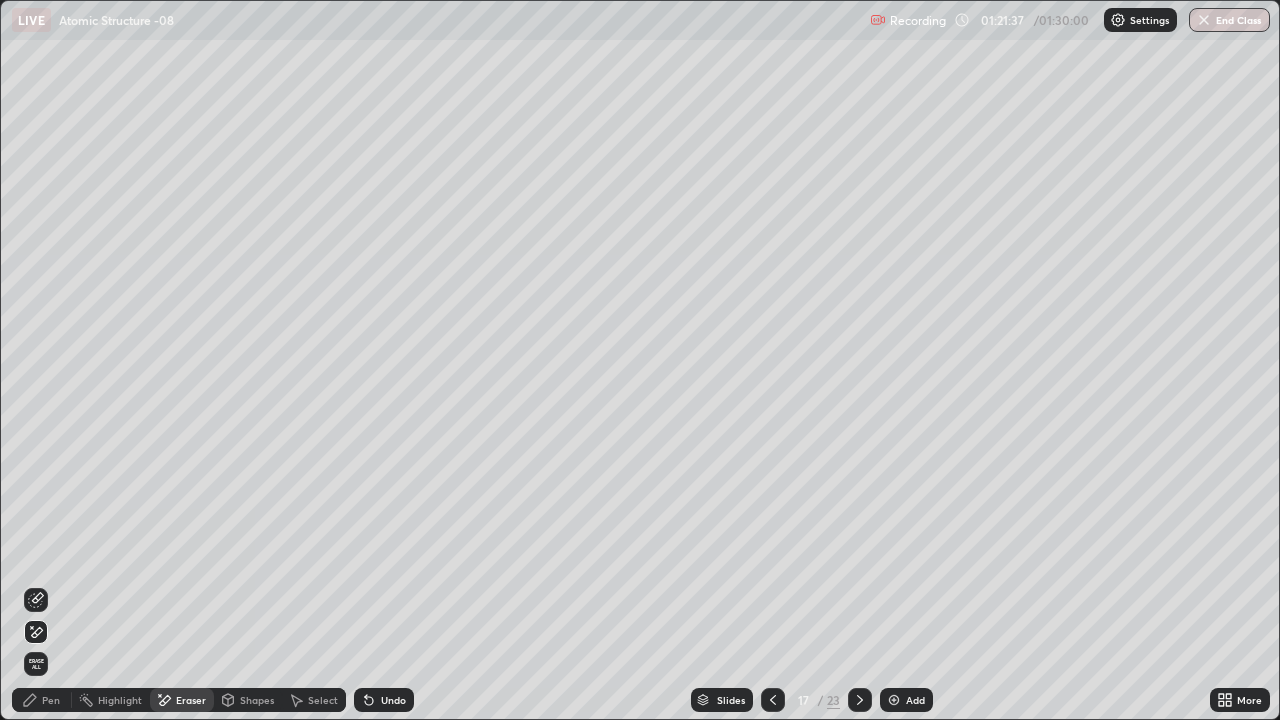 click 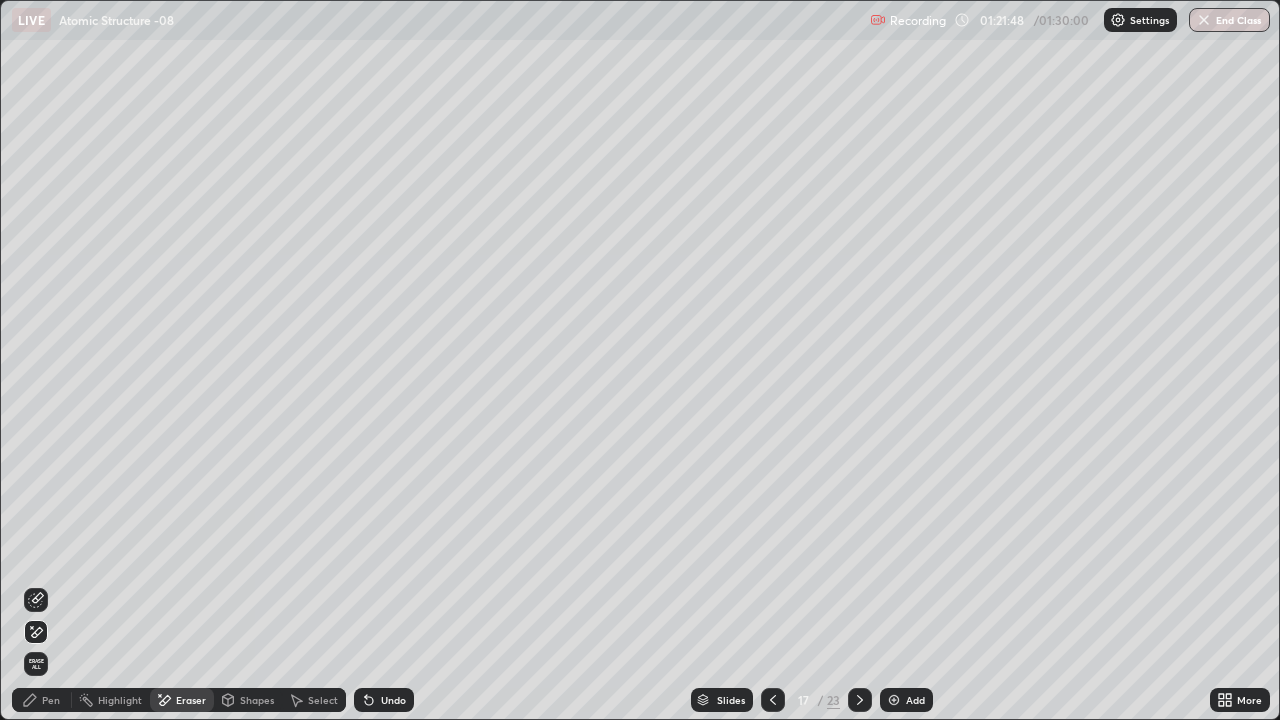 click 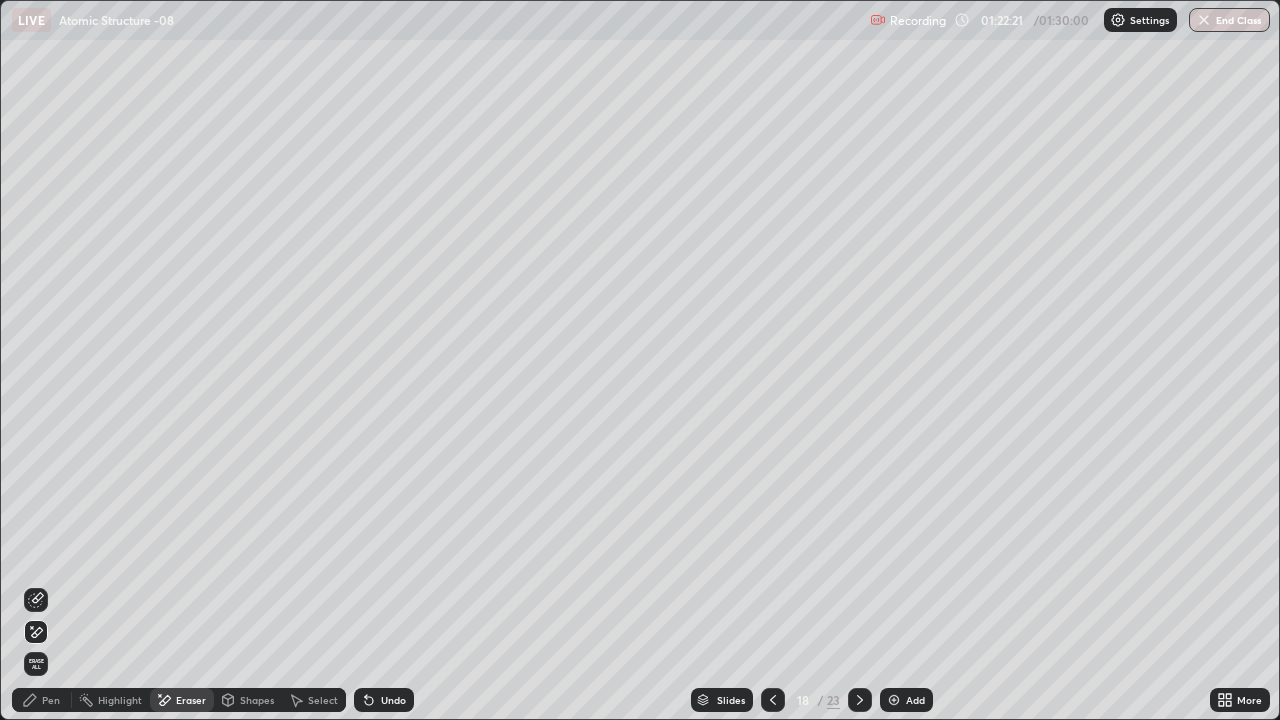 click 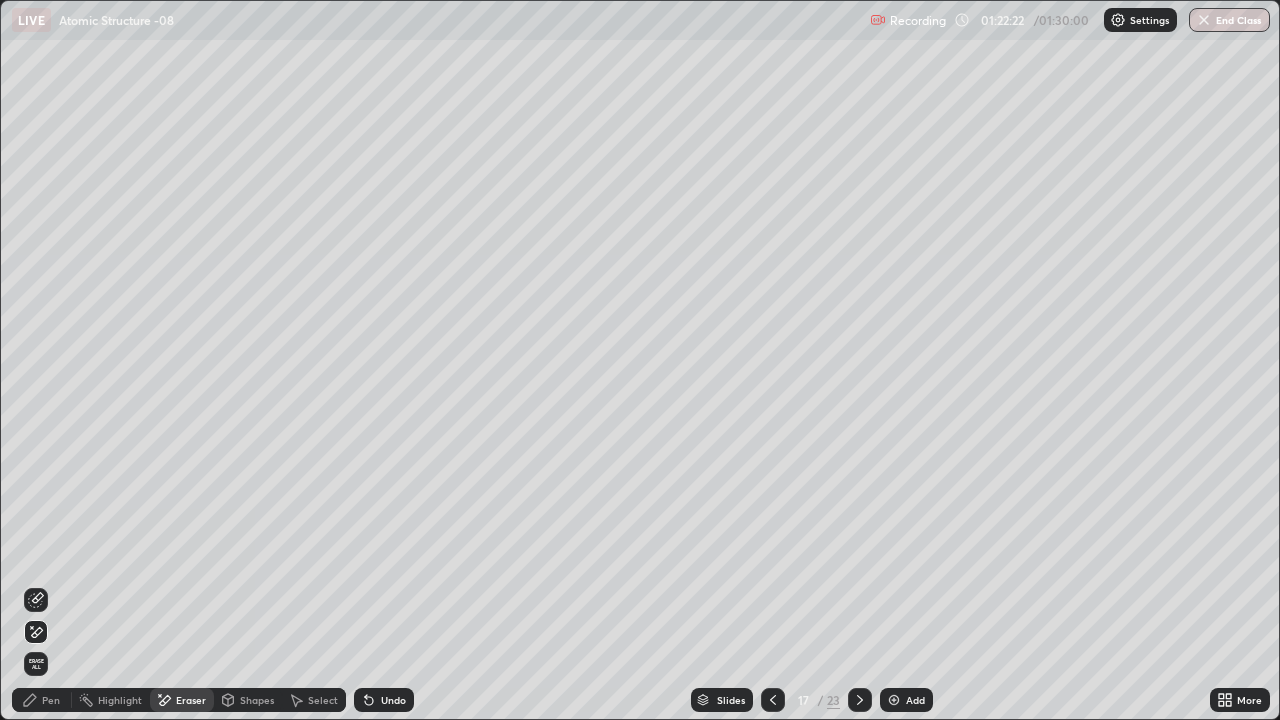 click 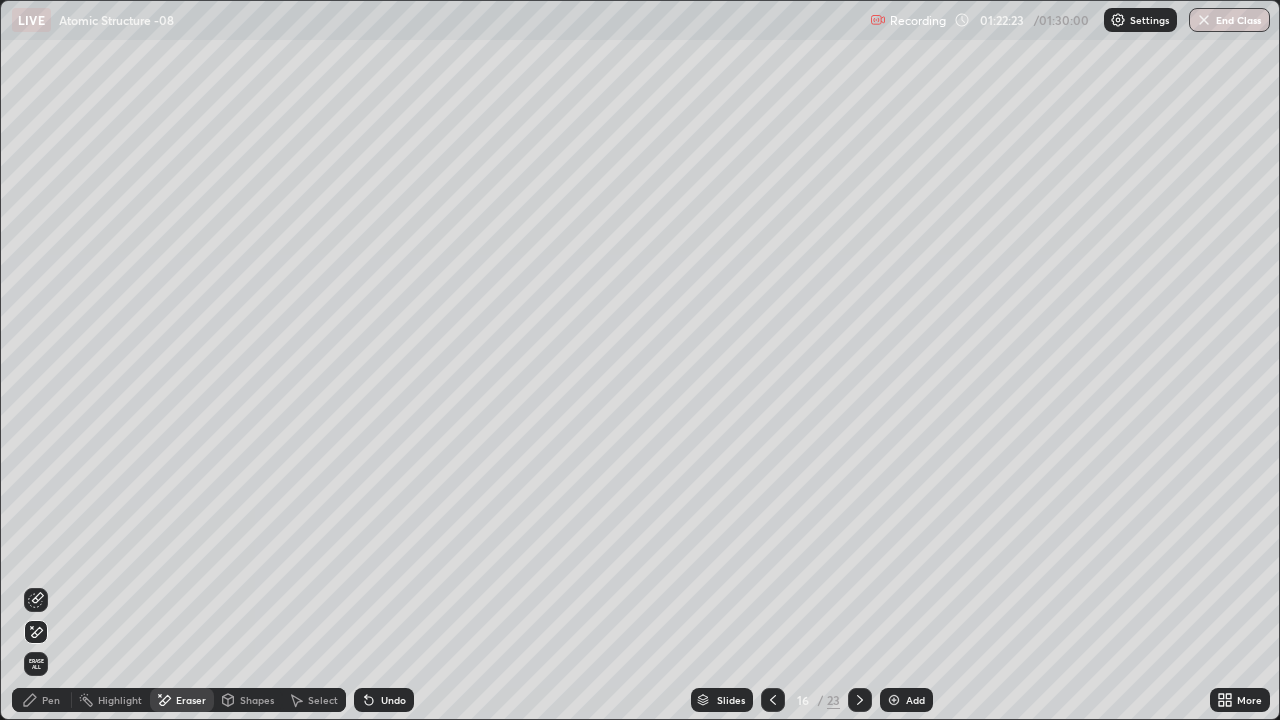 click 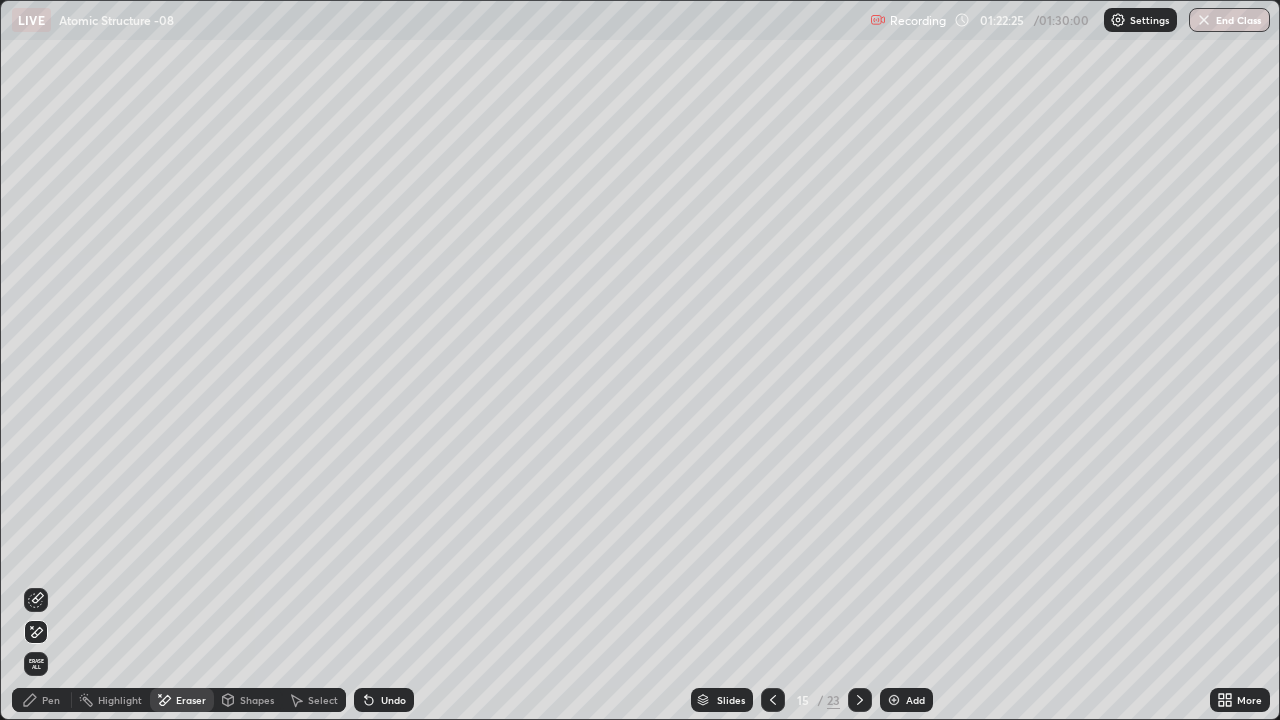 click 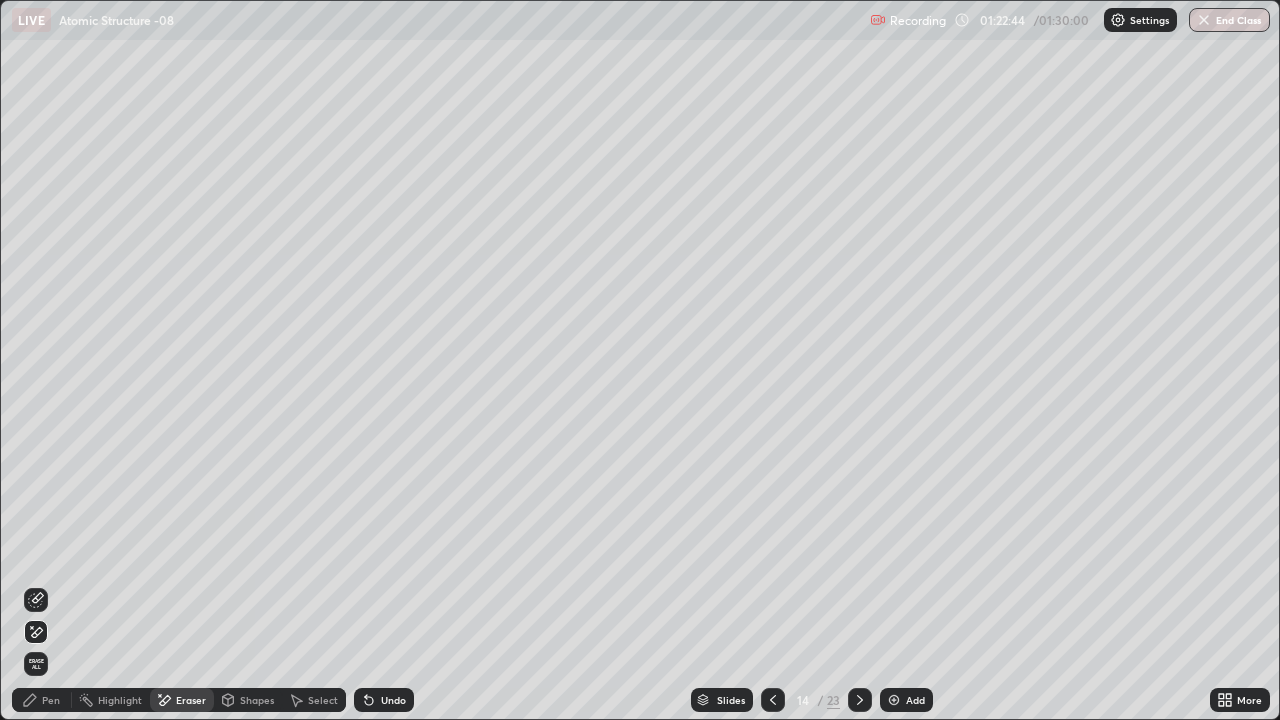 click 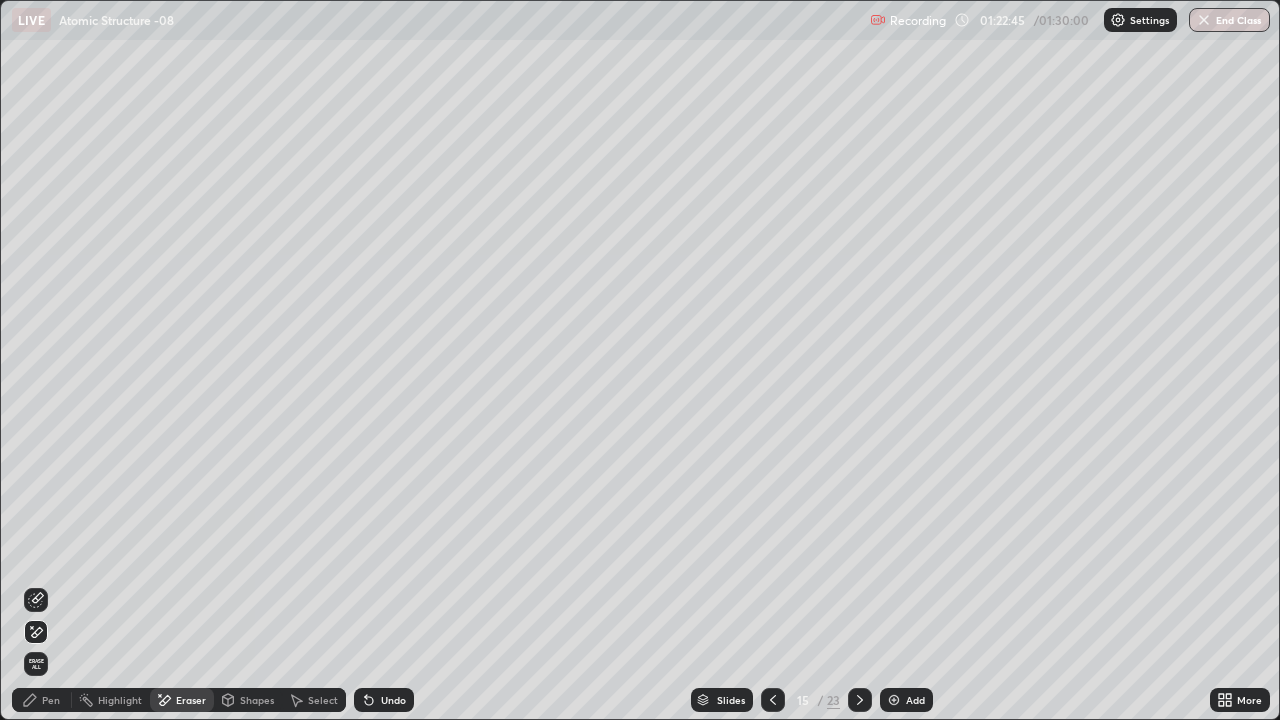 click 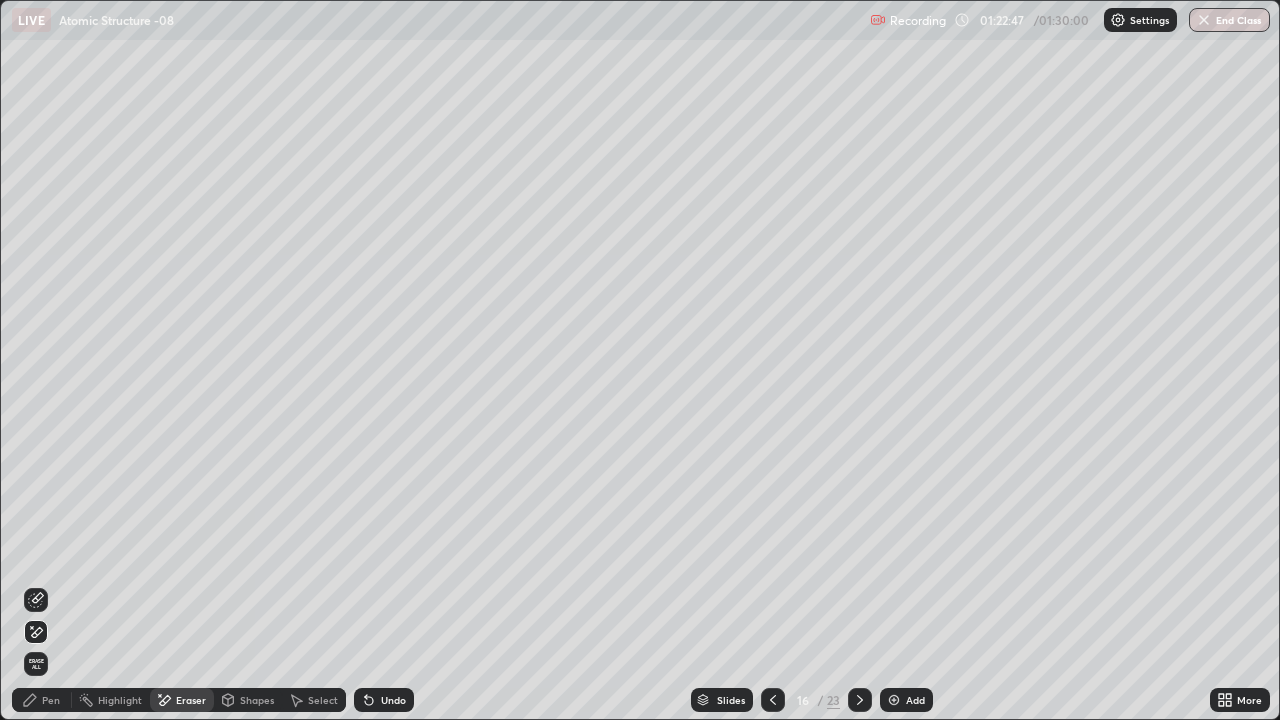 click 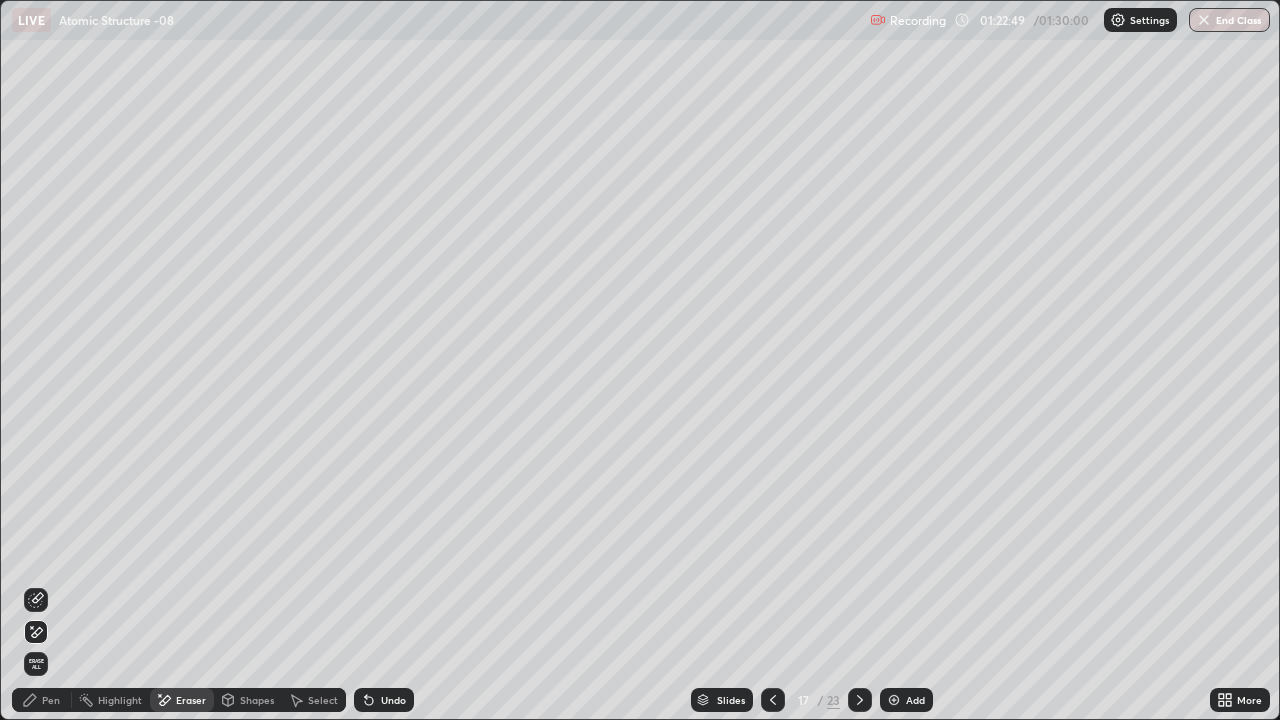 click 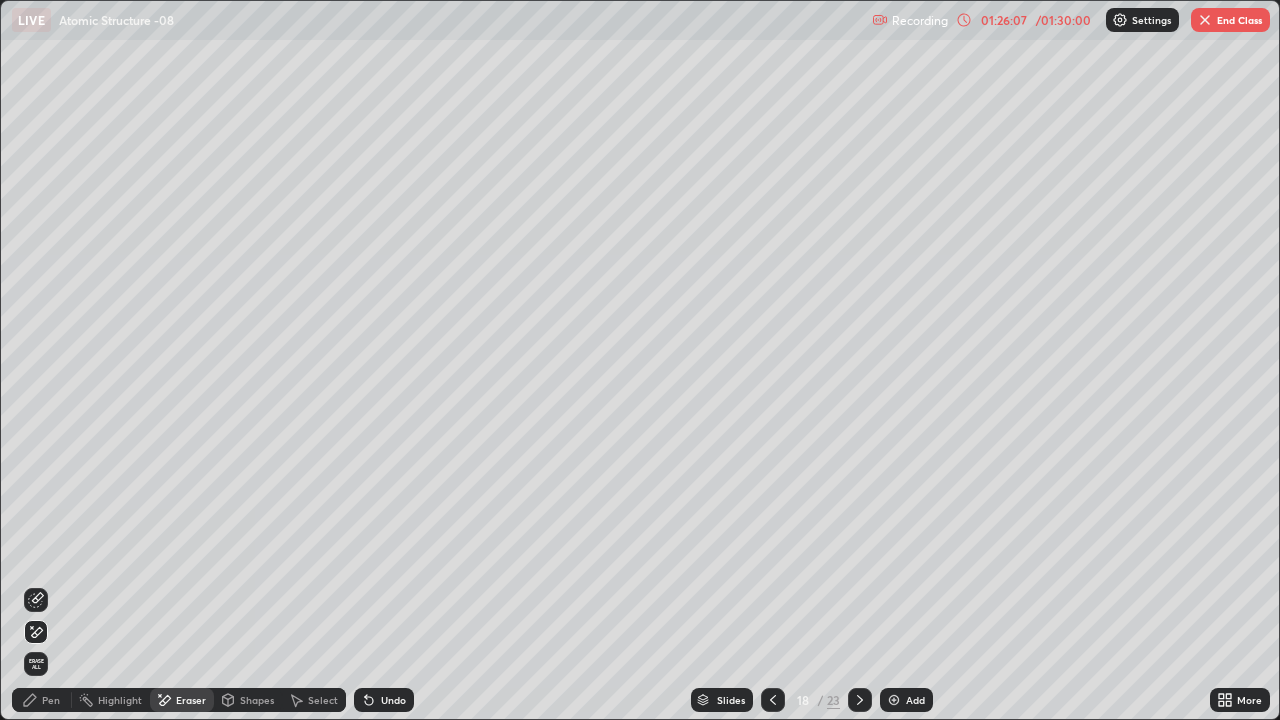 click on "End Class" at bounding box center [1230, 20] 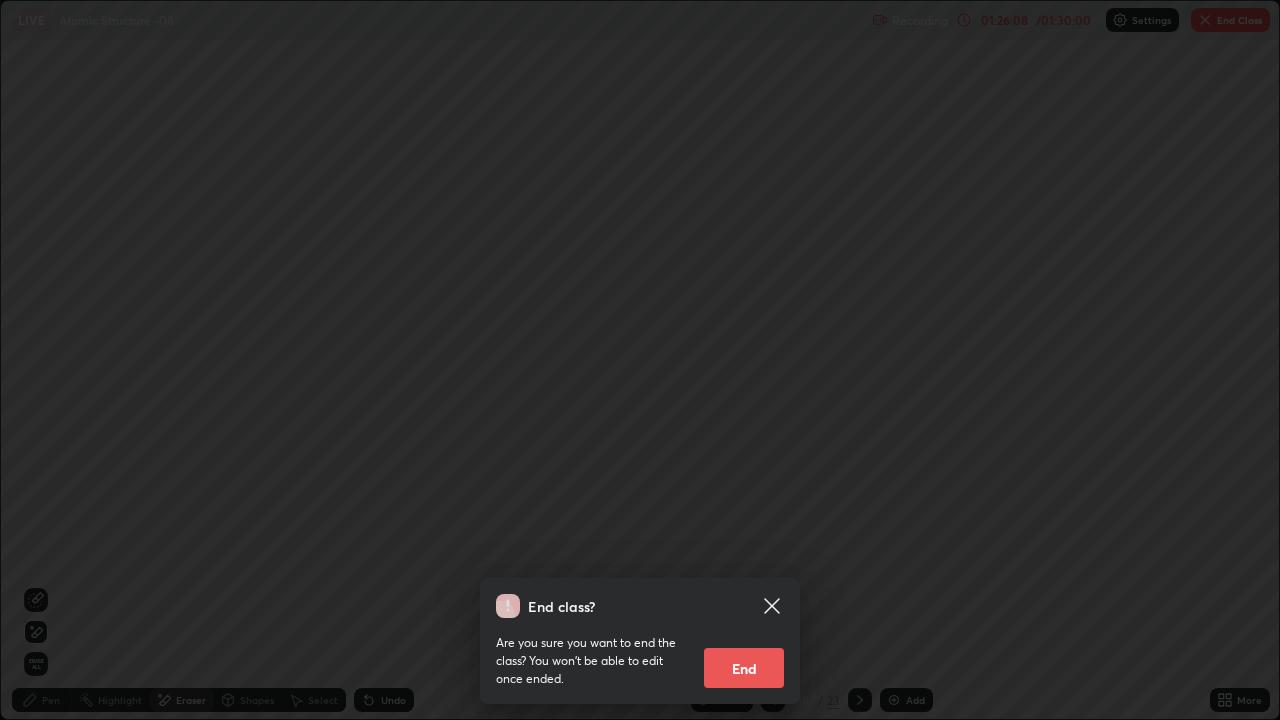 click on "End" at bounding box center [744, 668] 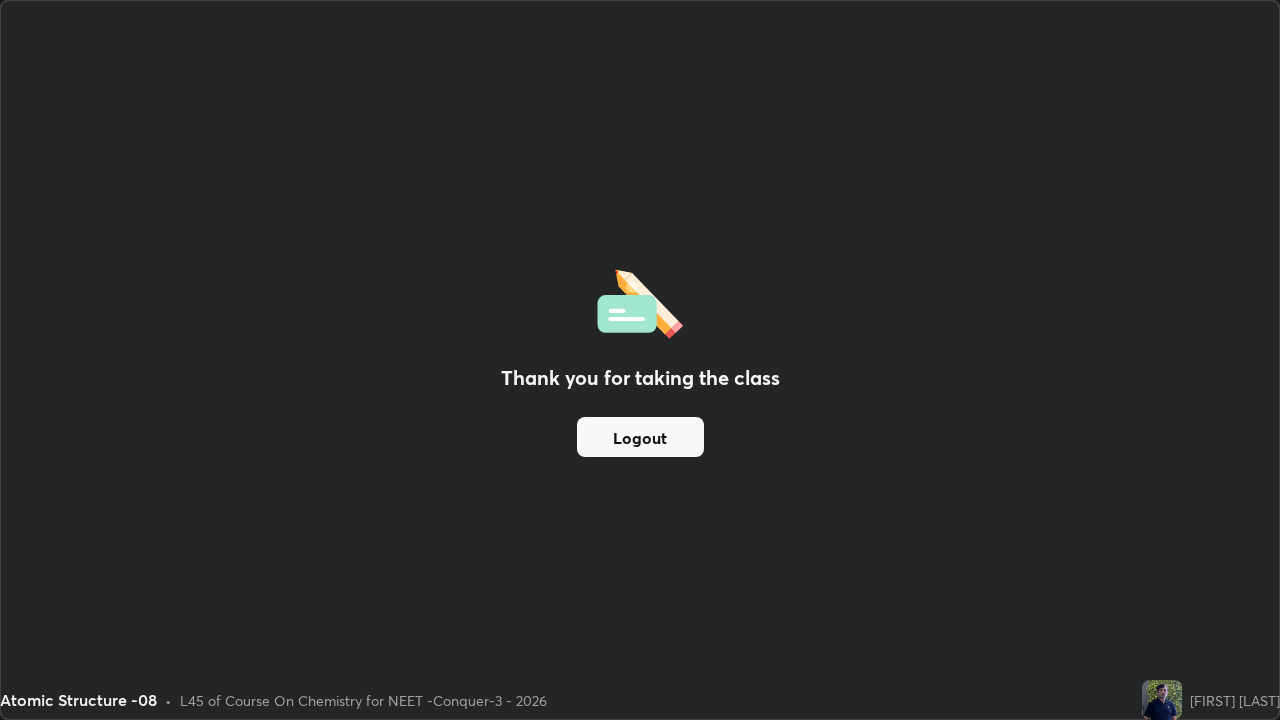 click on "Logout" at bounding box center (640, 437) 